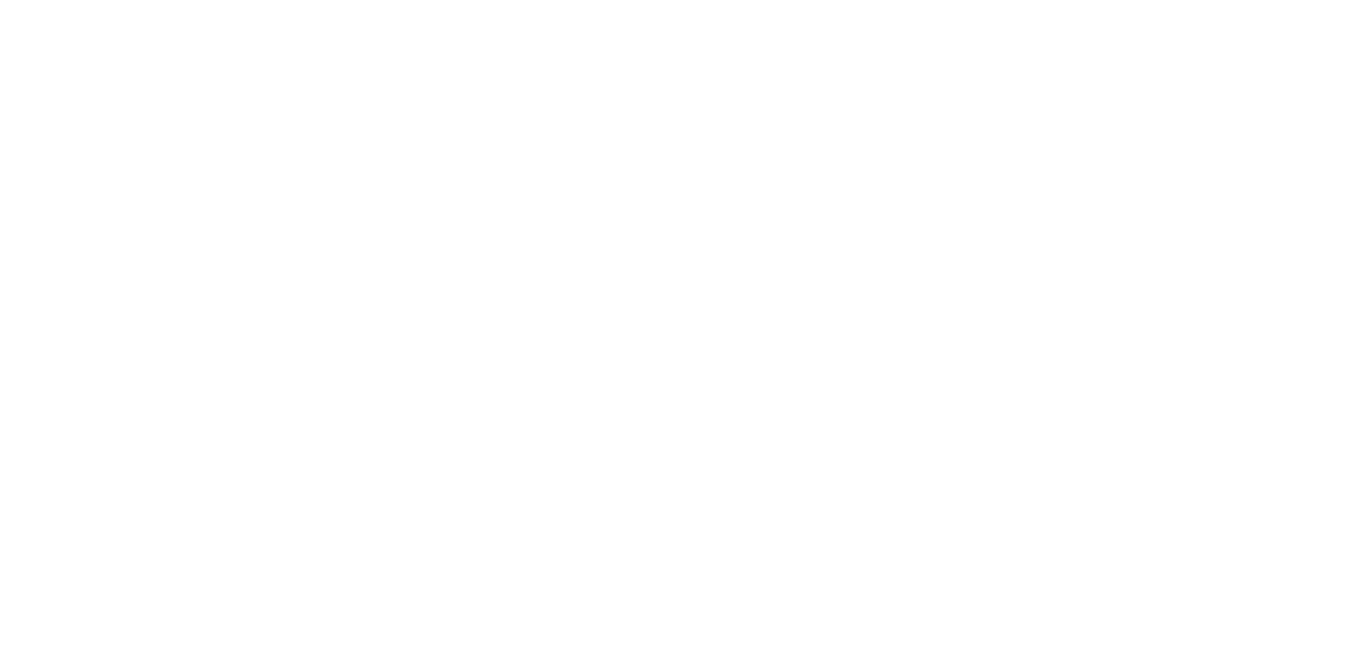 scroll, scrollTop: 0, scrollLeft: 0, axis: both 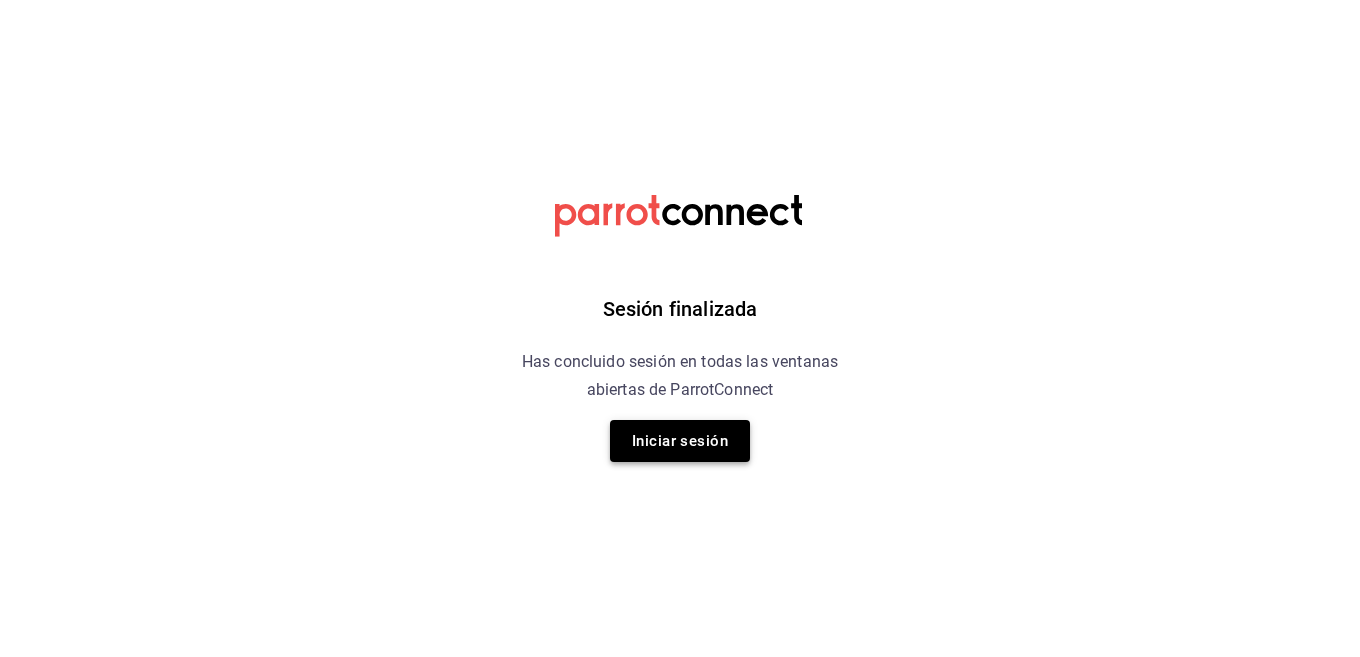 click on "Iniciar sesión" at bounding box center [680, 441] 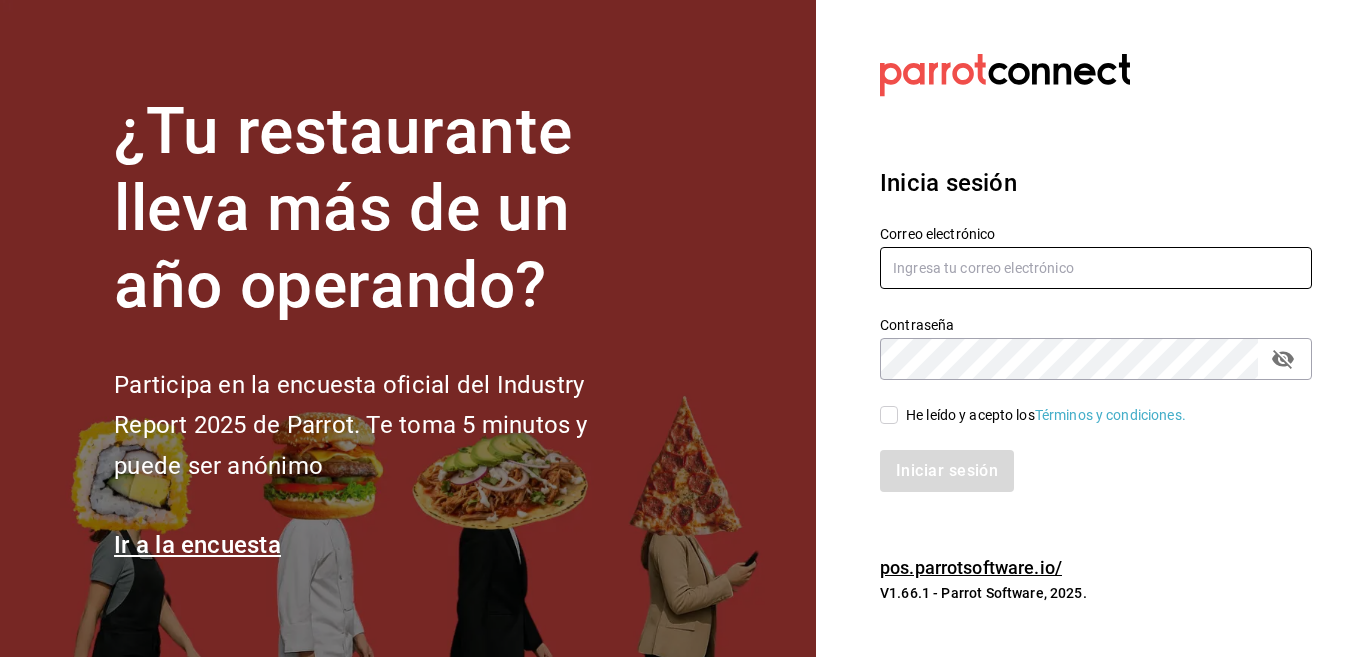 type on "Strana.tepic@hotmail.com" 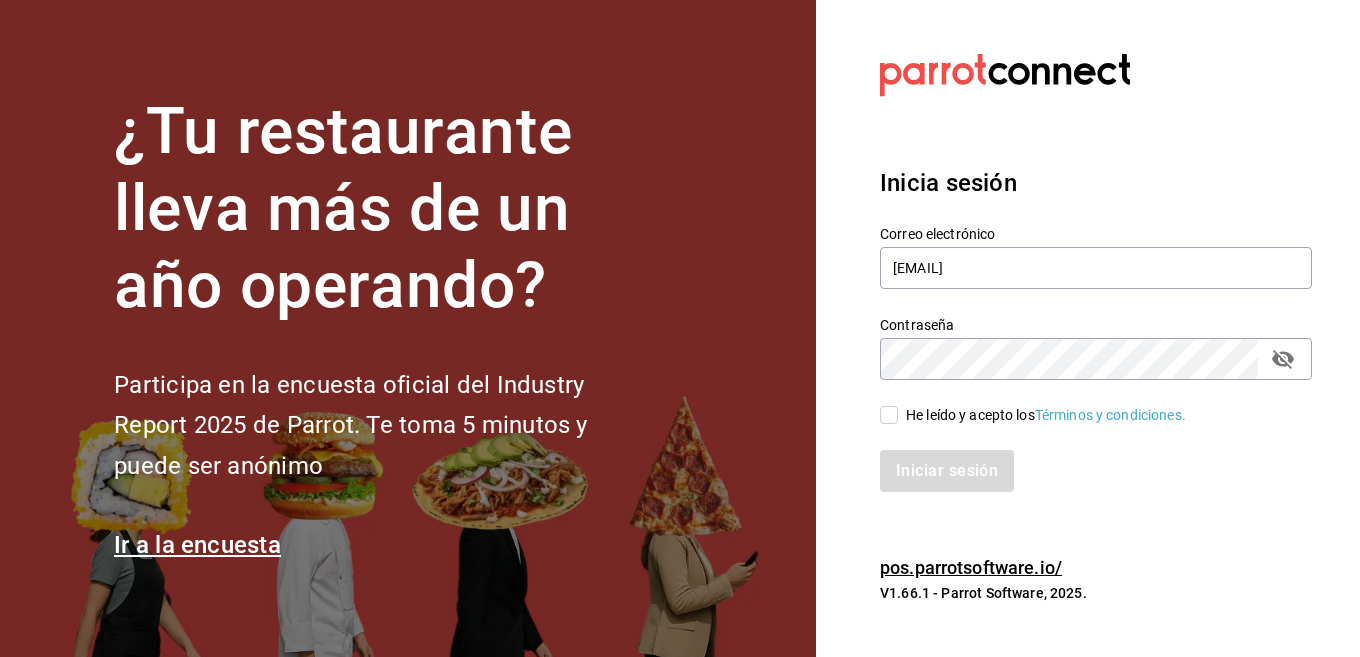 click on "He leído y acepto los  Términos y condiciones." at bounding box center [1046, 415] 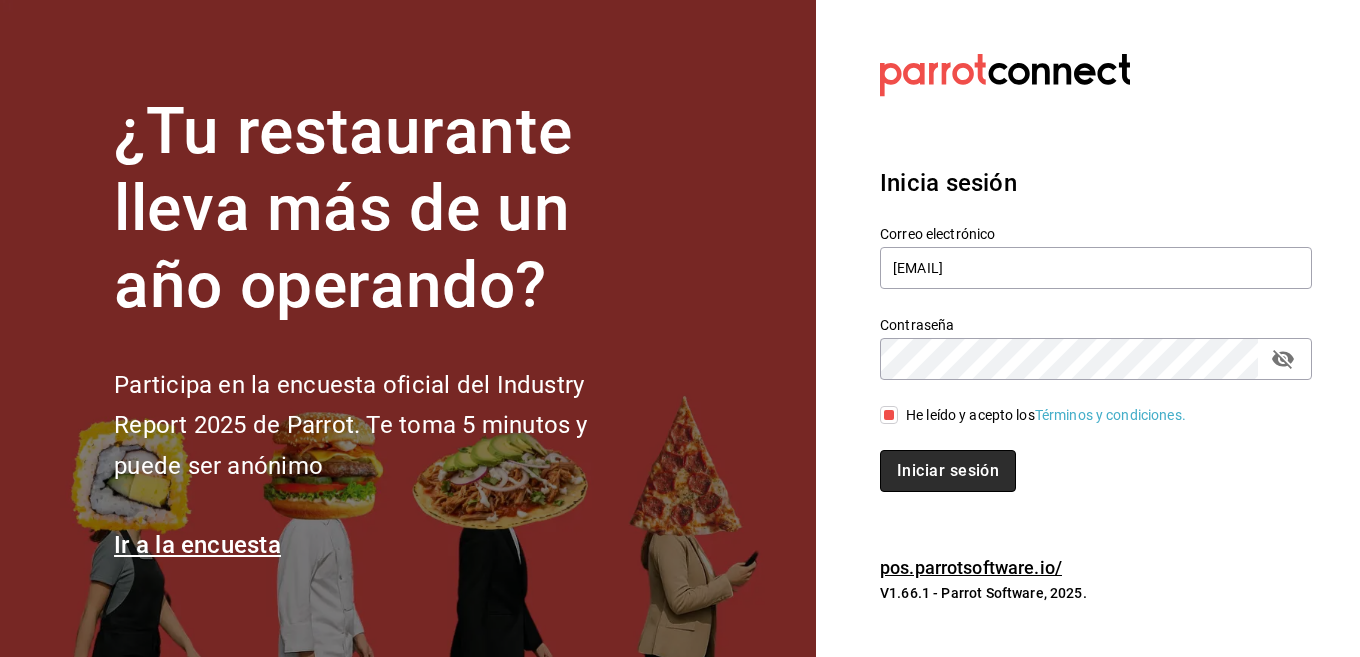 click on "Iniciar sesión" at bounding box center (948, 471) 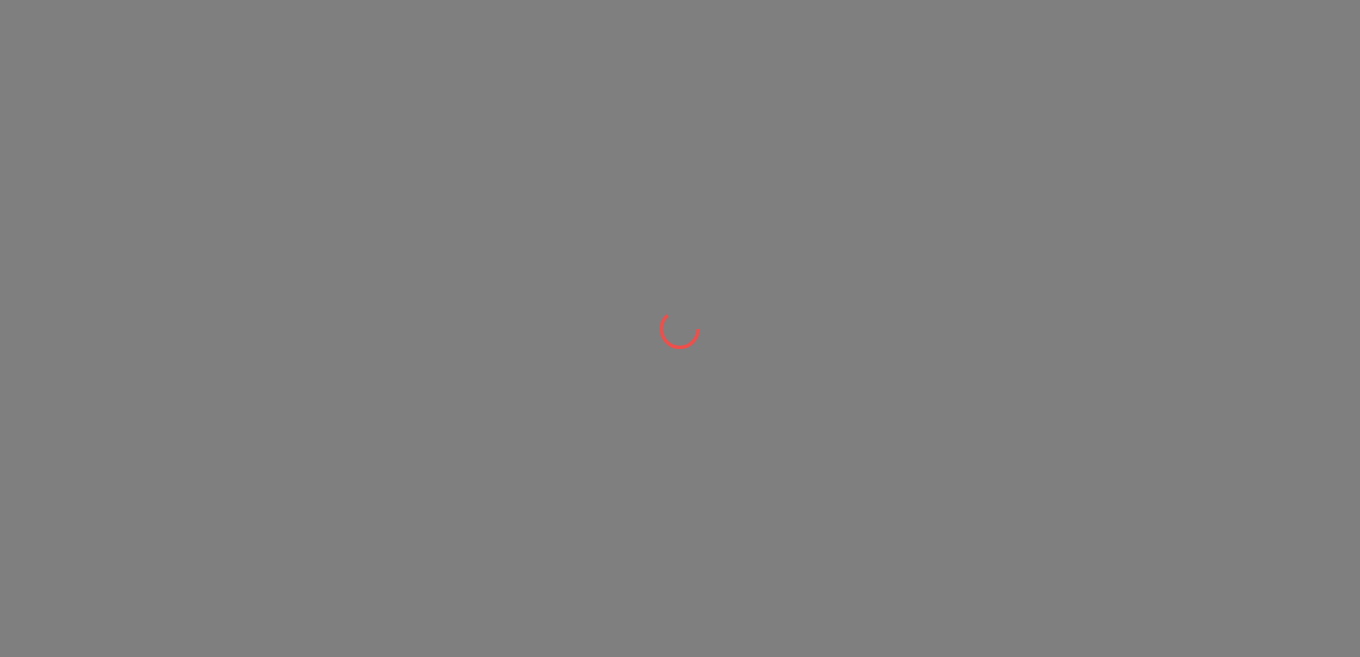 scroll, scrollTop: 0, scrollLeft: 0, axis: both 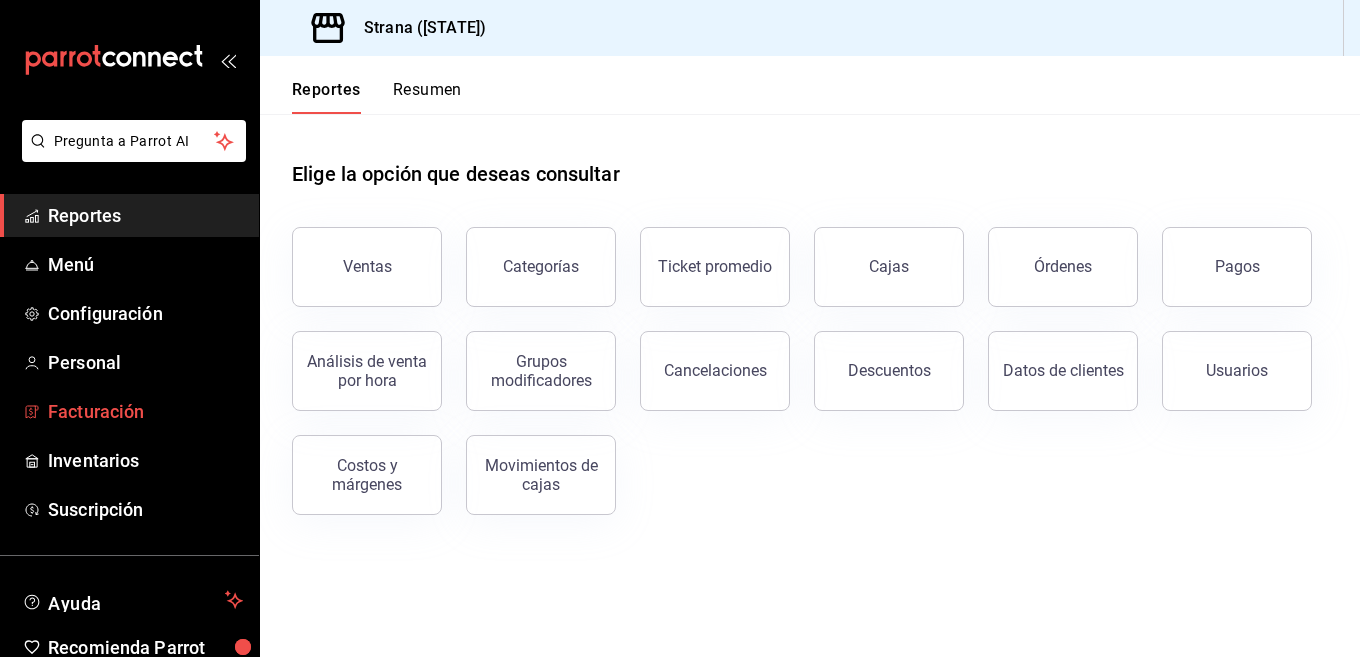 click on "Facturación" at bounding box center [145, 411] 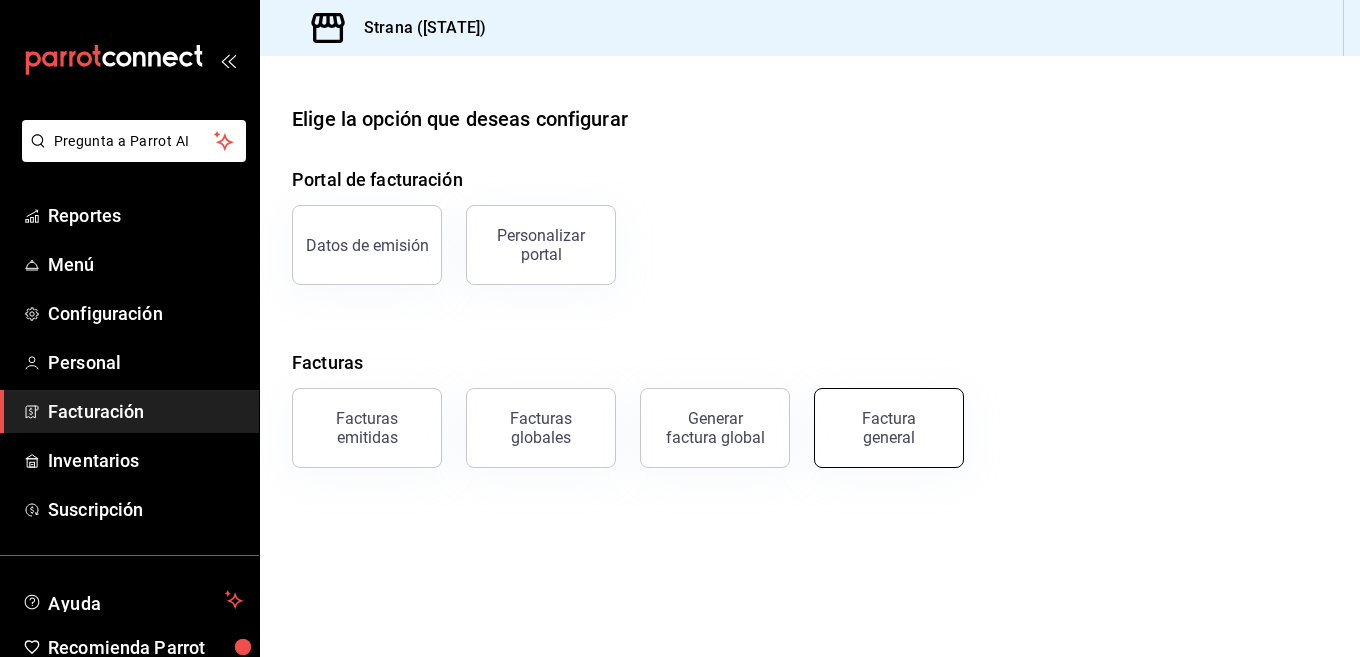 click on "Factura general" at bounding box center (889, 428) 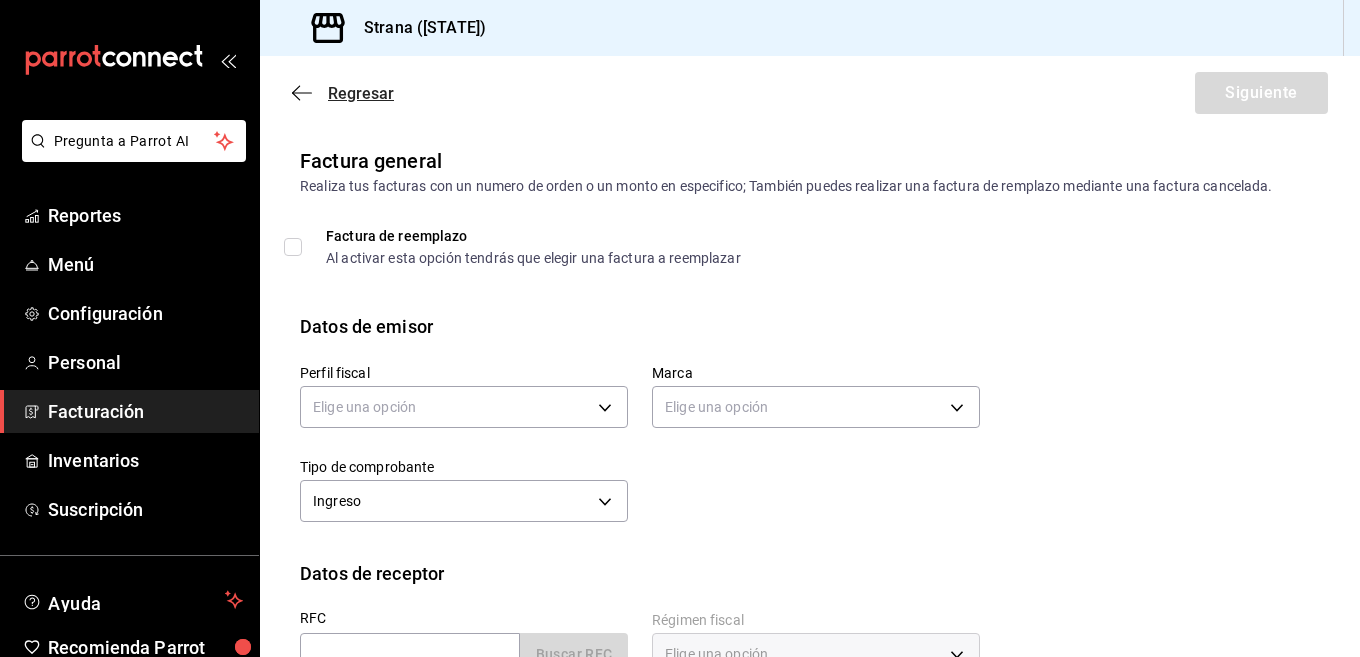 click on "Regresar" at bounding box center (361, 93) 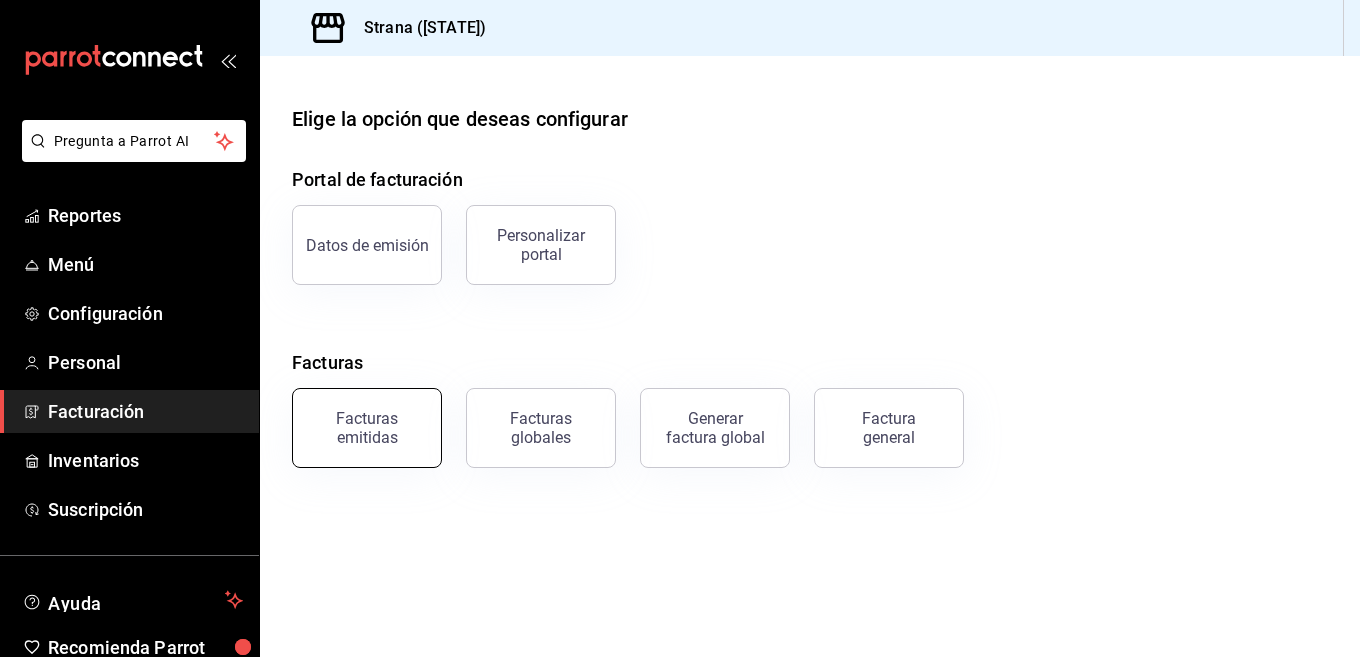 click on "Facturas emitidas" at bounding box center [367, 428] 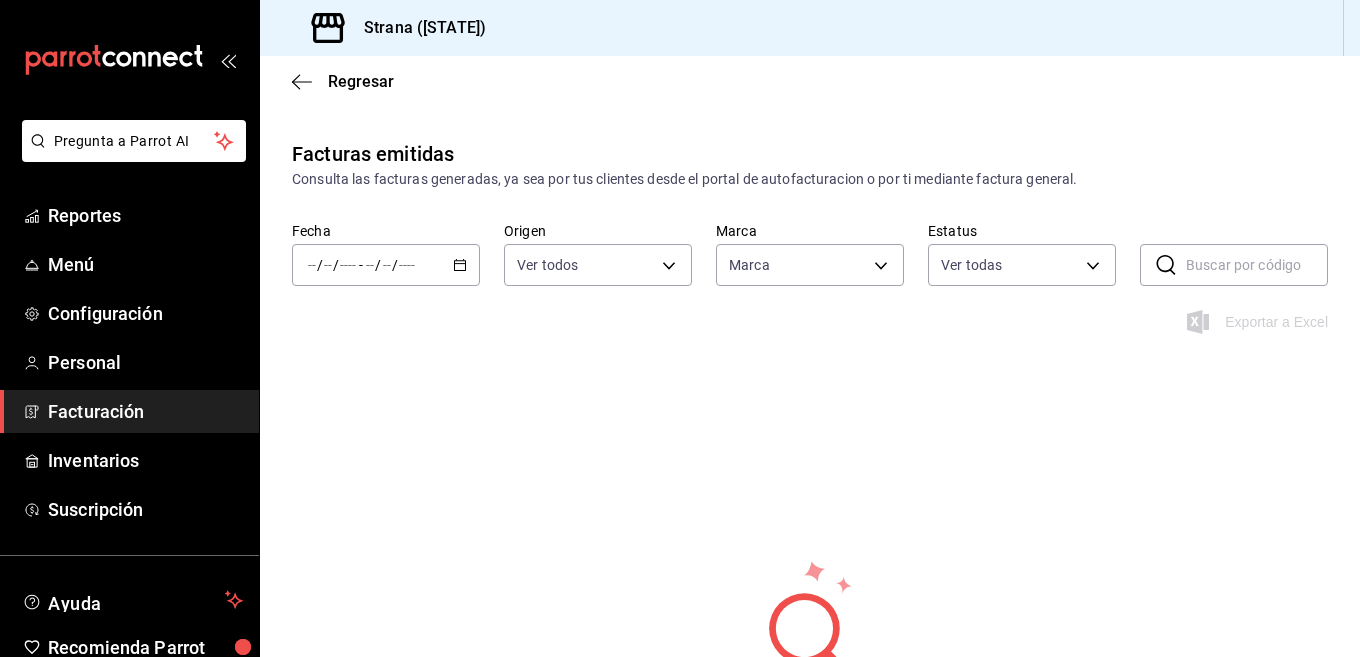 type on "1366c34a-4c58-44fc-8a92-4aa19c38de20" 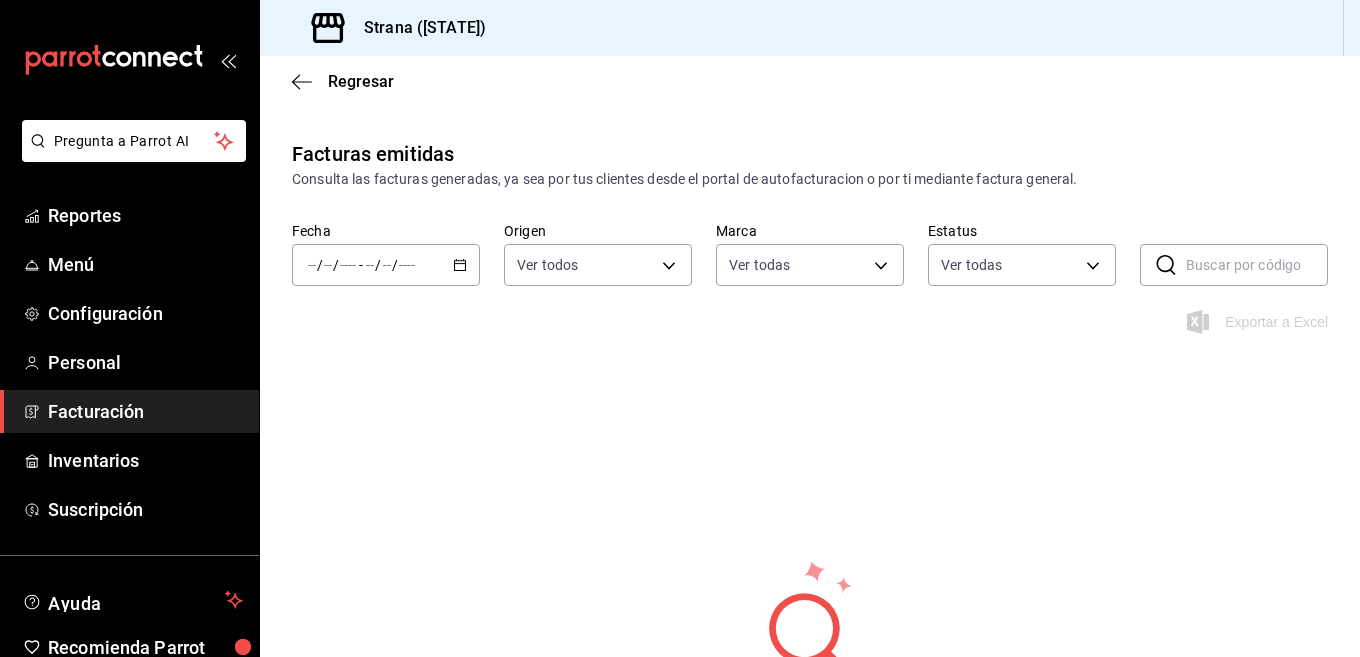 click 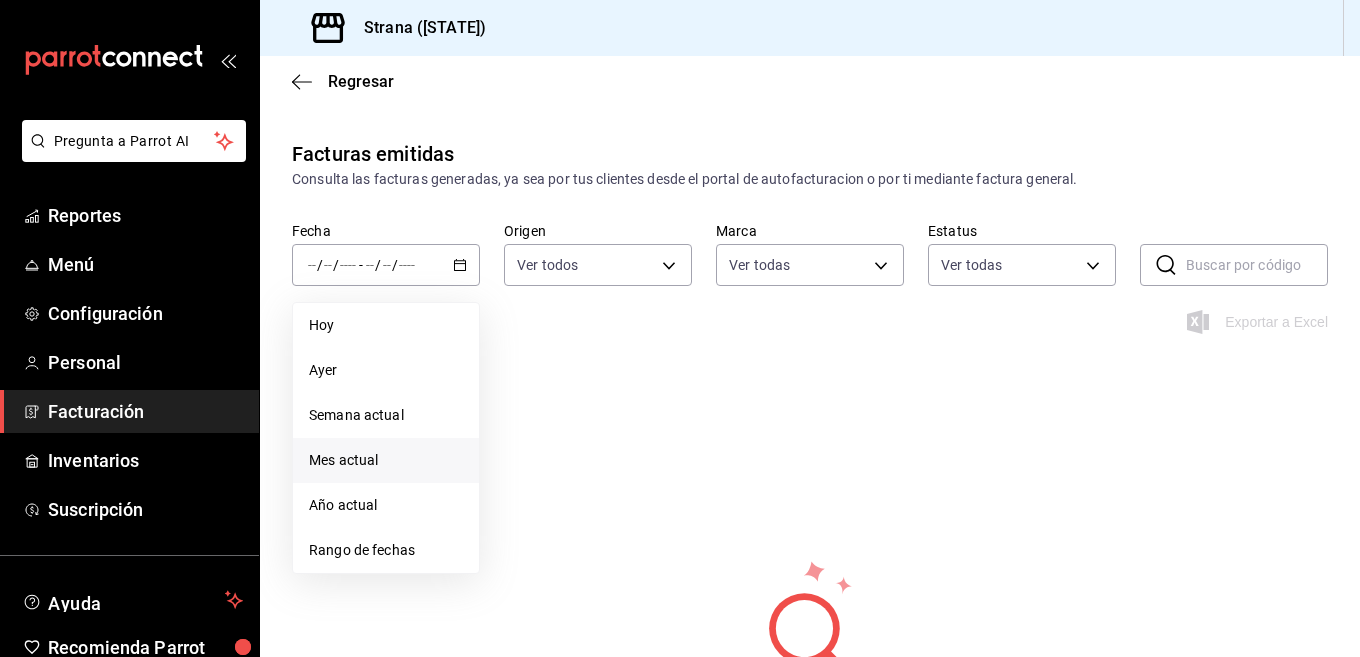 click on "Mes actual" at bounding box center (386, 460) 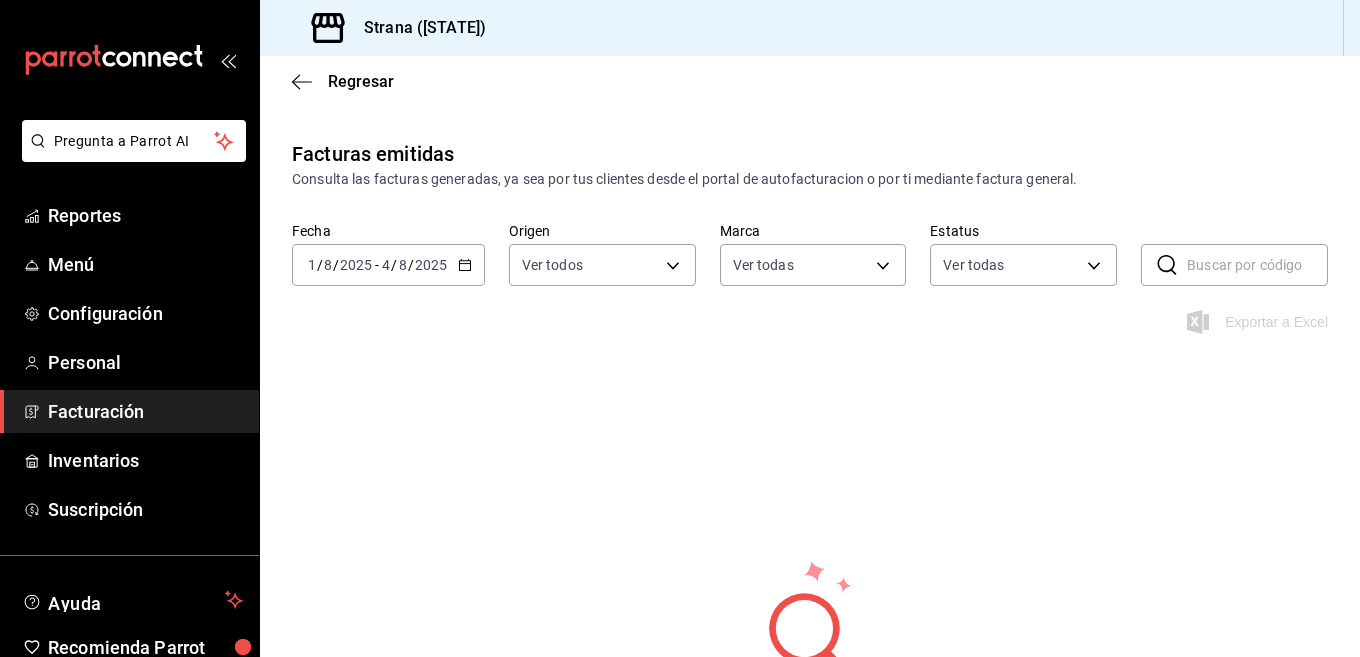 click on "Facturación" at bounding box center [145, 411] 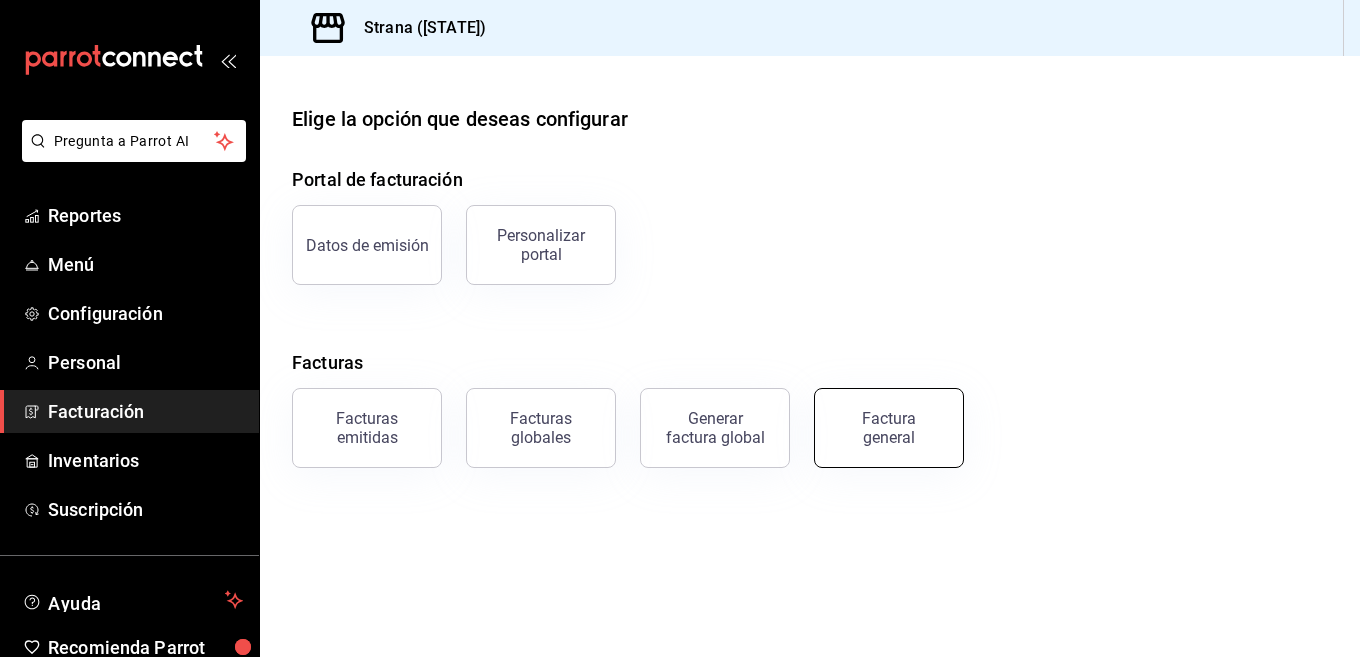 click on "Factura general" at bounding box center (889, 428) 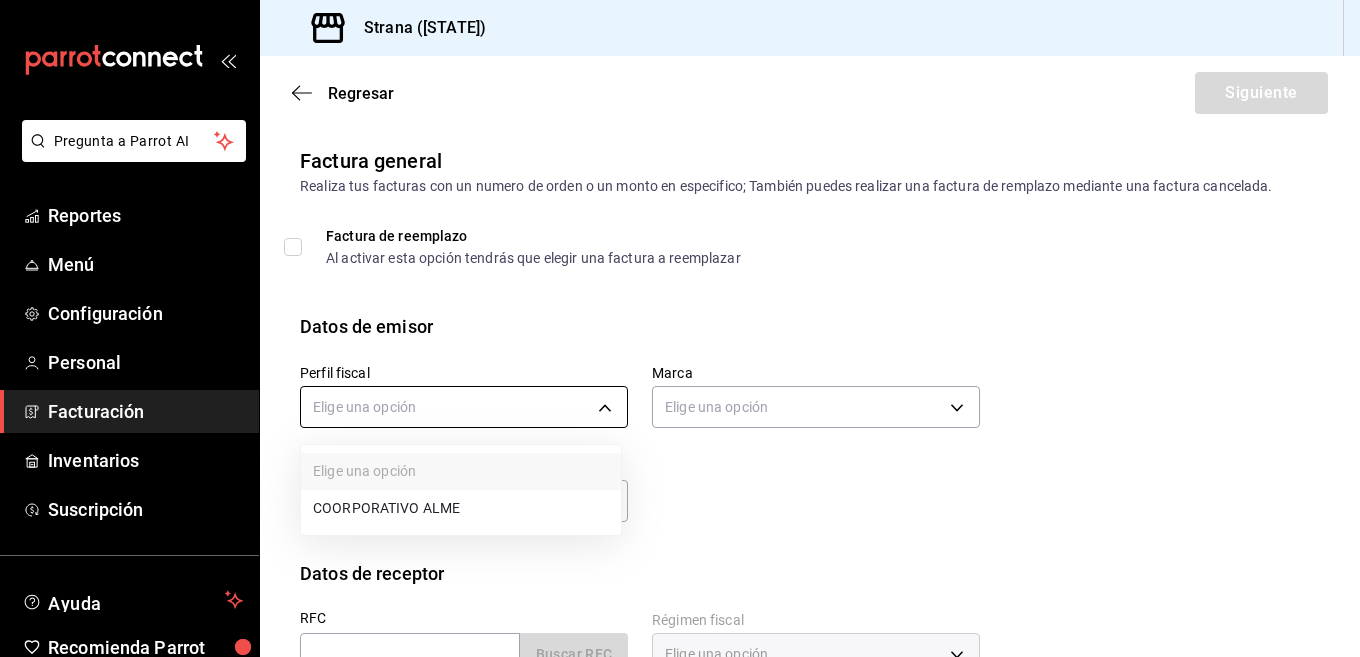 click on "Pregunta a Parrot AI Reportes   Menú   Configuración   Personal   Facturación   Inventarios   Suscripción   Ayuda Recomienda Parrot   Daniel Molina   Sugerir nueva función   (81) [PHONE]" at bounding box center (680, 328) 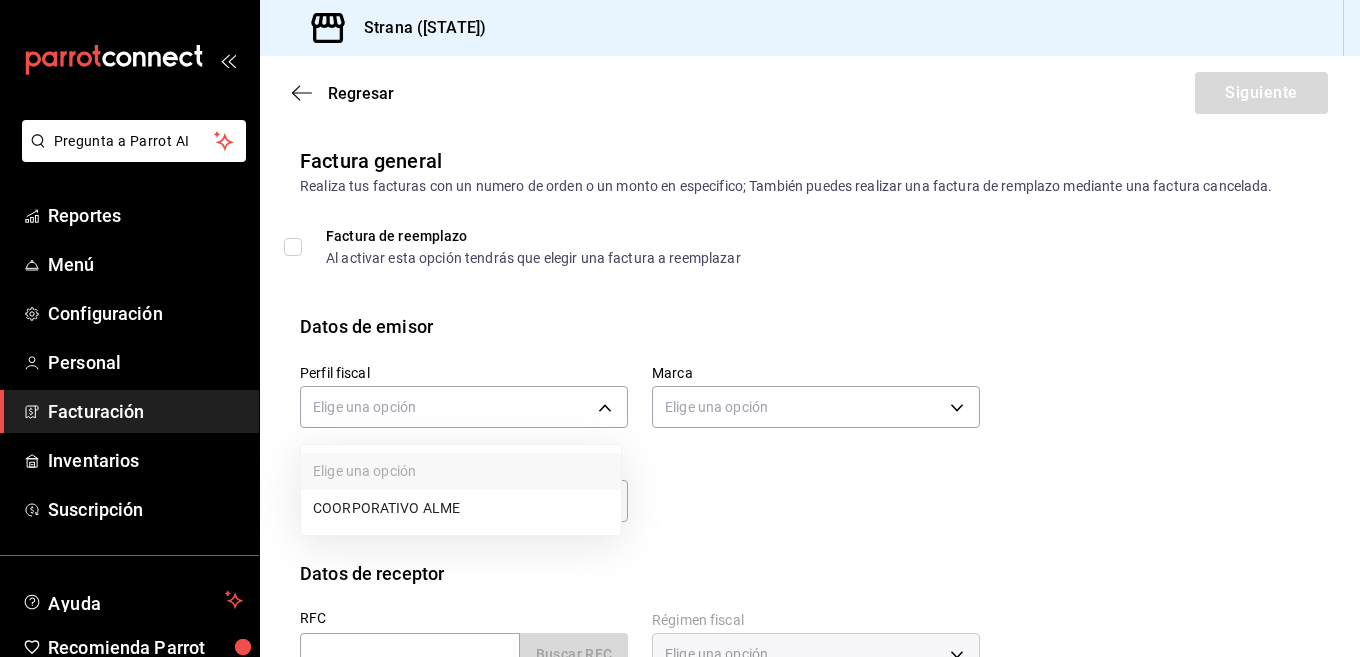 click on "COORPORATIVO ALME" at bounding box center (461, 508) 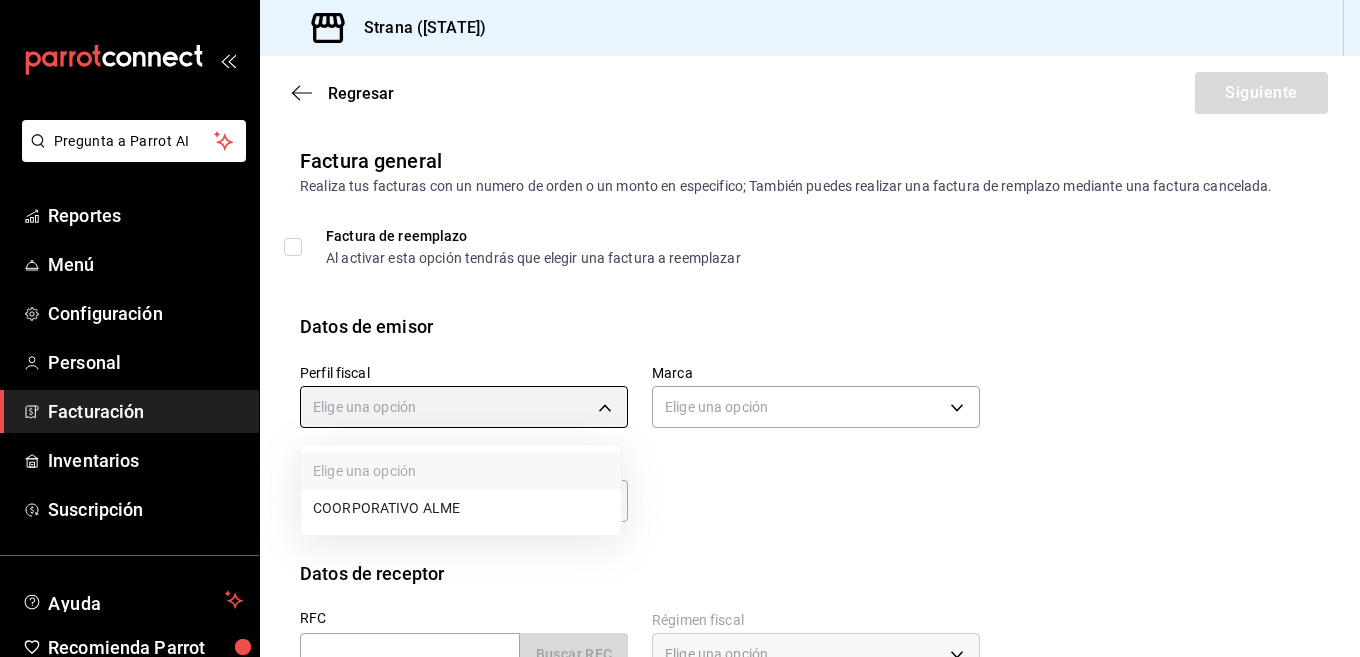 type on "cc1c91e9-2762-44ee-8d88-0f2bd3b63e4e" 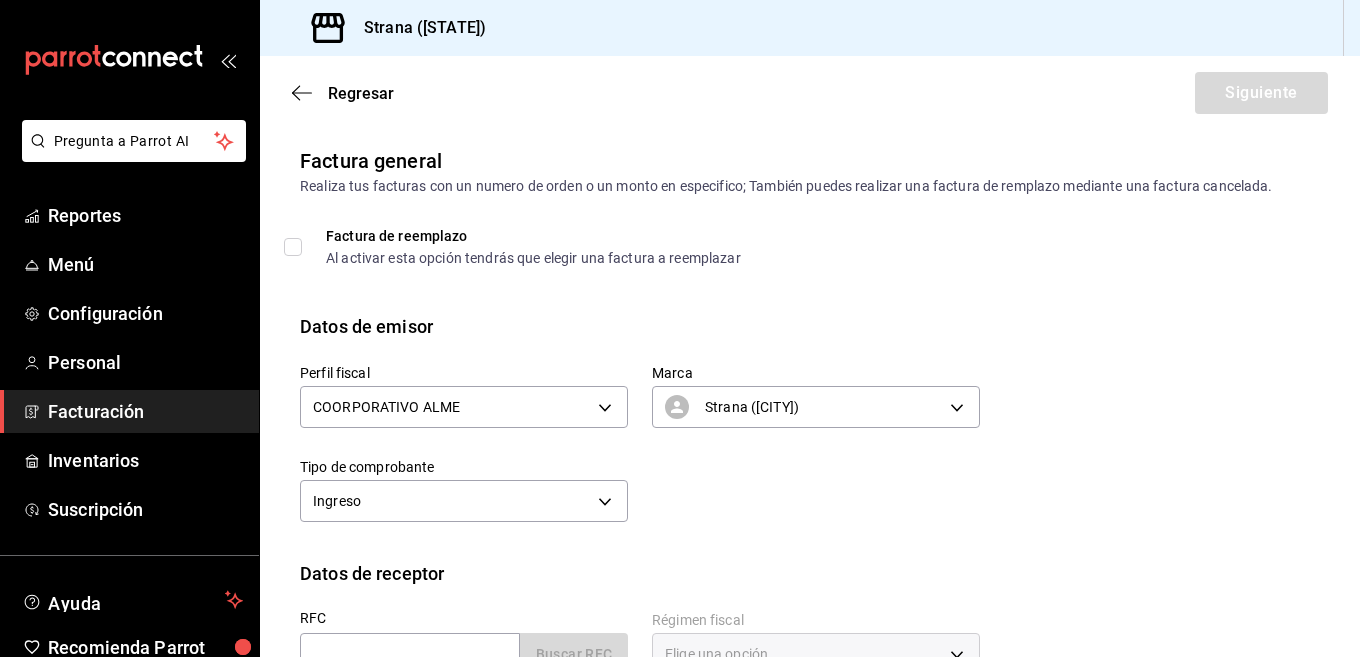 click on "Emisor Perfil fiscal COORPORATIVO ALME cc1c91e9-2762-44ee-8d88-0f2bd3b63e4e Marca Strana ([CITY]) 1366c34a-4c58-44fc-8a92-4aa19c38de20 Tipo de comprobante Ingreso I" at bounding box center (810, 450) 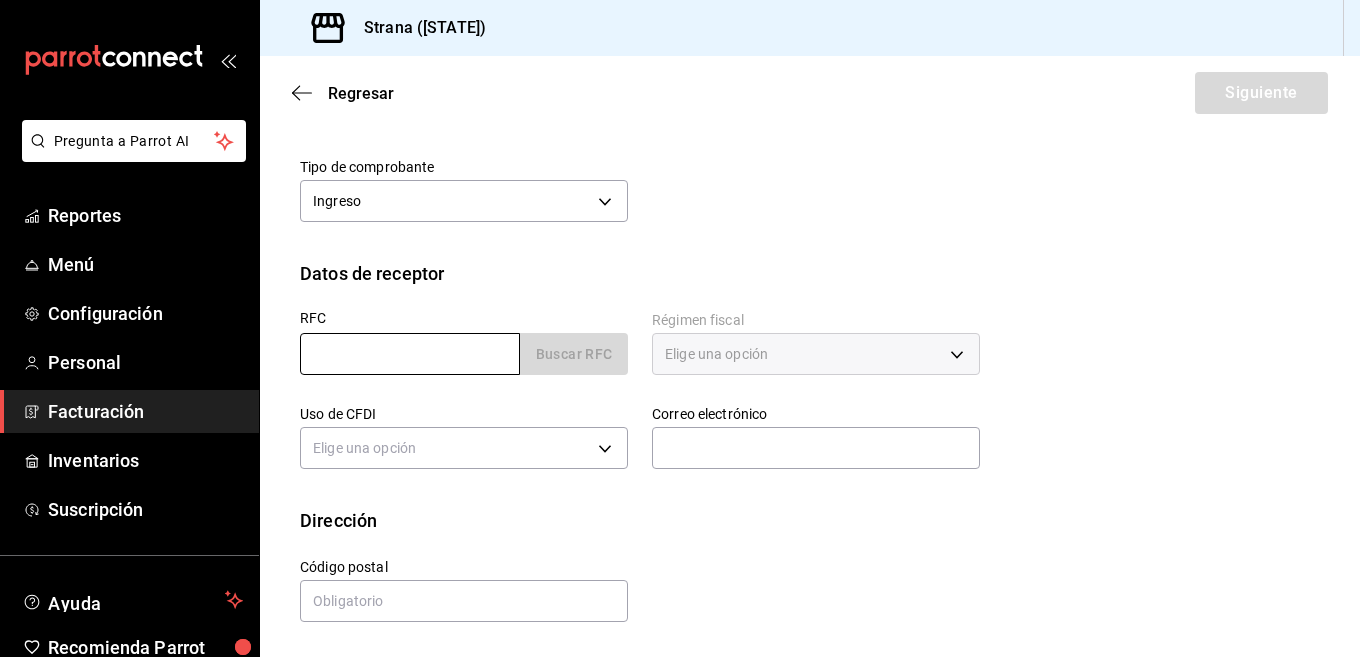 click at bounding box center (410, 354) 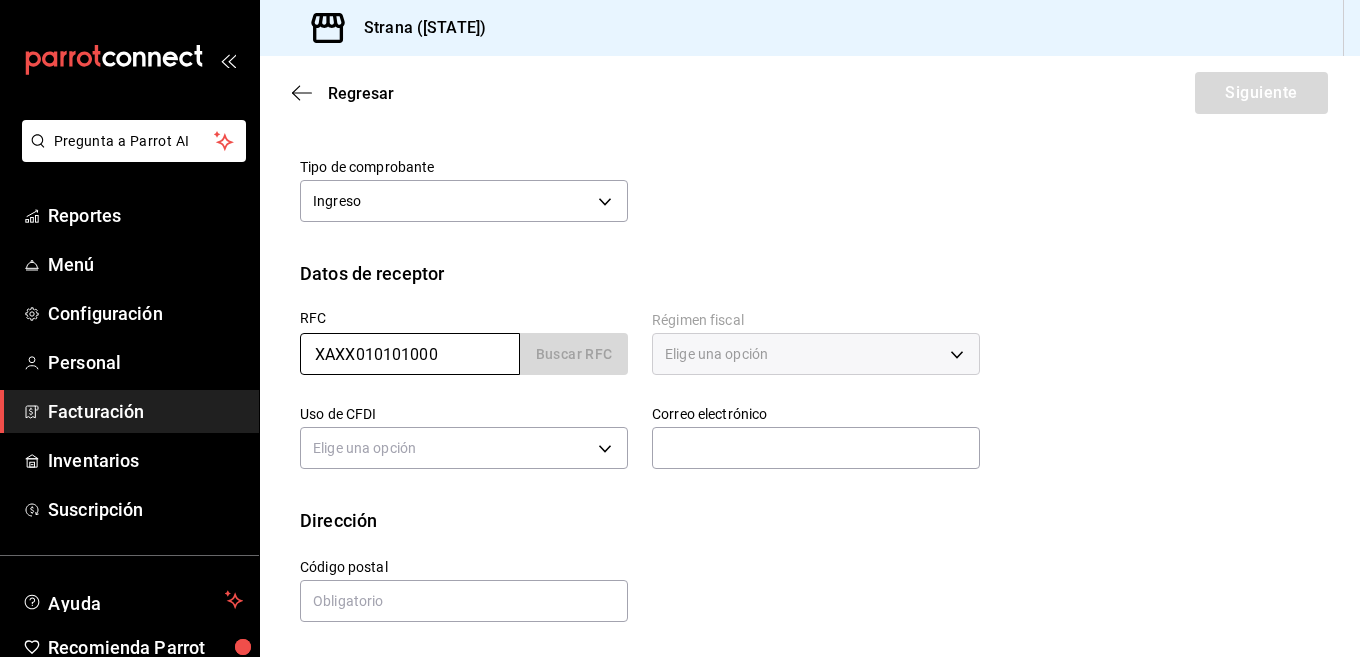 type on "63000" 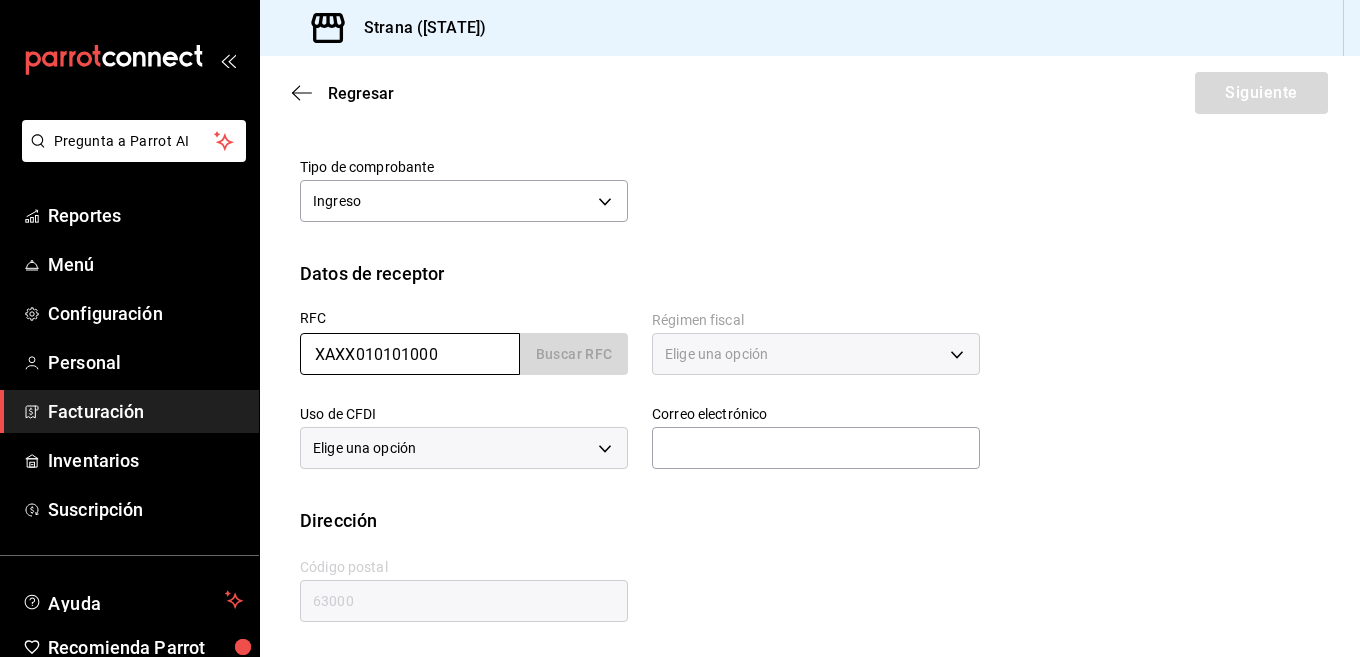 type on "616" 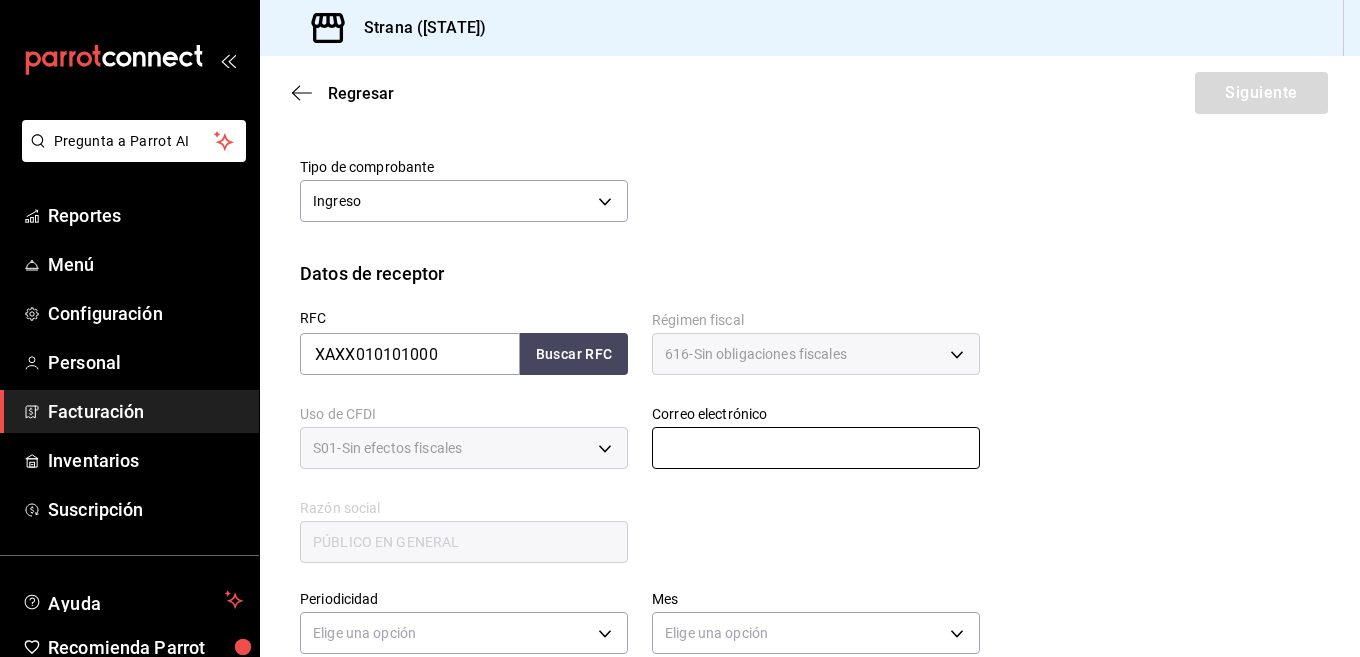 click at bounding box center [816, 448] 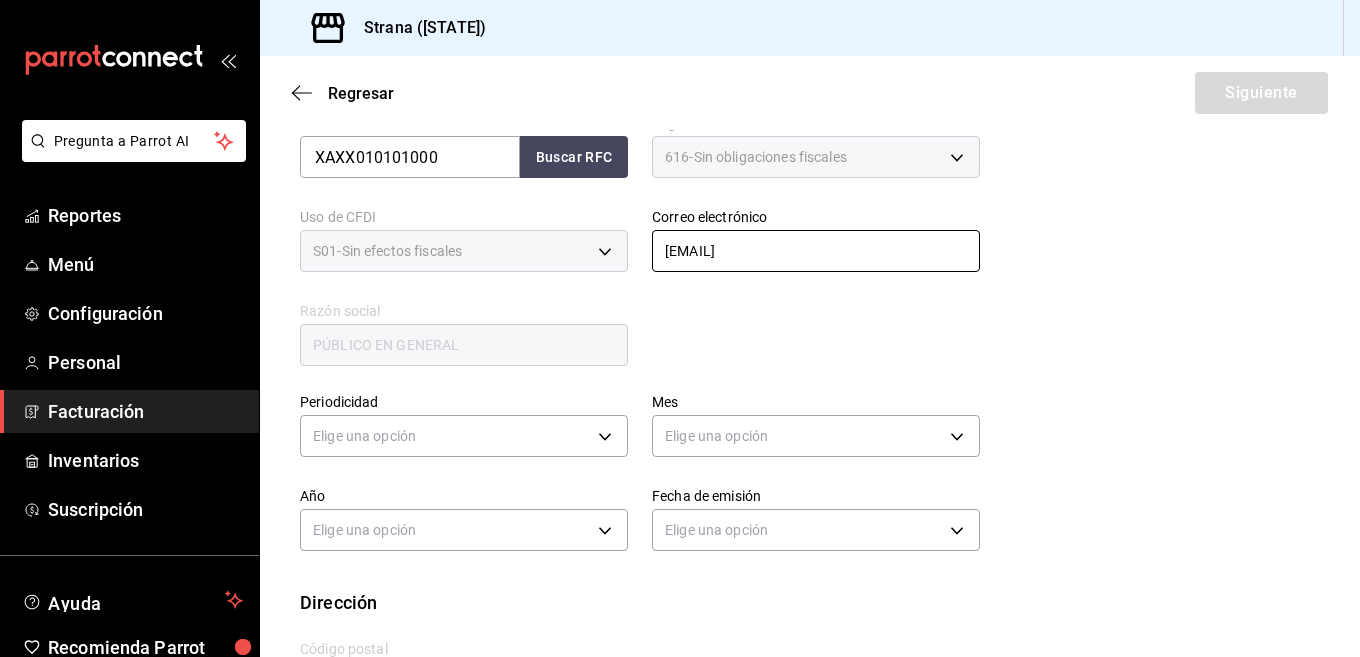 scroll, scrollTop: 500, scrollLeft: 0, axis: vertical 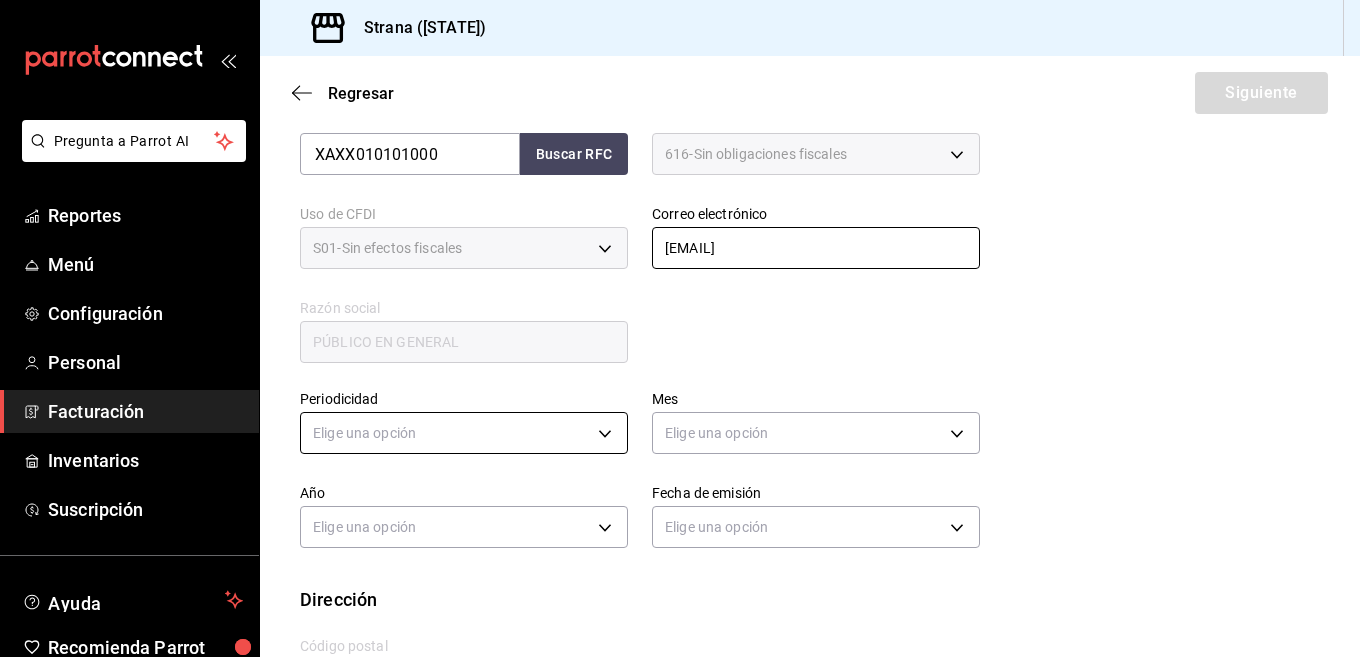 type on "[EMAIL]" 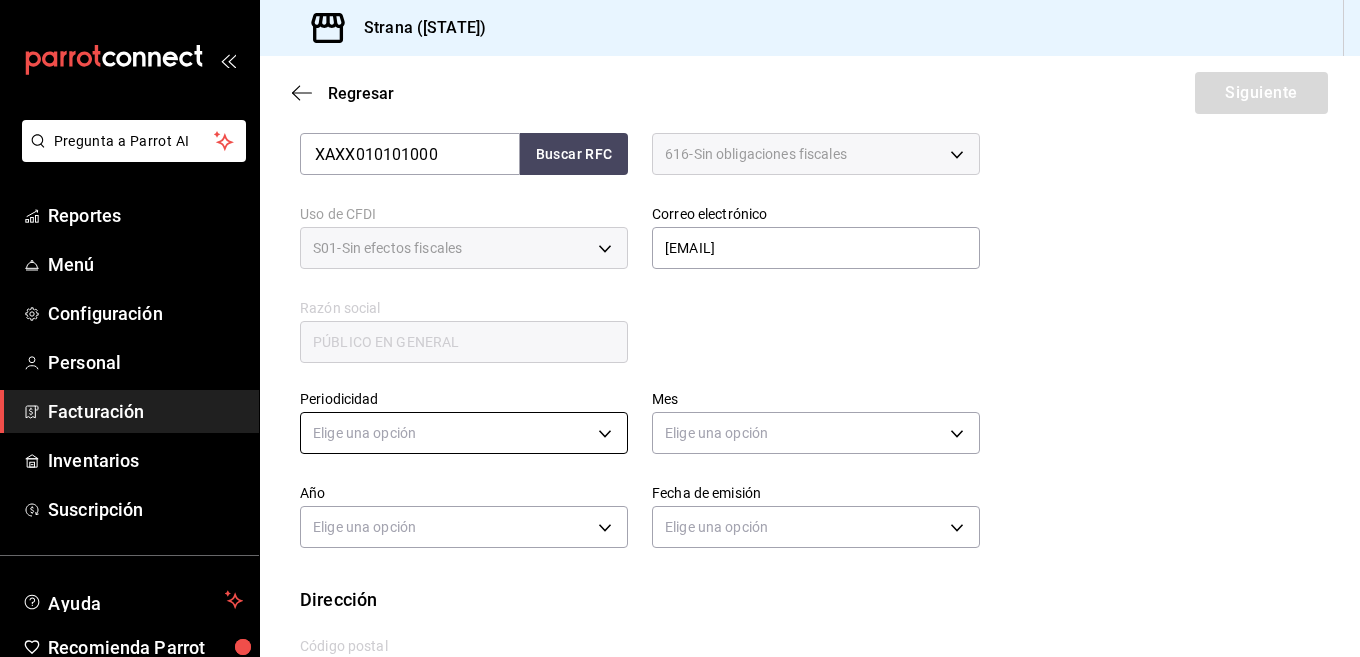 click on "Pregunta a Parrot AI Reportes   Menú   Configuración   Personal   Facturación   Inventarios   Suscripción   Ayuda Recomienda Parrot   Daniel Molina   Sugerir nueva función   Sucursal: Strana ([STATE]) Regresar Siguiente Factura general Realiza tus facturas con un numero de orden o un monto en especifico; También puedes realizar una factura de remplazo mediante una factura cancelada. Factura de reemplazo Al activar esta opción tendrás que elegir una factura a reemplazar Datos de emisor Perfil fiscal COORPORATIVO ALME cc1c91e9-2762-44ee-8d88-0f2bd3b63e4e Marca Strana ([CITY]) 1366c34a-4c58-44fc-8a92-4aa19c38de20 Tipo de comprobante Ingreso I Datos de receptor RFC XAXX010101000 Buscar RFC Régimen fiscal 616  -  Sin obligaciones fiscales 616 Uso de CFDI S01  -  Sin efectos fiscales S01 Correo electrónico [EMAIL] generic Razón social PÚBLICO EN GENERAL Periodicidad Elige una opción Mes Elige una opción Año Elige una opción Fecha de emisión Elige una opción Dirección Calle 63000" at bounding box center [680, 328] 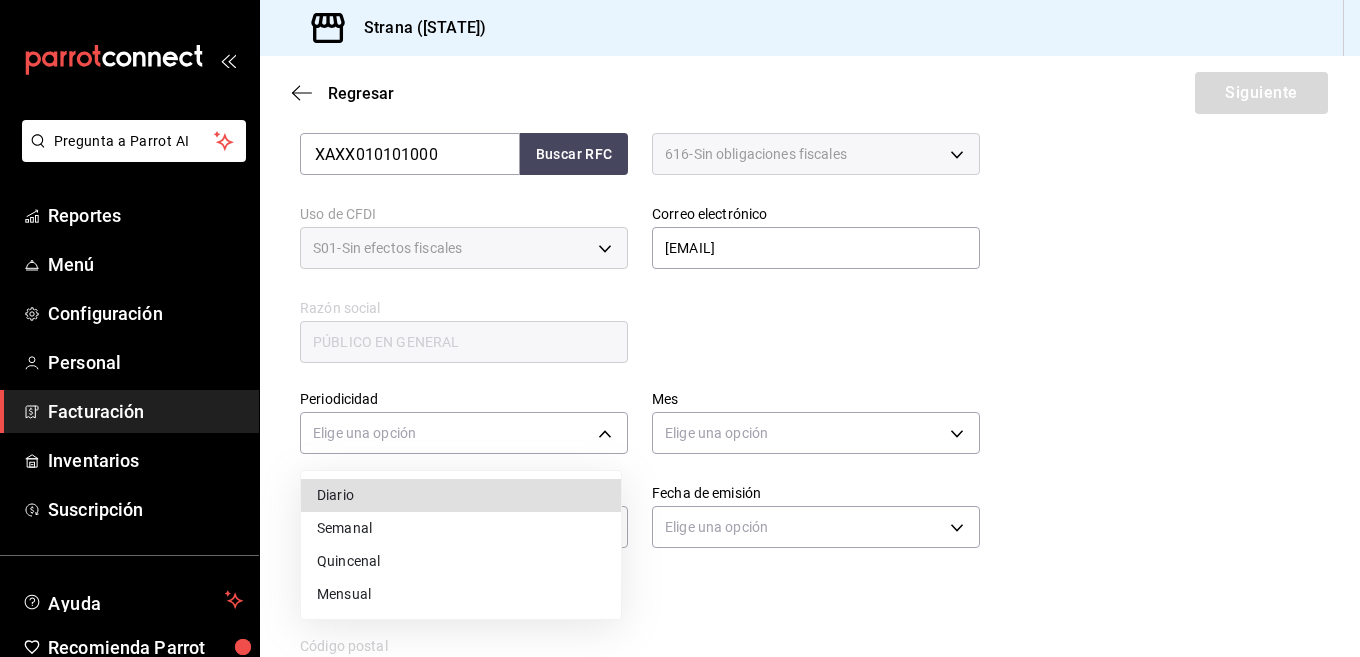 click on "Diario" at bounding box center [461, 495] 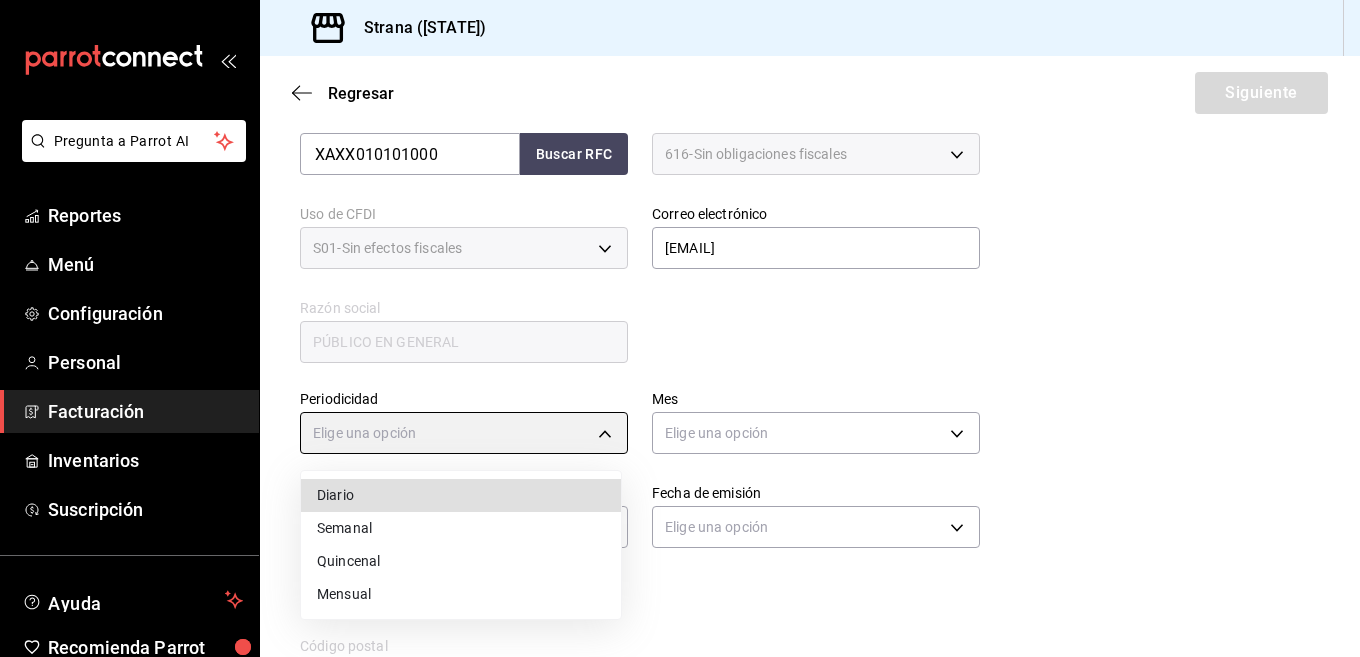 type on "DAILY" 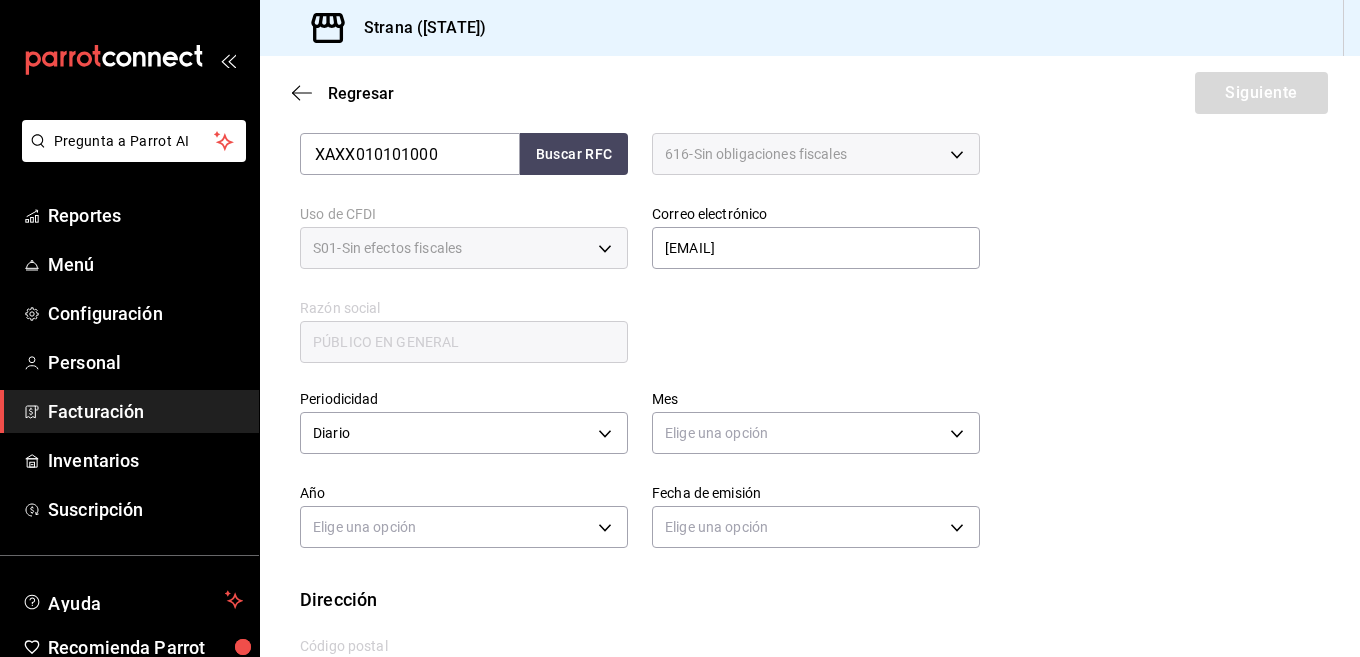 click on "Elige una opción" at bounding box center (816, 430) 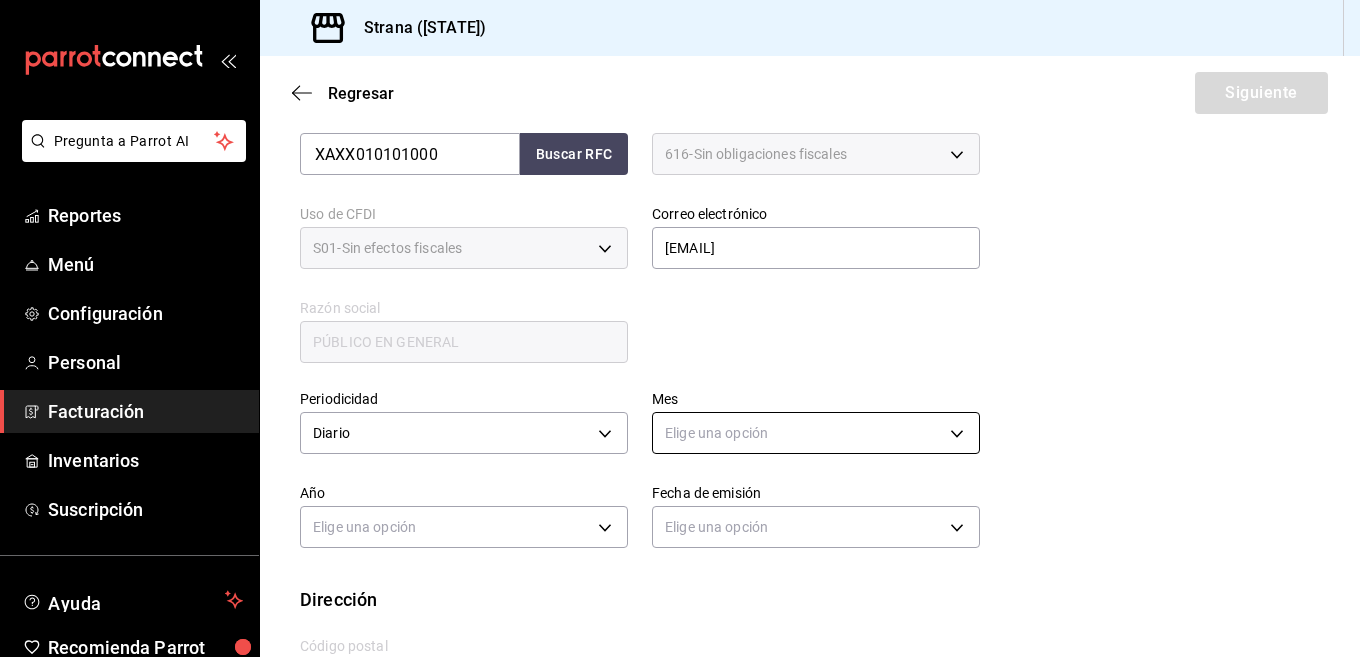 click on "Pregunta a Parrot AI Reportes   Menú   Configuración   Personal   Facturación   Inventarios   Suscripción   Ayuda Recomienda Parrot   Daniel Molina   Sugerir nueva función   Sucursal: Strana ([STATE]) Regresar Siguiente Factura general Realiza tus facturas con un numero de orden o un monto en especifico; También puedes realizar una factura de remplazo mediante una factura cancelada. Factura de reemplazo Al activar esta opción tendrás que elegir una factura a reemplazar Datos de emisor Perfil fiscal COORPORATIVO ALME cc1c91e9-2762-44ee-8d88-0f2bd3b63e4e Marca Strana ([CITY]) 1366c34a-4c58-44fc-8a92-4aa19c38de20 Tipo de comprobante Ingreso I Datos de receptor RFC XAXX010101000 Buscar RFC Régimen fiscal 616  -  Sin obligaciones fiscales 616 Uso de CFDI S01  -  Sin efectos fiscales S01 Correo electrónico [EMAIL] generic Razón social PÚBLICO EN GENERAL Periodicidad Diario DAILY Mes Elige una opción Año Elige una opción Fecha de emisión Elige una opción Dirección Calle # exterior" at bounding box center [680, 328] 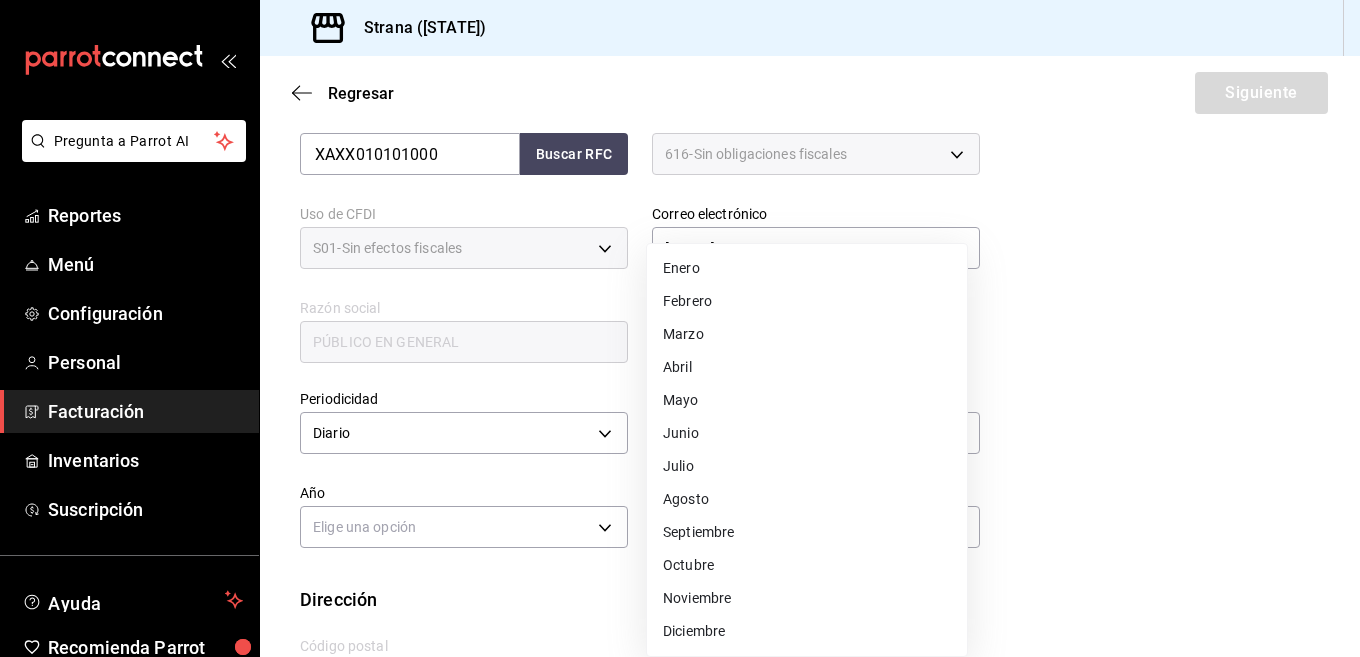 click on "Agosto" at bounding box center [807, 499] 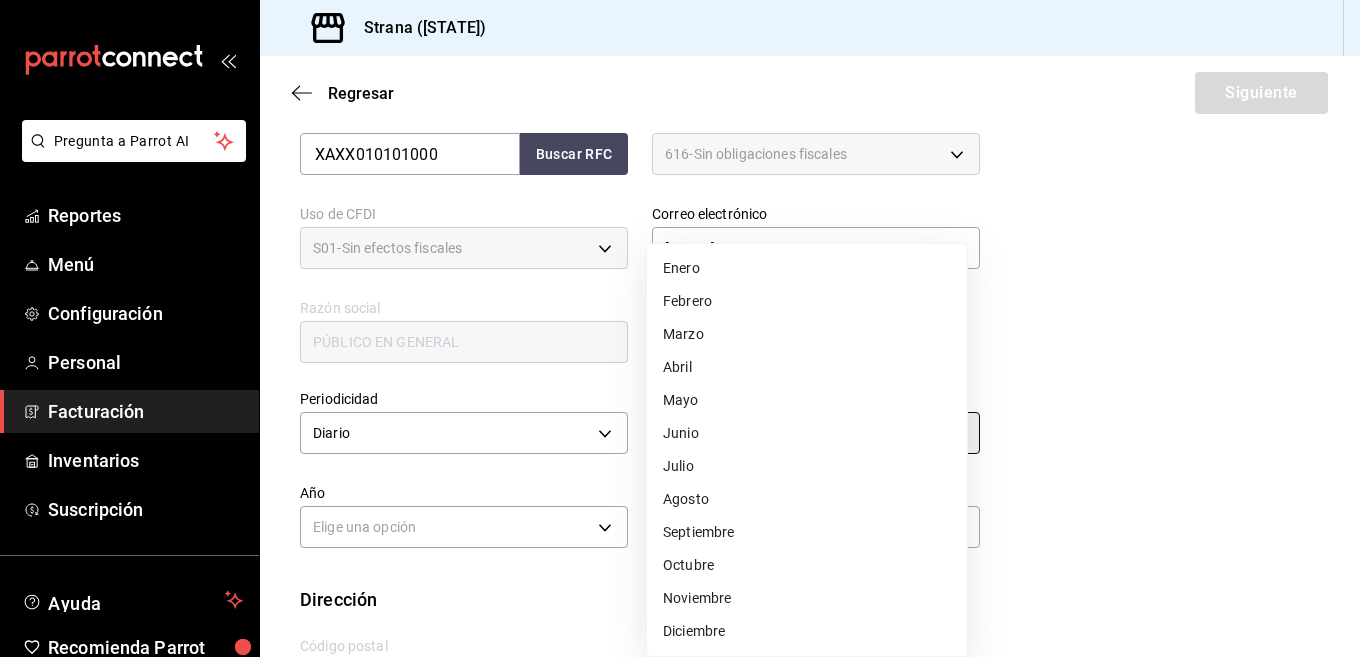 type on "8" 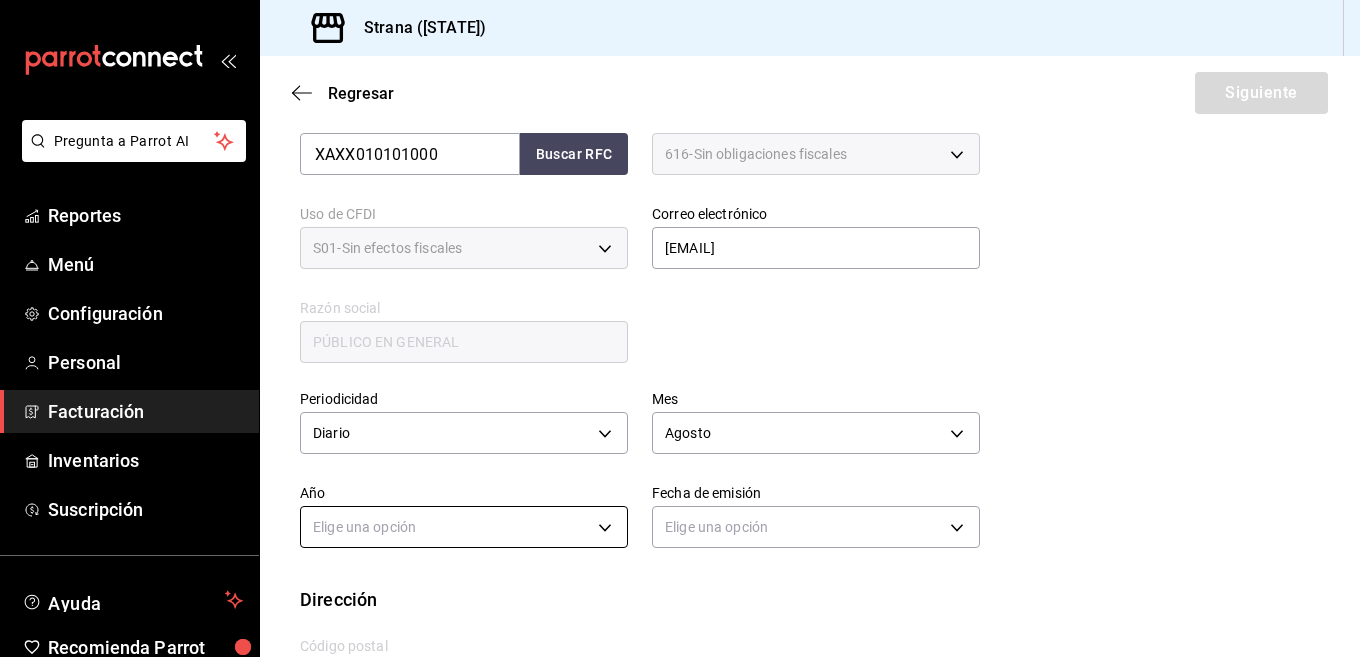 click on "Pregunta a Parrot AI Reportes   Menú   Configuración   Personal   Facturación   Inventarios   Suscripción   Ayuda Recomienda Parrot   Daniel Molina   Sugerir nueva función   Sucursal: Strana ([STATE]) Regresar Siguiente Factura general Realiza tus facturas con un numero de orden o un monto en especifico; También puedes realizar una factura de remplazo mediante una factura cancelada. Factura de reemplazo Al activar esta opción tendrás que elegir una factura a reemplazar Datos de emisor Perfil fiscal COORPORATIVO ALME cc1c91e9-2762-44ee-8d88-0f2bd3b63e4e Marca Strana ([CITY]) 1366c34a-4c58-44fc-8a92-4aa19c38de20 Tipo de comprobante Ingreso I Datos de receptor RFC XAXX010101000 Buscar RFC Régimen fiscal 616  -  Sin obligaciones fiscales 616 Uso de CFDI S01  -  Sin efectos fiscales S01 Correo electrónico [EMAIL] generic Razón social PÚBLICO EN GENERAL Periodicidad Diario DAILY Mes Agosto 8 Año 2025 2025 Fecha de emisión Elige una opción Dirección Calle # exterior # interior 63000" at bounding box center (680, 328) 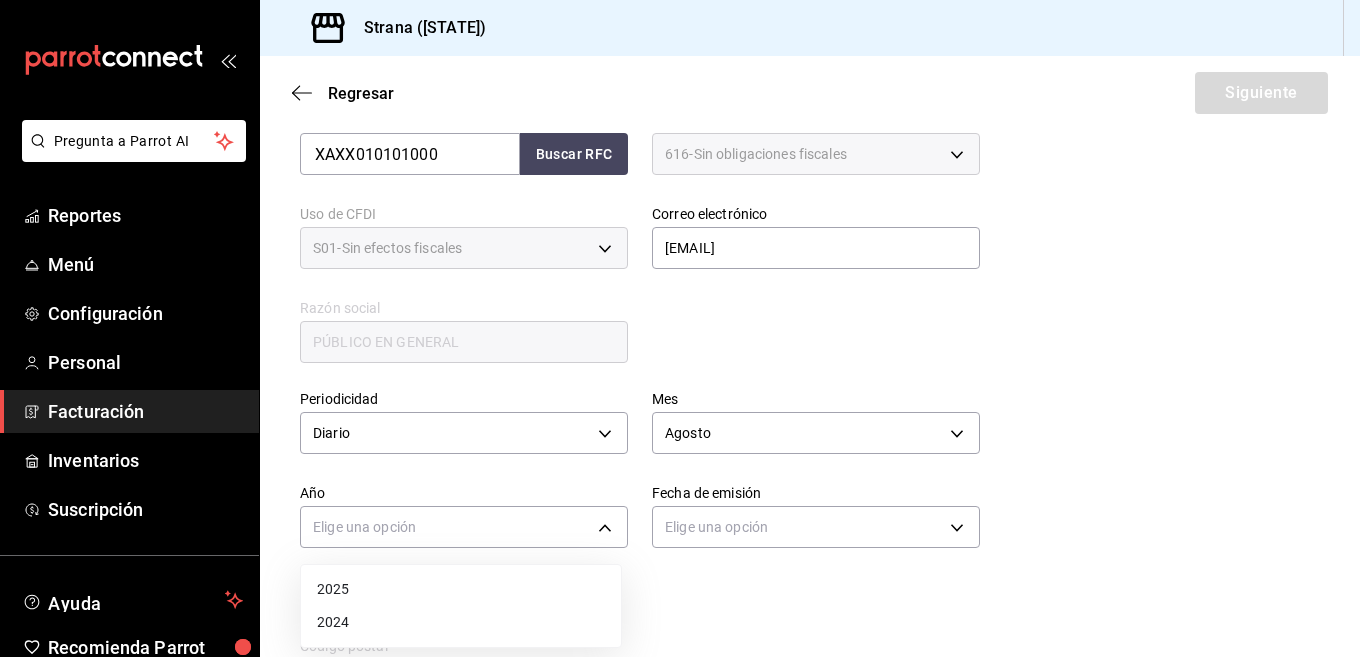 click on "2025" at bounding box center (461, 589) 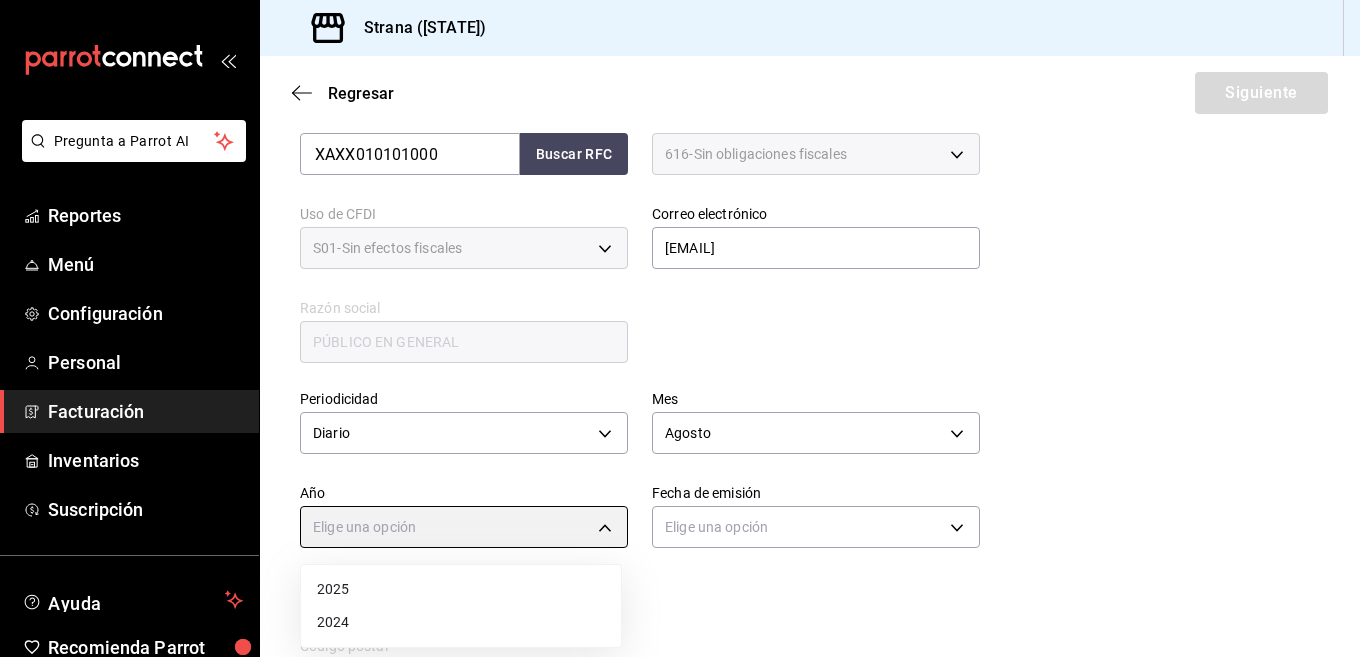 type on "2025" 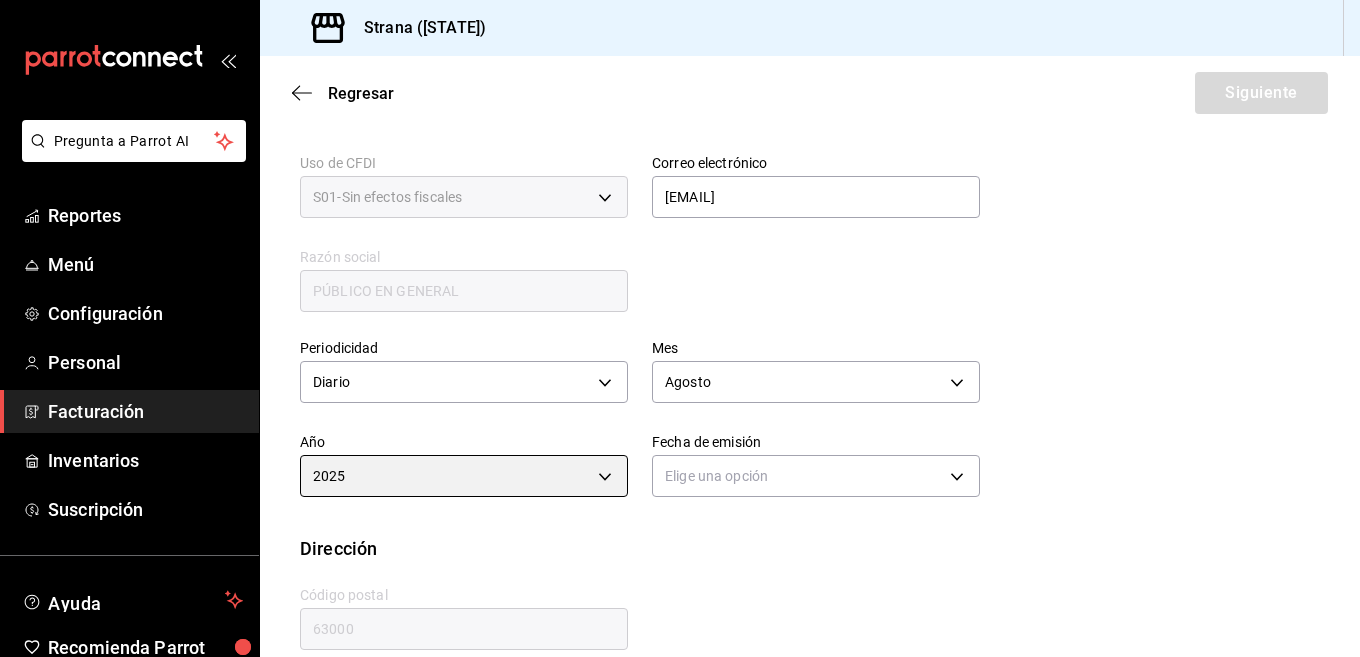 scroll, scrollTop: 579, scrollLeft: 0, axis: vertical 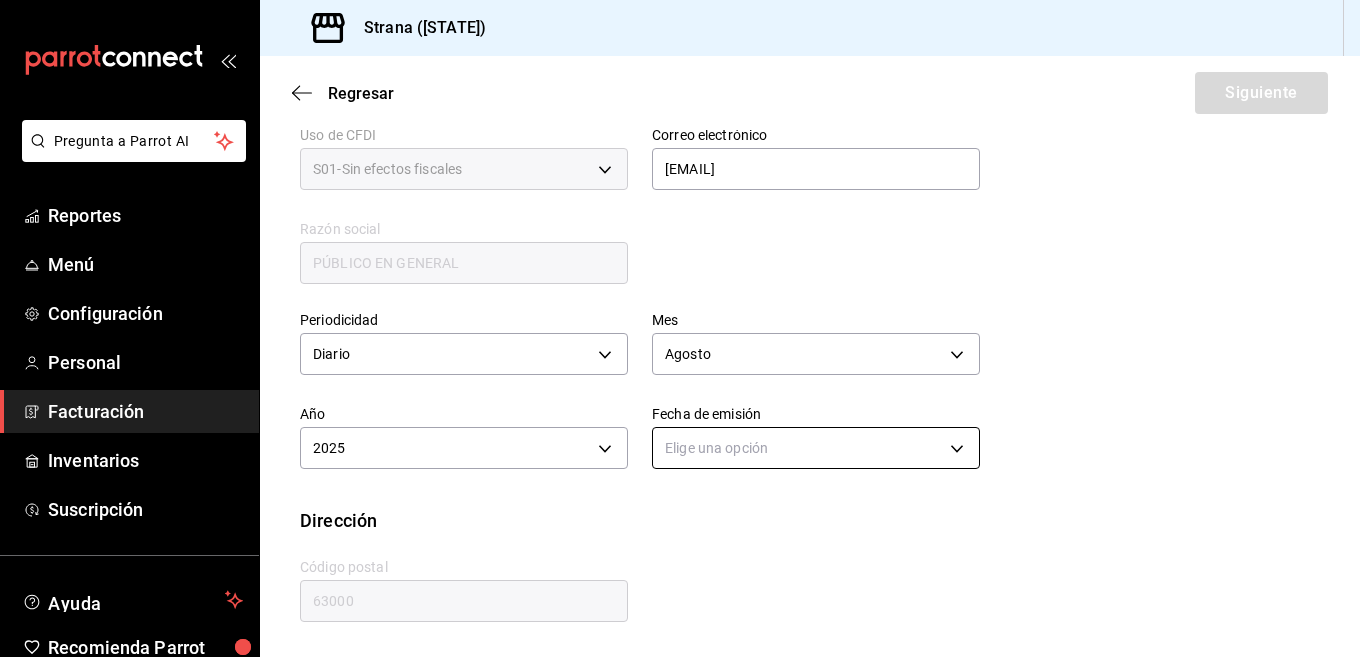 click on "Pregunta a Parrot AI Reportes   Menú   Configuración   Personal   Facturación   Inventarios   Suscripción   Ayuda Recomienda Parrot   Daniel Molina   Sugerir nueva función   Sucursal: Strana ([STATE]) Regresar Siguiente Factura general Realiza tus facturas con un numero de orden o un monto en especifico; También puedes realizar una factura de remplazo mediante una factura cancelada. Factura de reemplazo Al activar esta opción tendrás que elegir una factura a reemplazar Datos de emisor Perfil fiscal COORPORATIVO ALME cc1c91e9-2762-44ee-8d88-0f2bd3b63e4e Marca Strana ([CITY]) 1366c34a-4c58-44fc-8a92-4aa19c38de20 Tipo de comprobante Ingreso I Datos de receptor RFC XAXX010101000 Buscar RFC Régimen fiscal 616  -  Sin obligaciones fiscales 616 Uso de CFDI S01  -  Sin efectos fiscales S01 Correo electrónico [EMAIL] generic Razón social PÚBLICO EN GENERAL Periodicidad Diario DAILY Mes Agosto 8 Año 2025 2025 Fecha de emisión Elige una opción Dirección Calle # exterior # interior 63000" at bounding box center [680, 328] 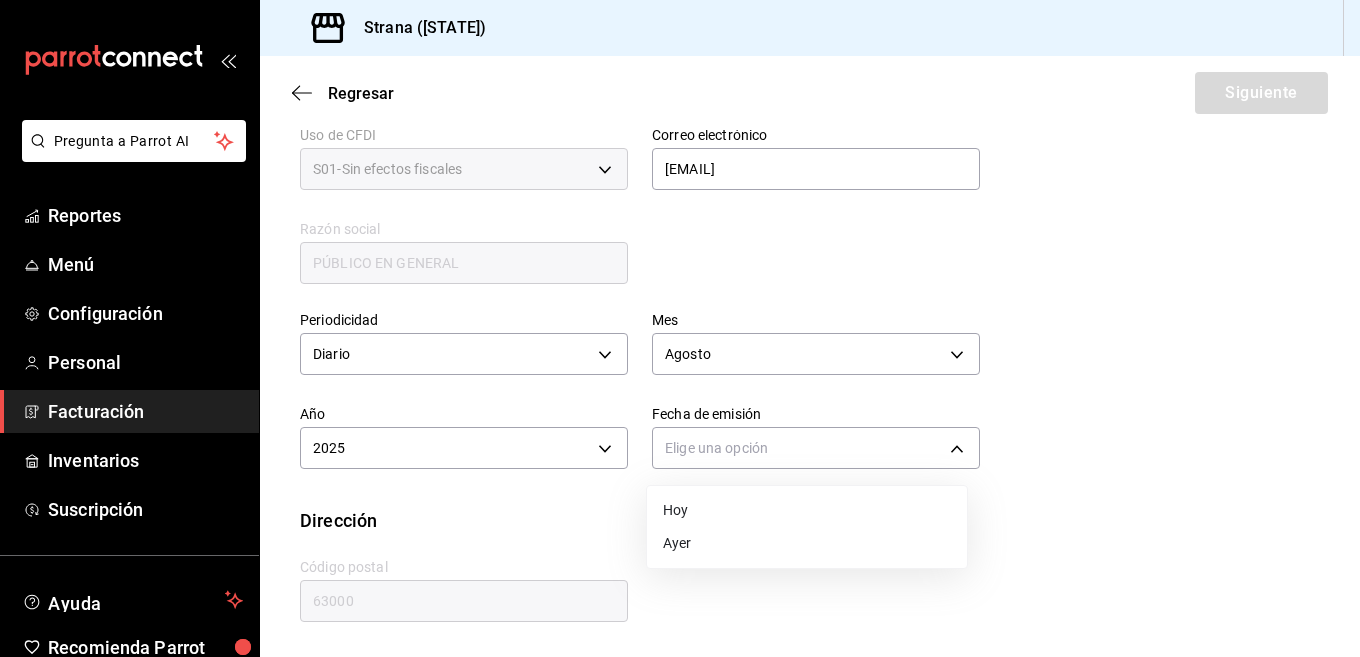 click on "Ayer" at bounding box center [807, 543] 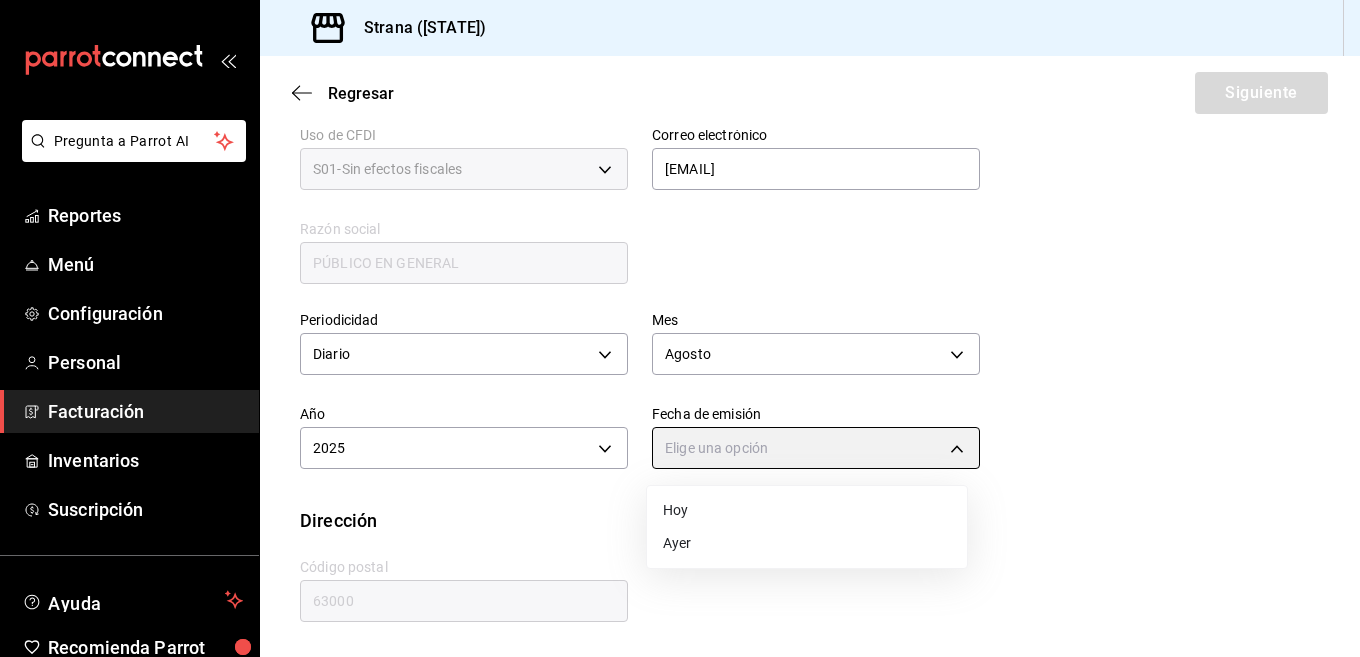 type on "YESTERDAY" 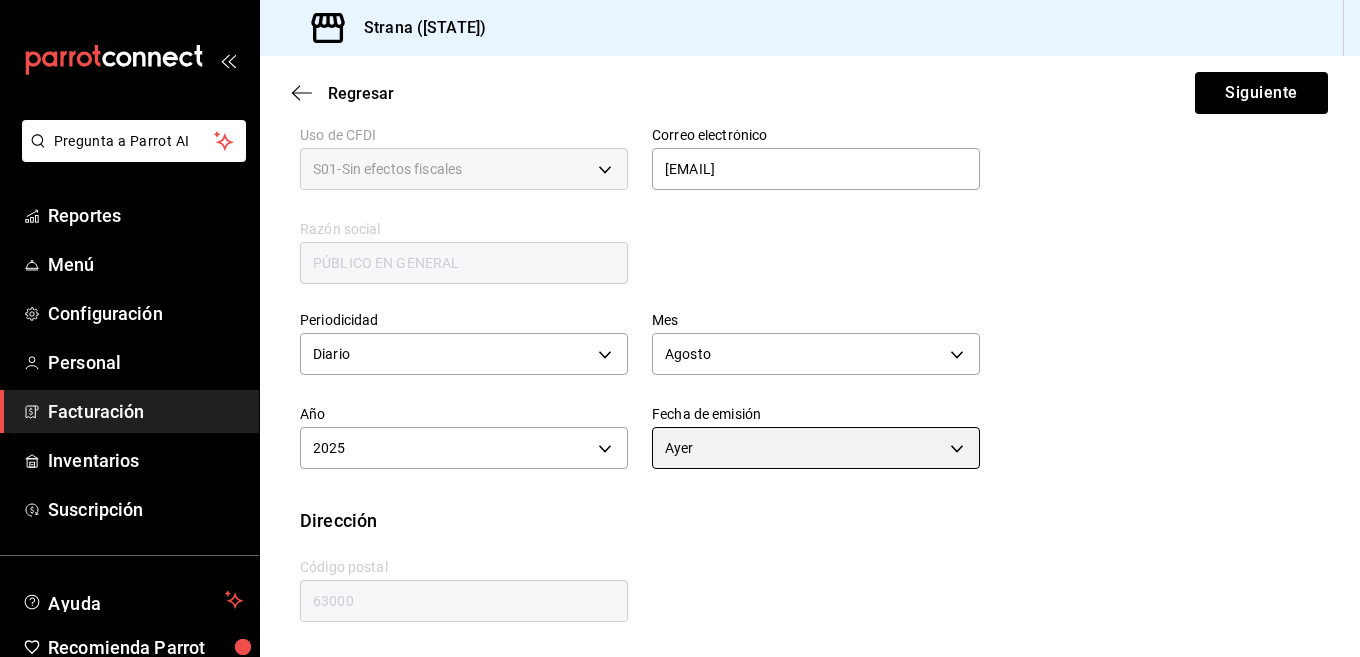 scroll, scrollTop: 479, scrollLeft: 0, axis: vertical 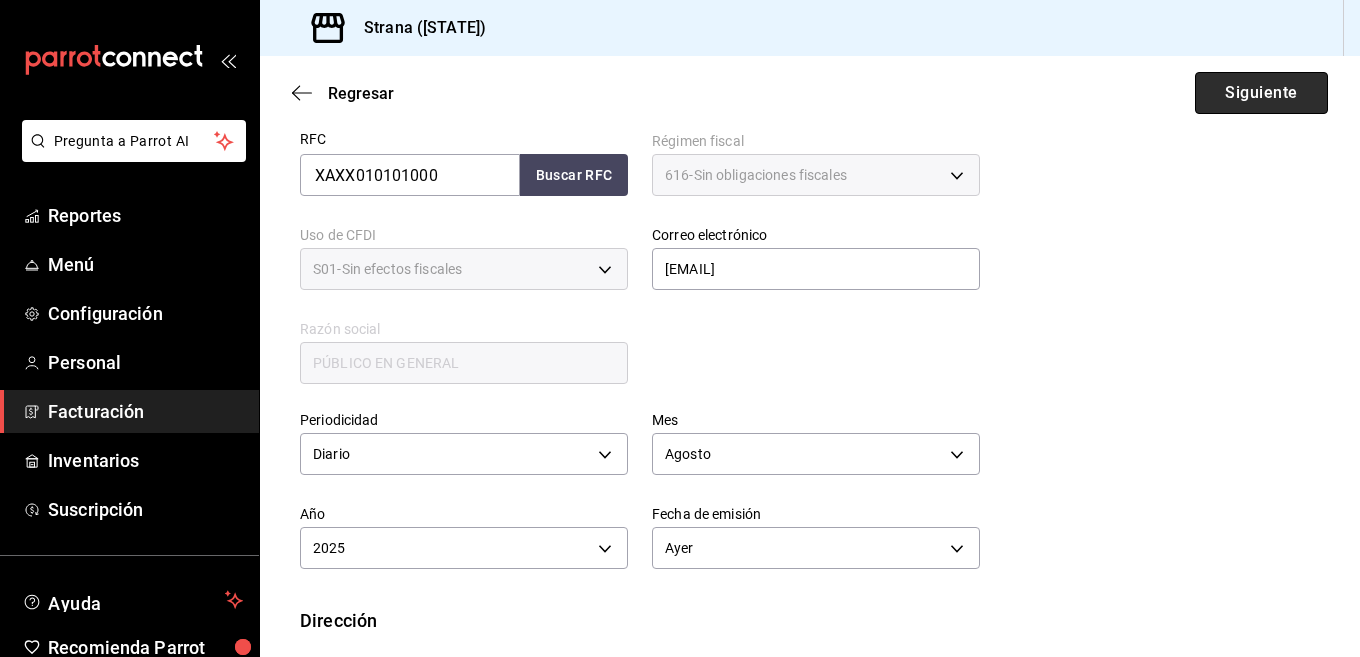 click on "Siguiente" at bounding box center (1261, 93) 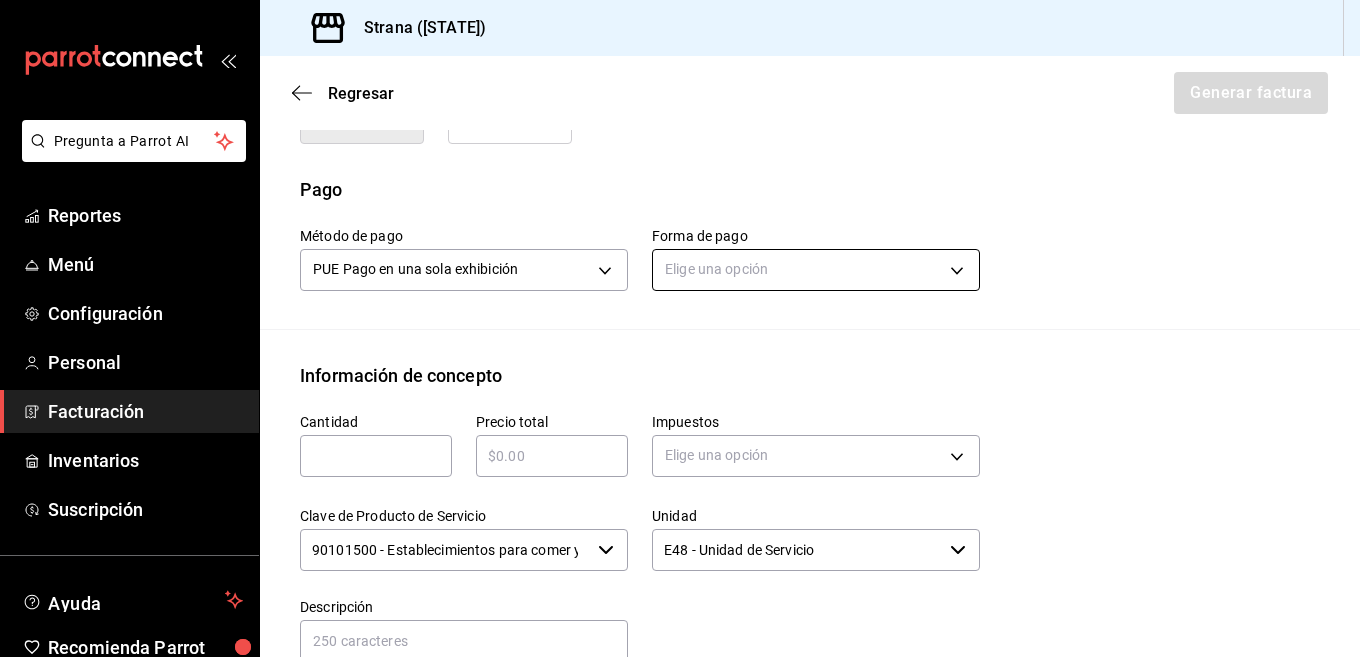 scroll, scrollTop: 579, scrollLeft: 0, axis: vertical 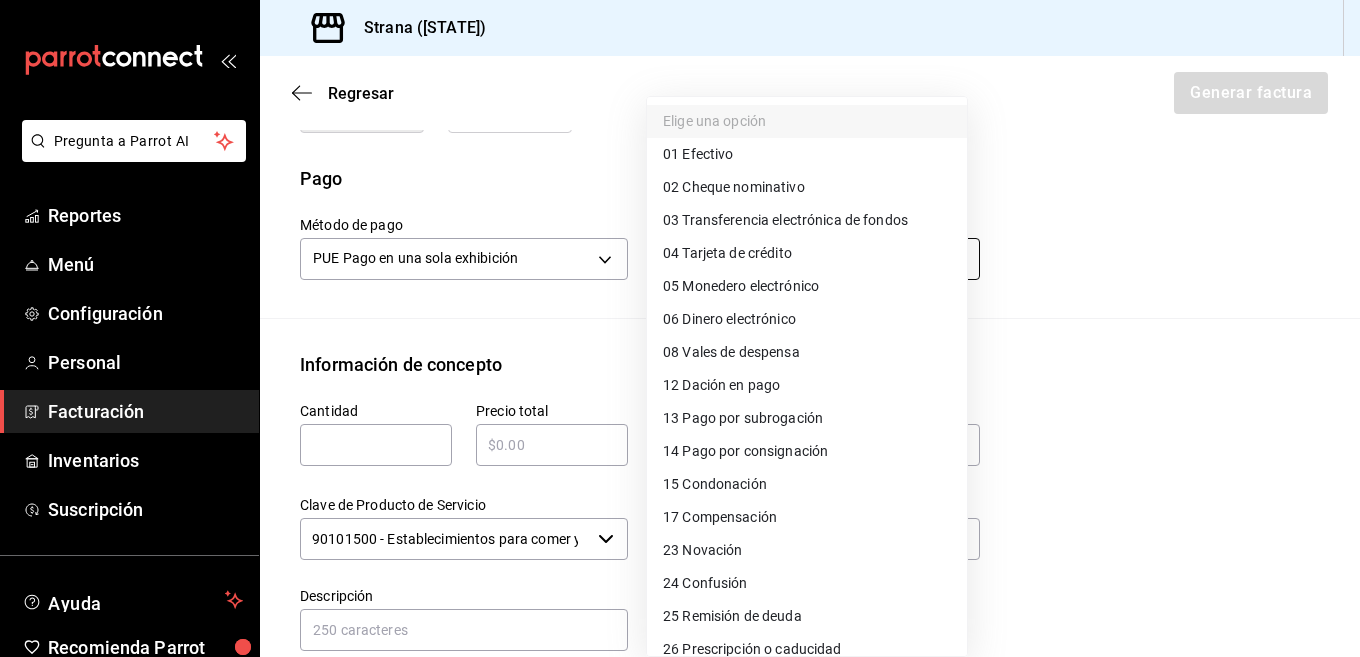 click on "Pregunta a Parrot AI Reportes   Menú   Configuración   Personal   Facturación   Inventarios   Suscripción   Ayuda Recomienda Parrot   Daniel Molina   Sugerir nueva función   Sucursal: Strana ([STATE]) Regresar Generar factura Emisor Perfil fiscal COORPORATIVO ALME Tipo de comprobante Ingreso Receptor Nombre / Razón social PÚBLICO EN GENERAL RFC Receptor XAXX010101000 Régimen fiscal Sin obligaciones fiscales Uso de CFDI S01: Sin efectos fiscales Correo electrónico [EMAIL] Elige cómo quieres agregar los conceptos a tu factura Manualmente Asociar orden Pago Método de pago PUE   Pago en una sola exhibición PUE Forma de pago Elige una opción Información de concepto Cantidad ​ Precio total ​ Impuestos Elige una opción Clave de Producto de Servicio 90101500 - Establecimientos para comer y beber ​ Unidad E48 - Unidad de Servicio ​ Descripción Agregar IVA Total $0.00 IEPS Total $0.00 Subtotal $0.00 Total $0.00 Orden Cantidad Clave Unidad Monto Impuesto Subtotal Total Reportes" at bounding box center [680, 328] 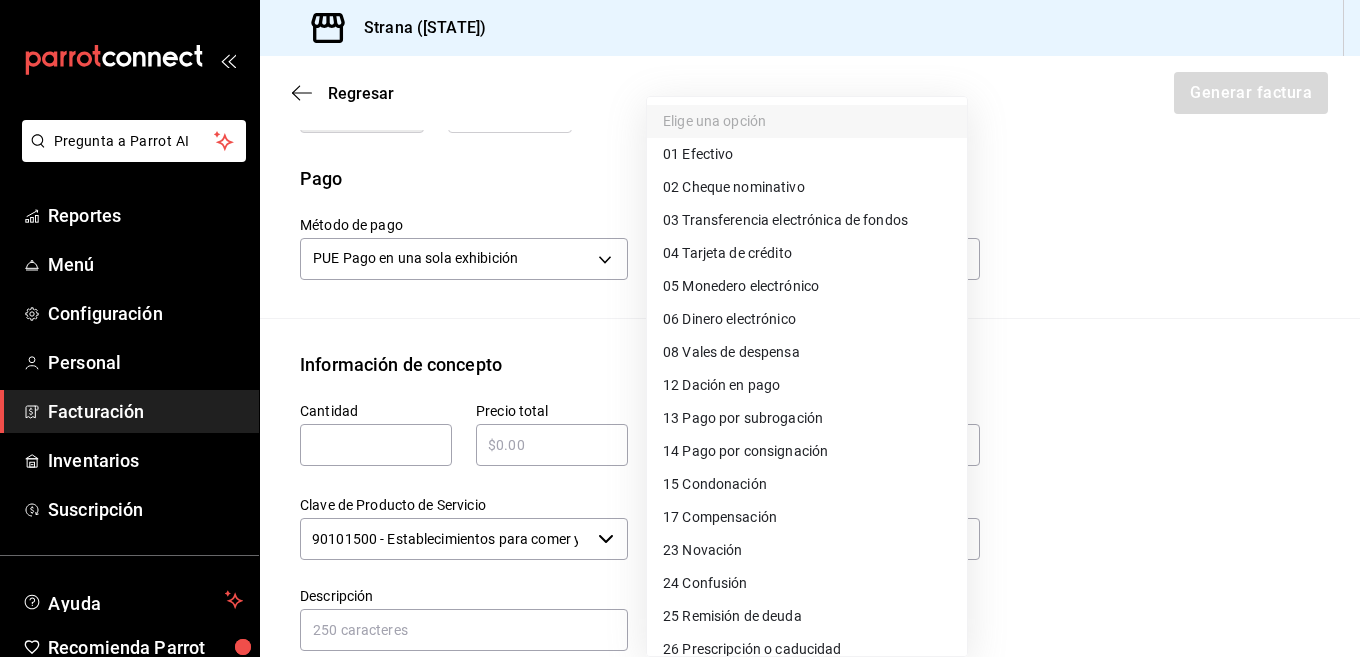 click on "04   Tarjeta de crédito" at bounding box center (727, 253) 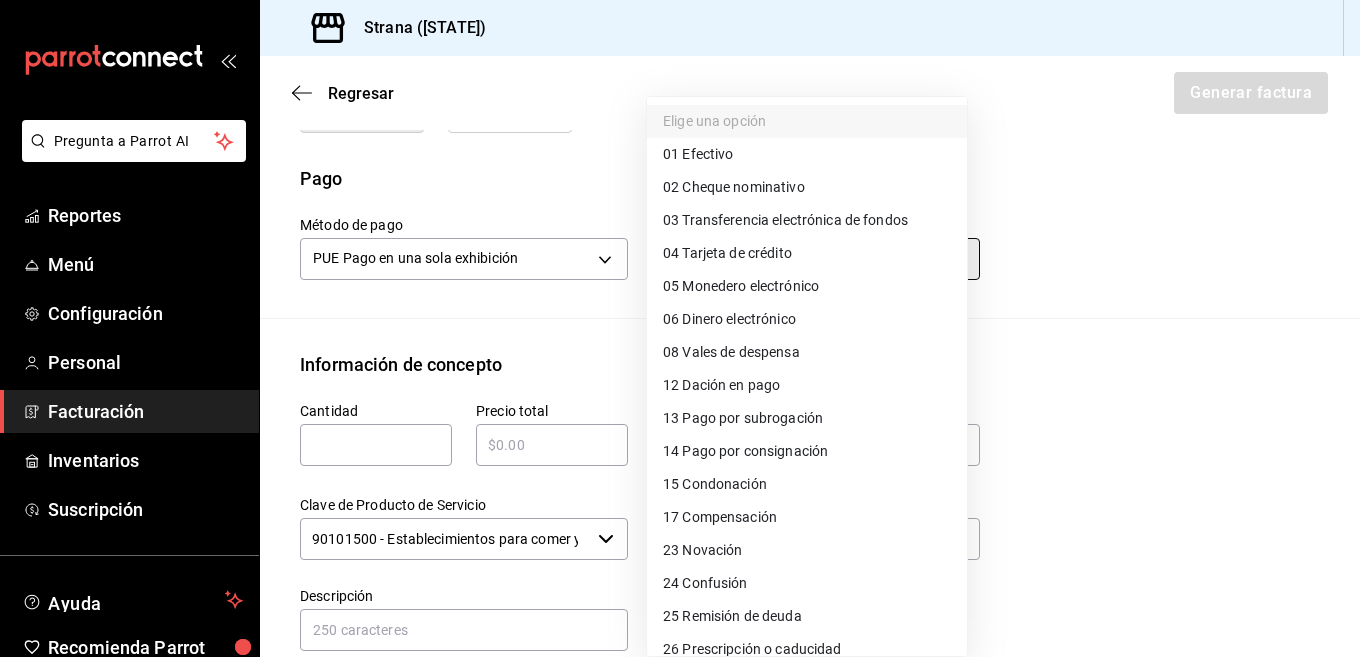type on "04" 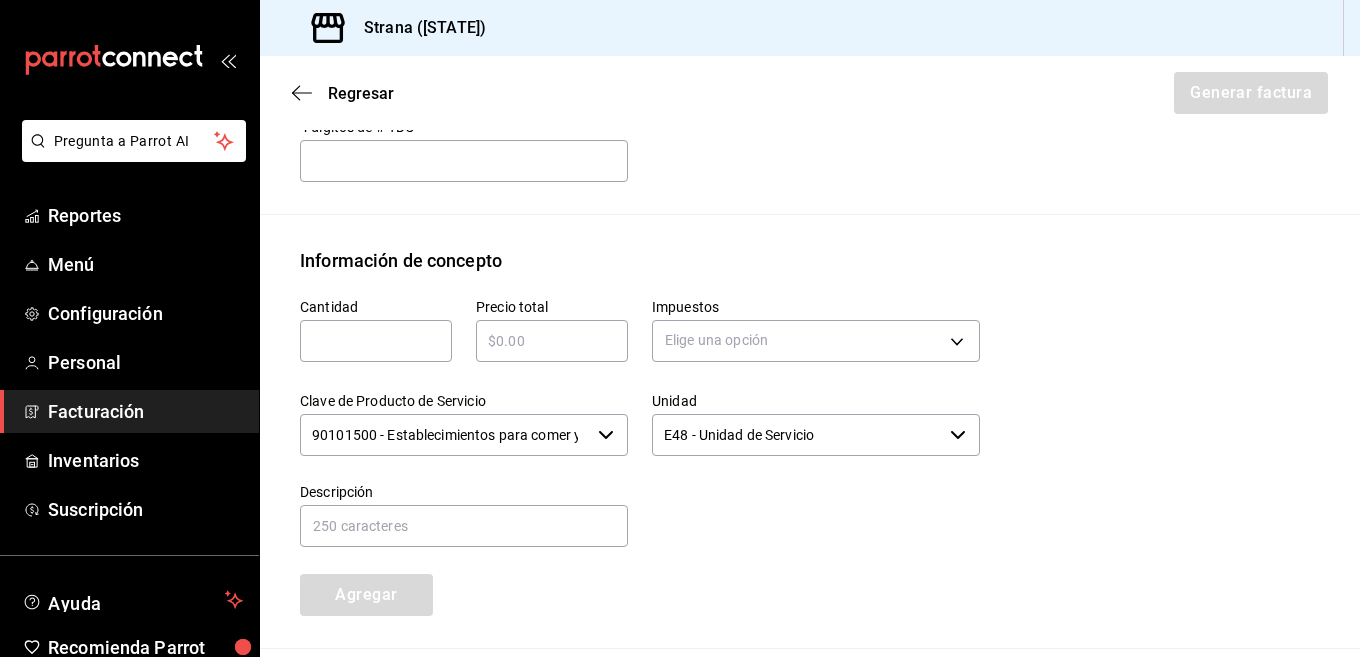 scroll, scrollTop: 779, scrollLeft: 0, axis: vertical 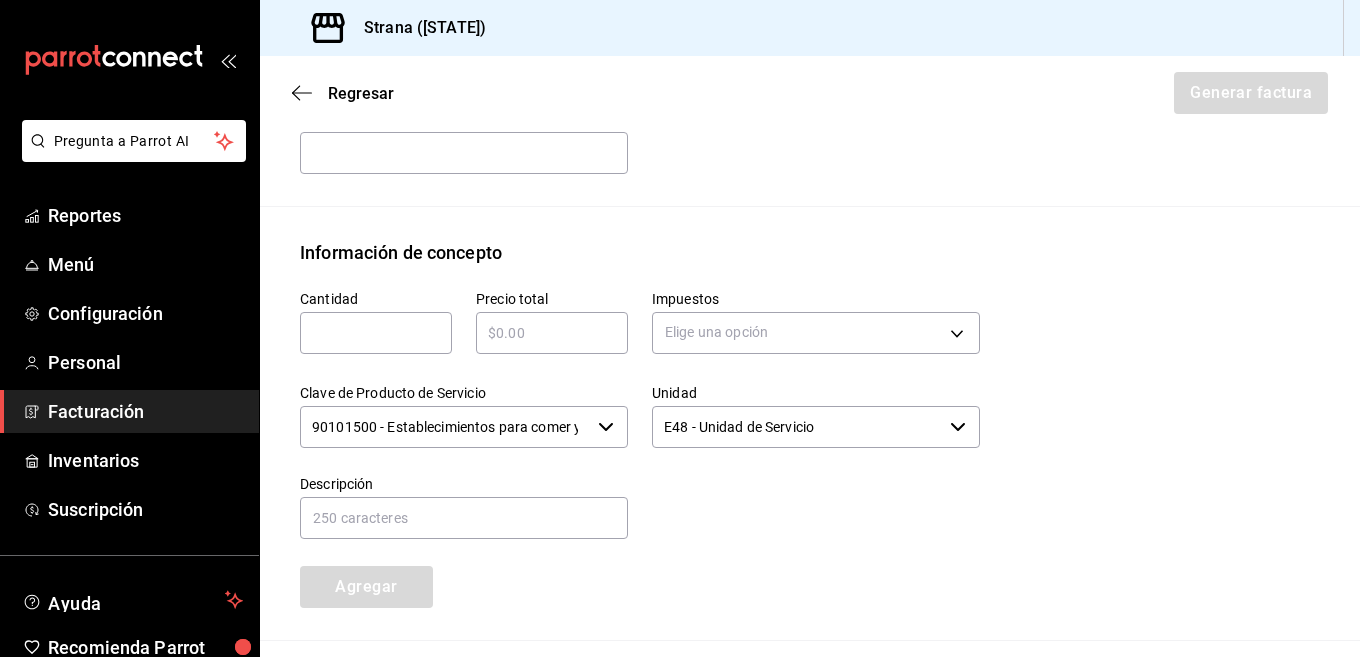 click at bounding box center [376, 333] 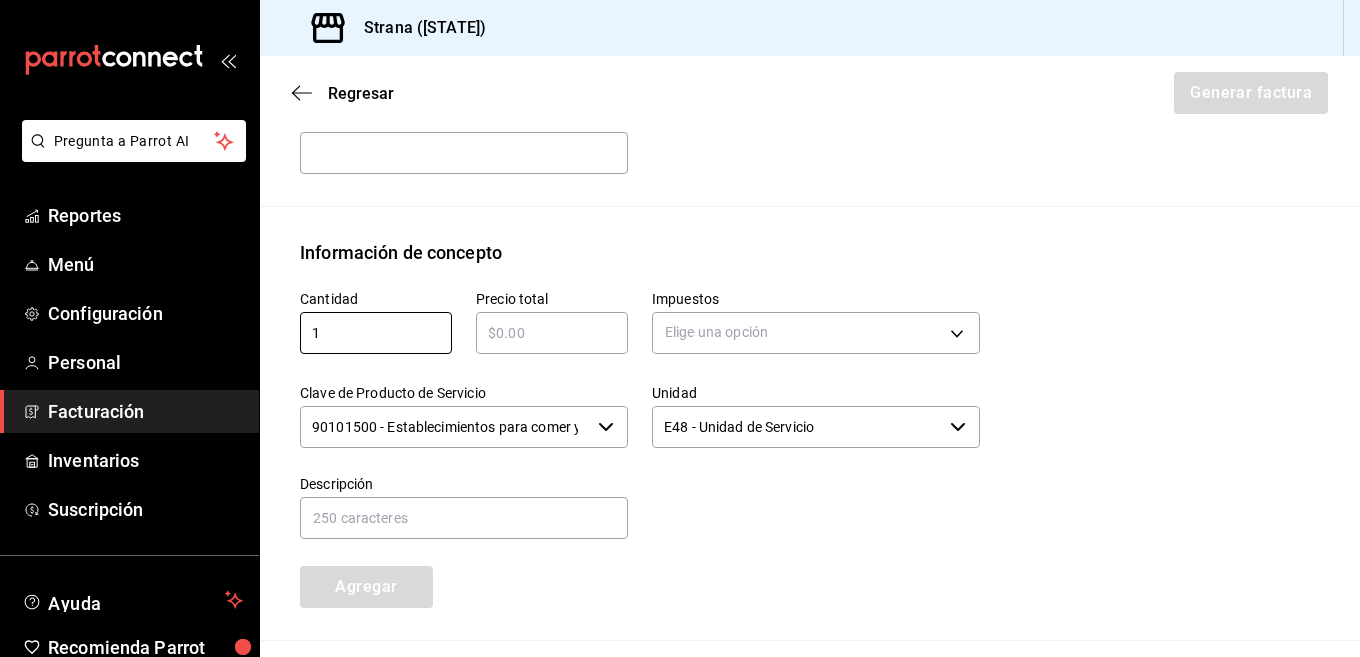 type on "1" 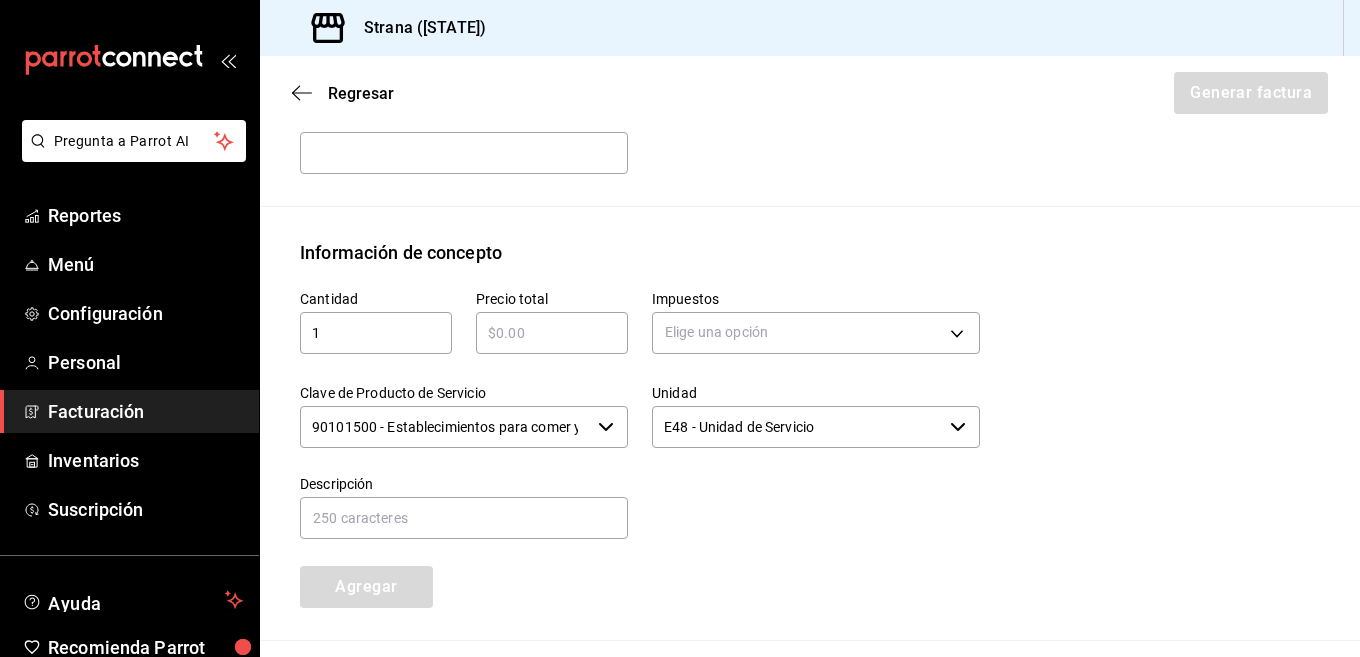click on "Emisor Perfil fiscal COORPORATIVO ALME Tipo de comprobante Ingreso Receptor Nombre / Razón social PÚBLICO EN GENERAL RFC Receptor XAXX010101000 Régimen fiscal Sin obligaciones fiscales Uso de CFDI S01: Sin efectos fiscales Correo electrónico [EMAIL] Elige cómo quieres agregar los conceptos a tu factura Manualmente Asociar orden Pago Método de pago PUE   Pago en una sola exhibición PUE Forma de pago 04   Tarjeta de crédito 04 4 dígitos de # TDC ​ Información de concepto Cantidad 1 ​ Precio total ​ Impuestos Elige una opción Clave de Producto de Servicio 90101500 - Establecimientos para comer y beber ​ Unidad E48 - Unidad de Servicio ​ Descripción Agregar IVA Total $0.00 IEPS Total $0.00 Subtotal $0.00 Total $0.00 Orden Cantidad Clave Unidad Monto Impuesto Subtotal Total" at bounding box center (810, 101) 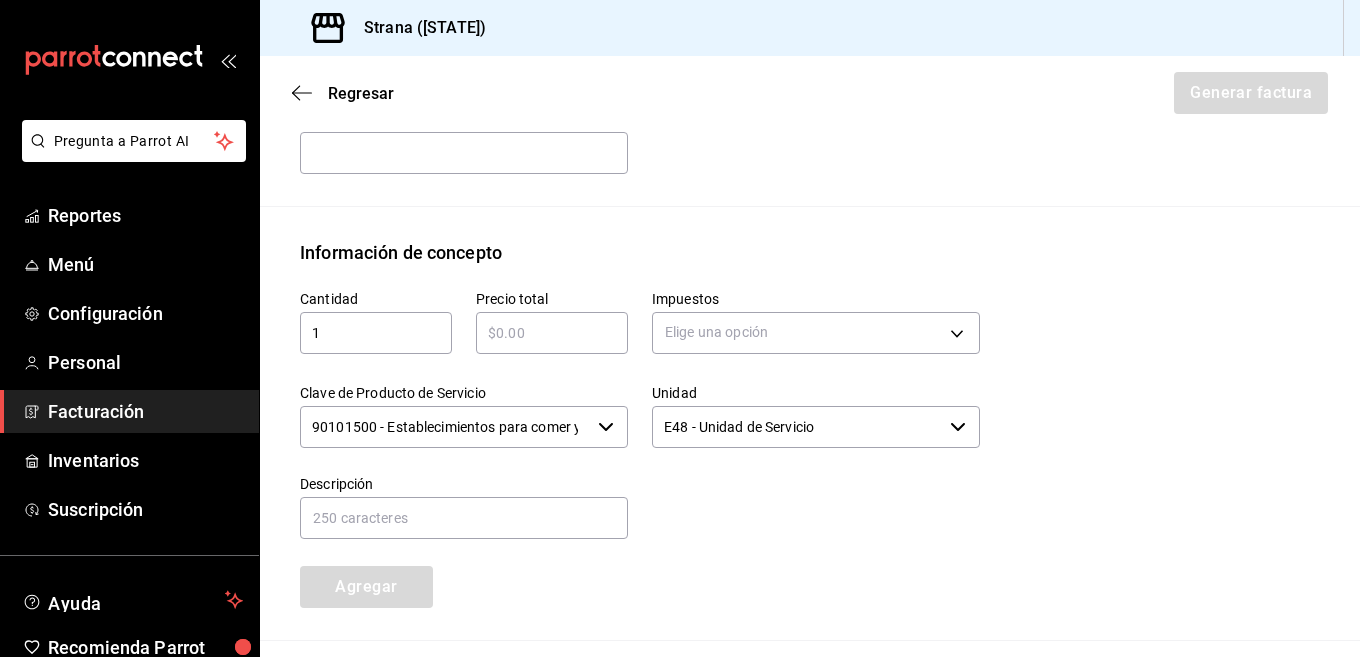 click on "​" at bounding box center (552, 333) 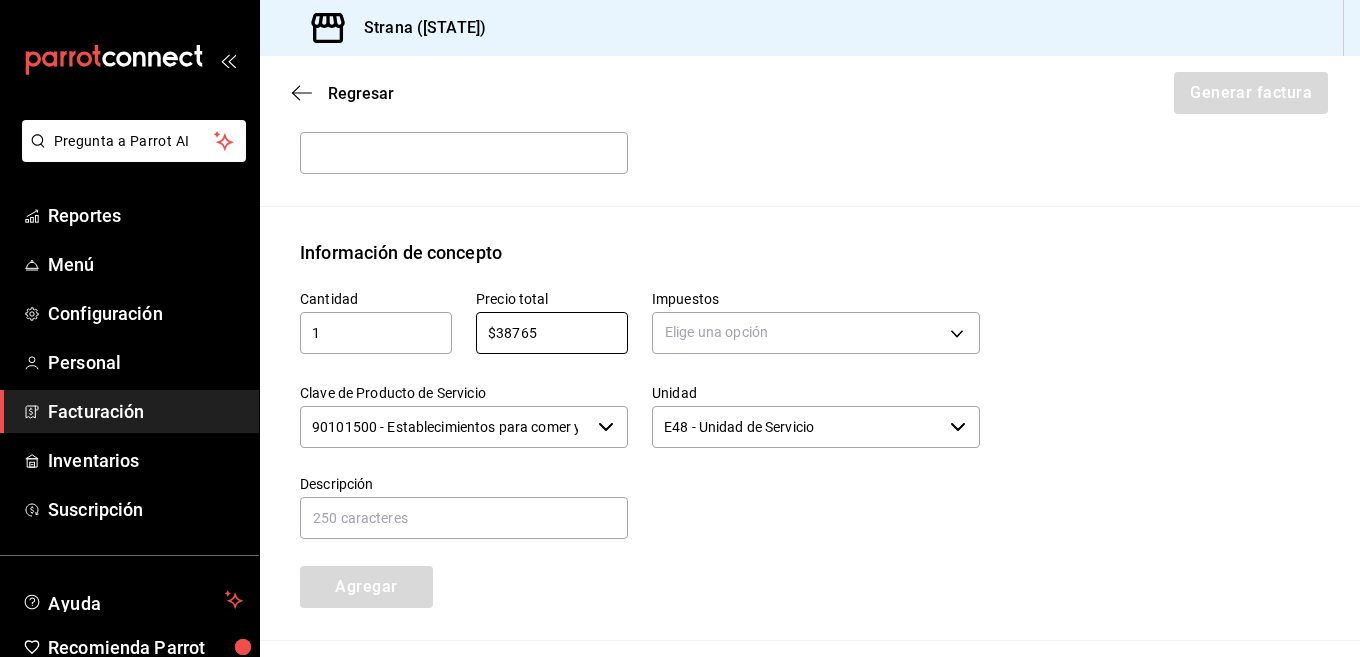 type on "$38765" 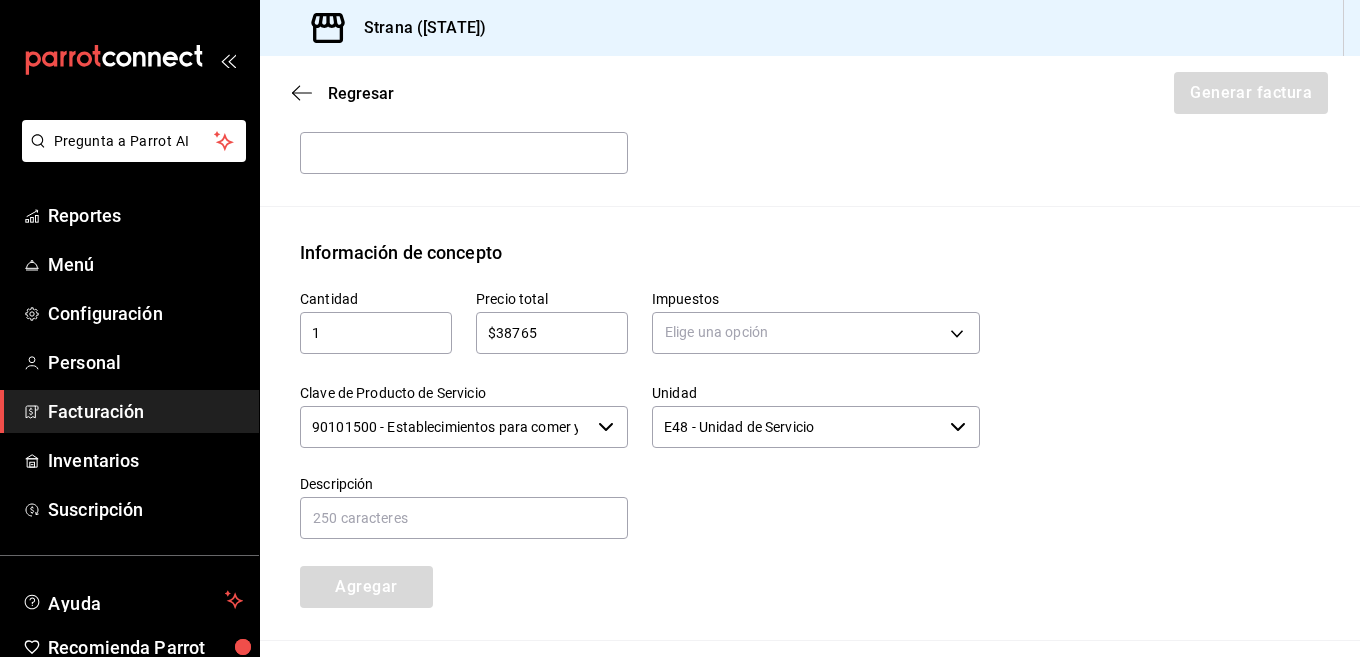 click on "Método de pago PUE   Pago en una sola exhibición PUE Forma de pago 04   Tarjeta de crédito 04 4 dígitos de # TDC ​" at bounding box center (628, 83) 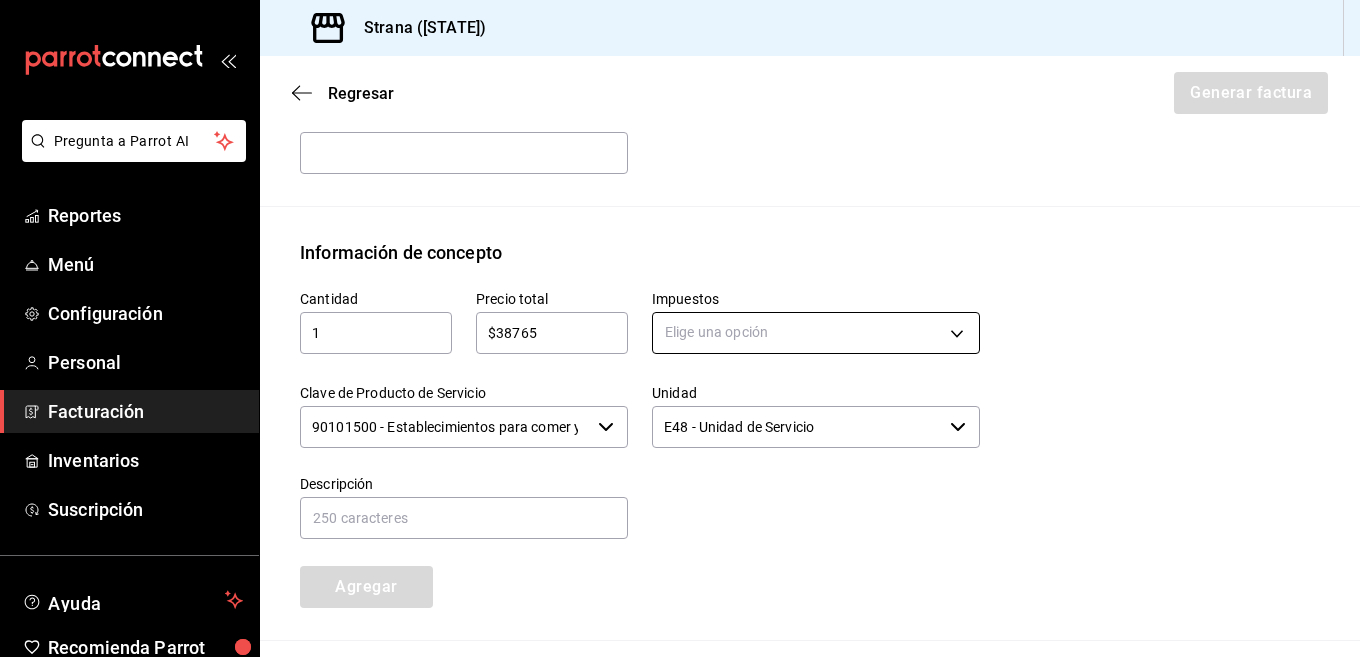click on "Pregunta a Parrot AI Reportes   Menú   Configuración   Personal   Facturación   Inventarios   Suscripción   Ayuda Recomienda Parrot   Daniel Molina   Sugerir nueva función   Sucursal: Strana ([STATE]) Regresar Generar factura Emisor Perfil fiscal COORPORATIVO ALME Tipo de comprobante Ingreso Receptor Nombre / Razón social PÚBLICO EN GENERAL RFC Receptor XAXX010101000 Régimen fiscal Sin obligaciones fiscales Uso de CFDI S01: Sin efectos fiscales Correo electrónico [EMAIL] Elige cómo quieres agregar los conceptos a tu factura Manualmente Asociar orden Pago Método de pago PUE   Pago en una sola exhibición PUE Forma de pago 04   Tarjeta de crédito 04 4 dígitos de # TDC ​ Información de concepto Cantidad 1 ​ Precio total $38765 ​ Impuestos Elige una opción Clave de Producto de Servicio 90101500 - Establecimientos para comer y beber ​ Unidad E48 - Unidad de Servicio ​ Descripción Agregar IVA Total $0.00 IEPS Total $0.00 Subtotal $0.00 Total $0.00 Orden Cantidad Clave" at bounding box center (680, 328) 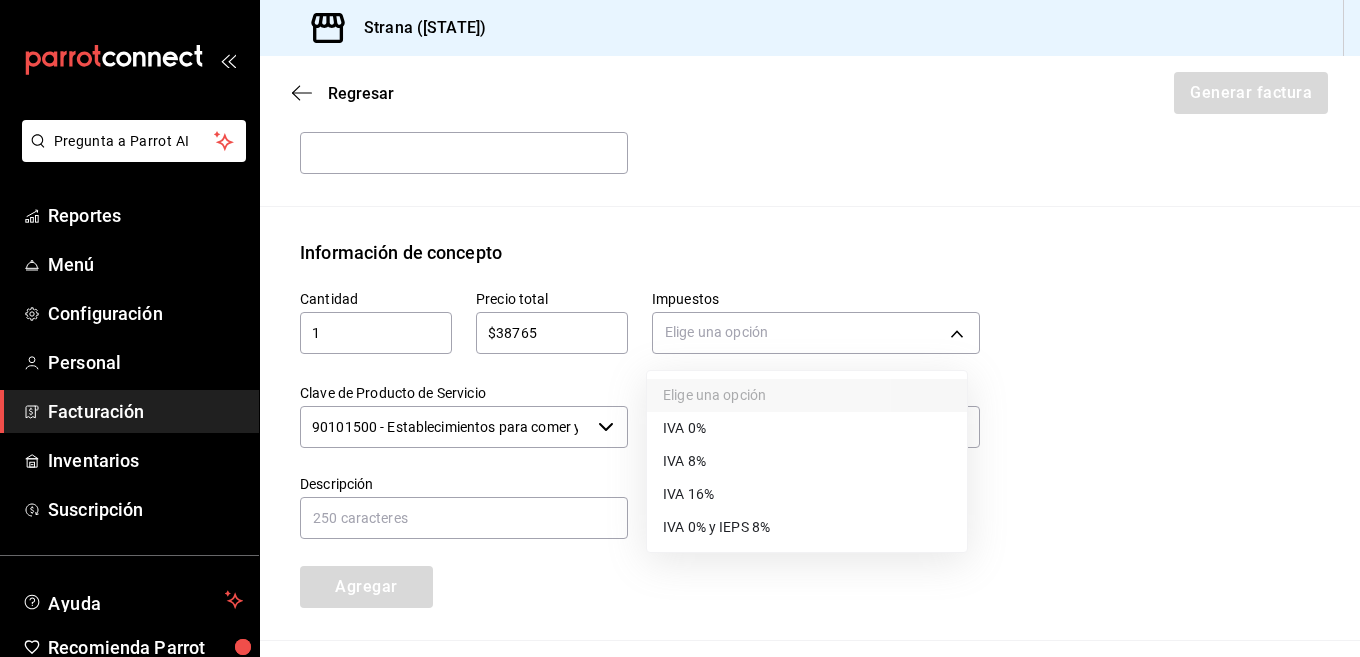 click on "IVA 16%" at bounding box center (688, 494) 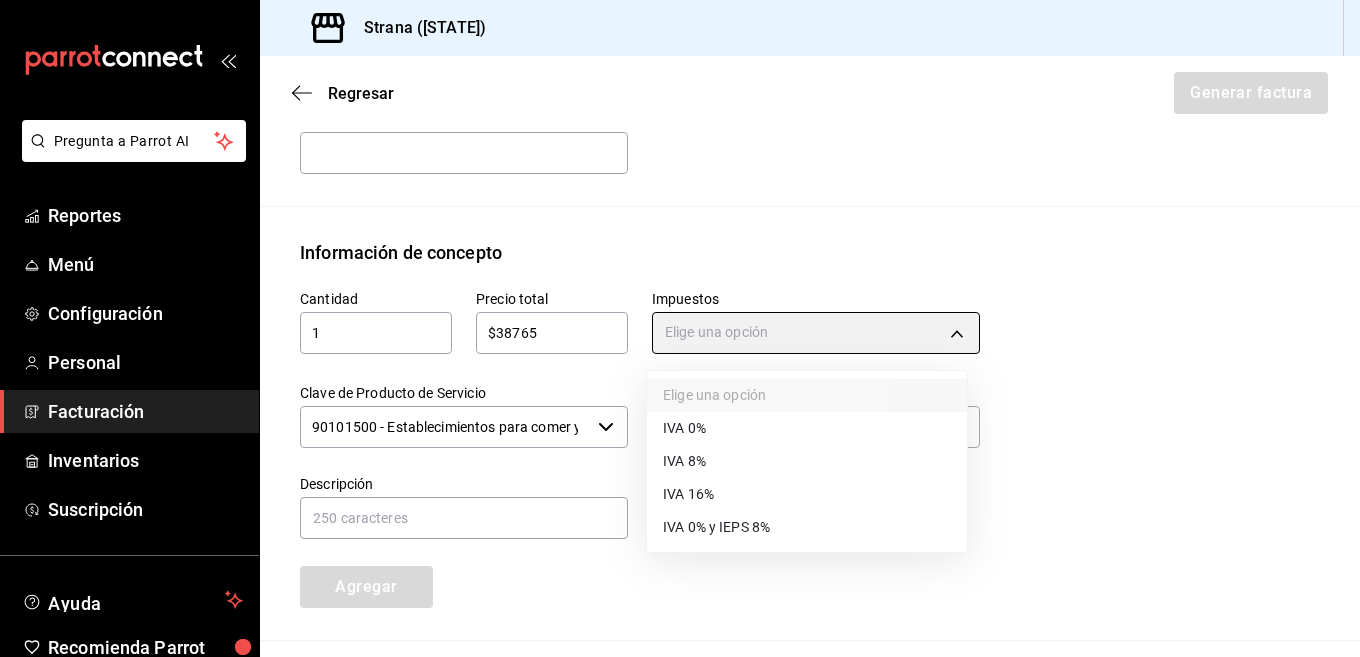 type on "IVA_16" 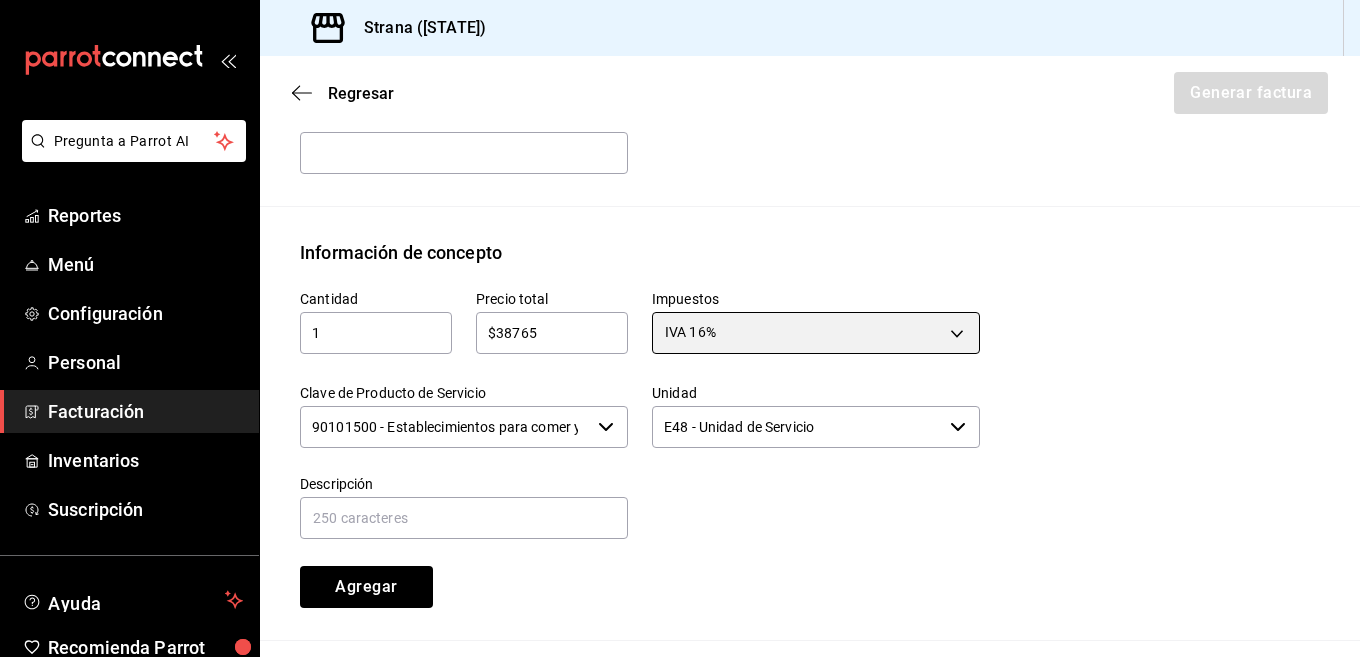 scroll, scrollTop: 879, scrollLeft: 0, axis: vertical 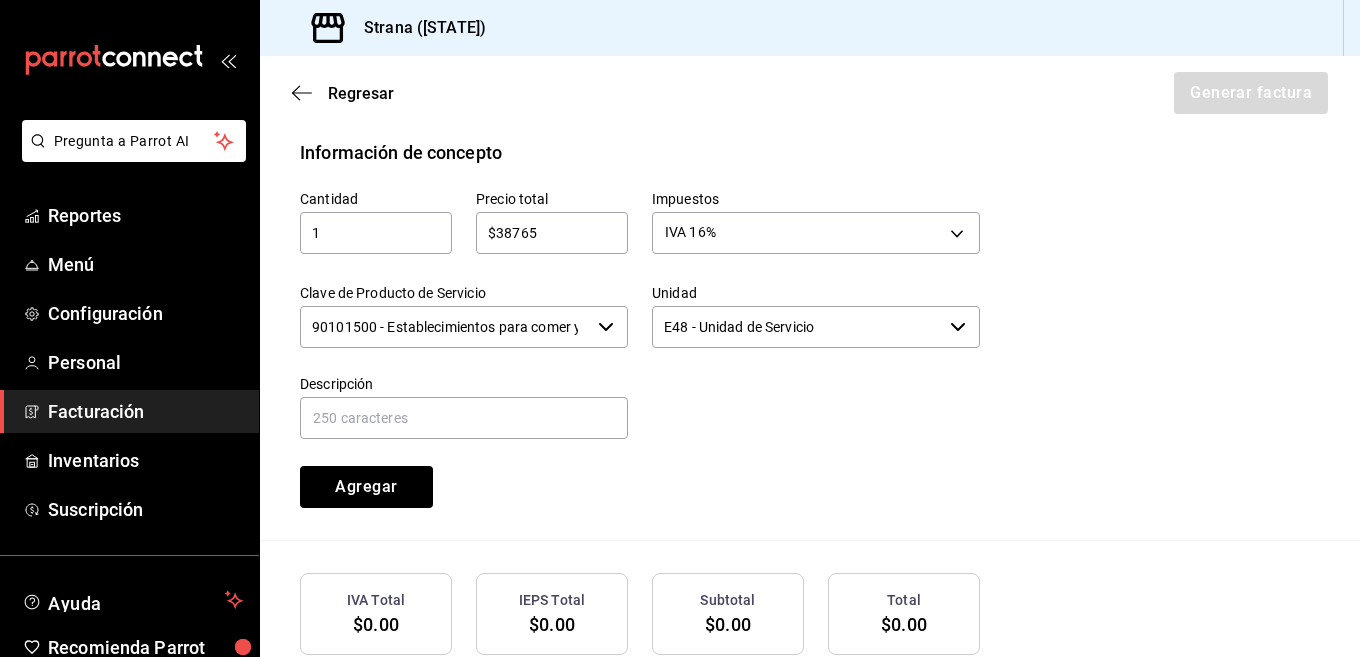 click on "90101500 - Establecimientos para comer y beber" at bounding box center [445, 327] 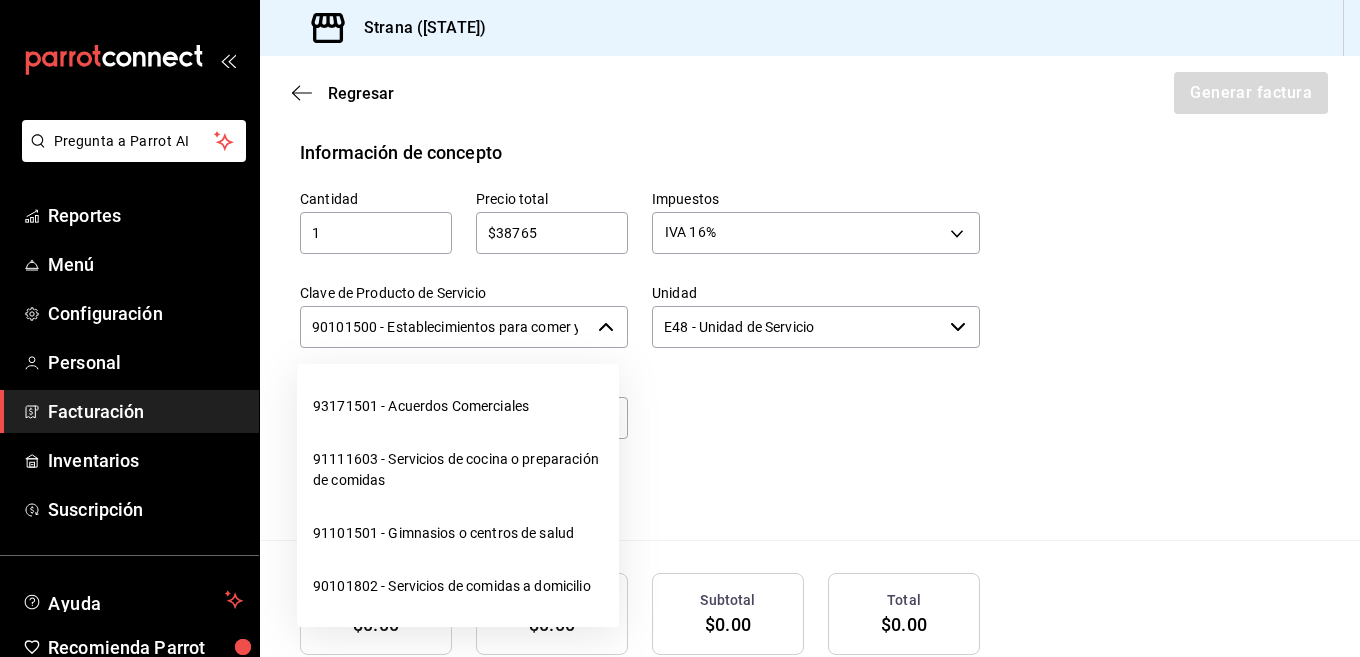 click on "90101500 - Establecimientos para comer y beber" at bounding box center [445, 327] 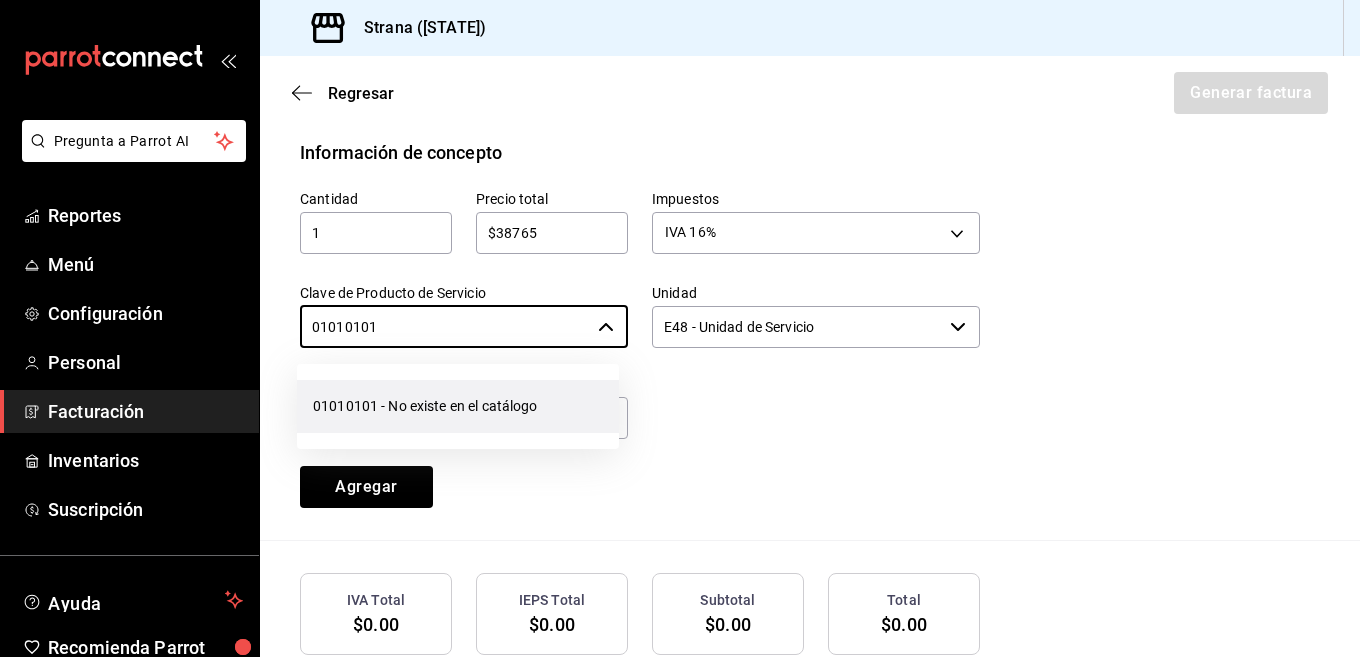 click on "01010101 - No existe en el catálogo" at bounding box center (458, 406) 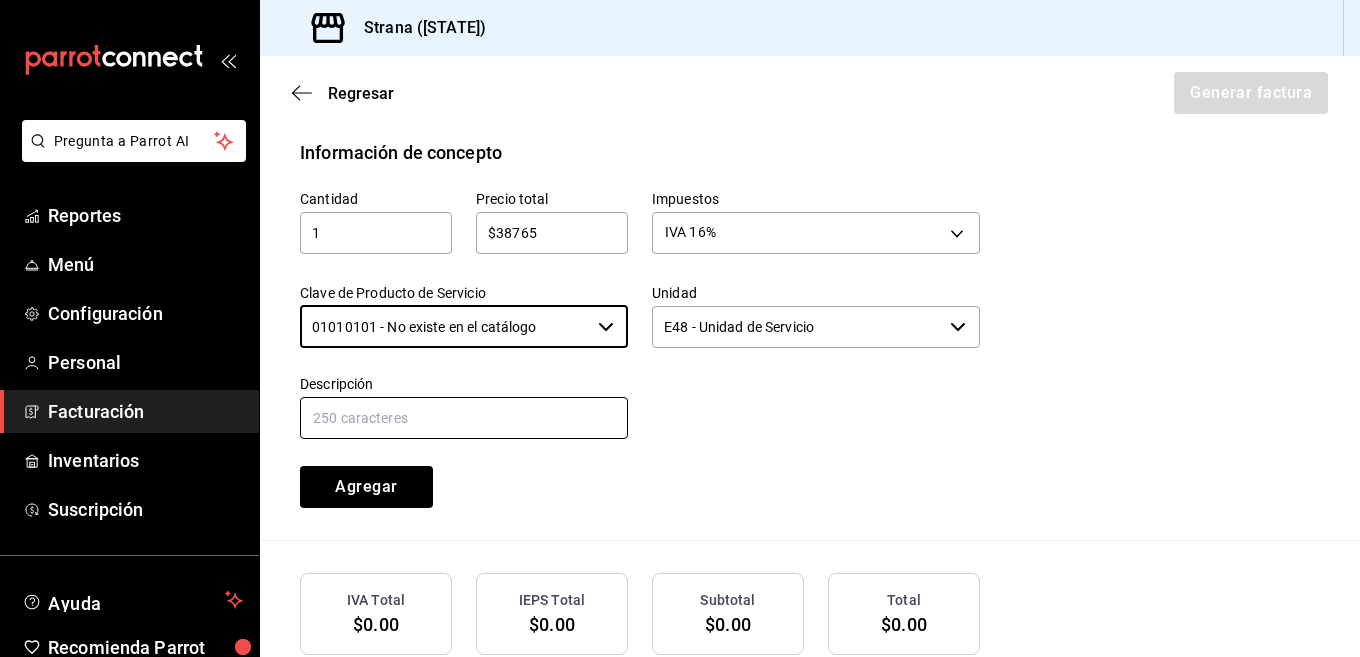 type on "01010101 - No existe en el catálogo" 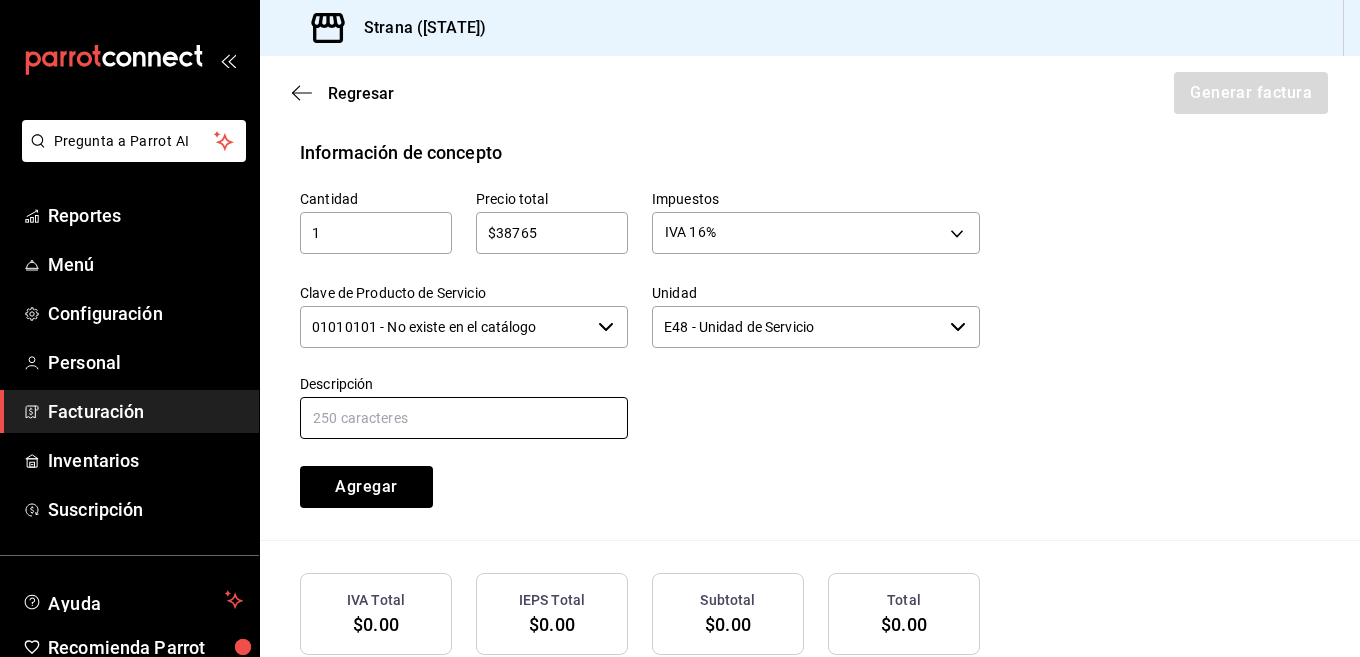 click at bounding box center (464, 418) 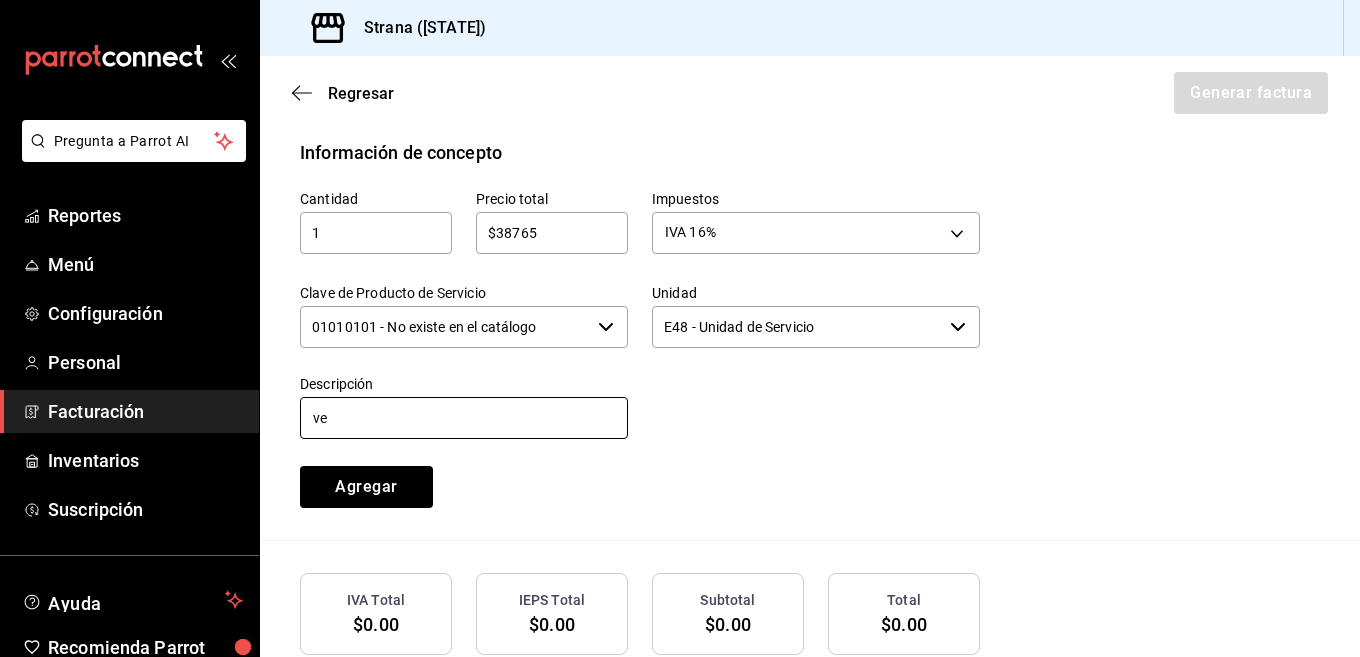 type on "v" 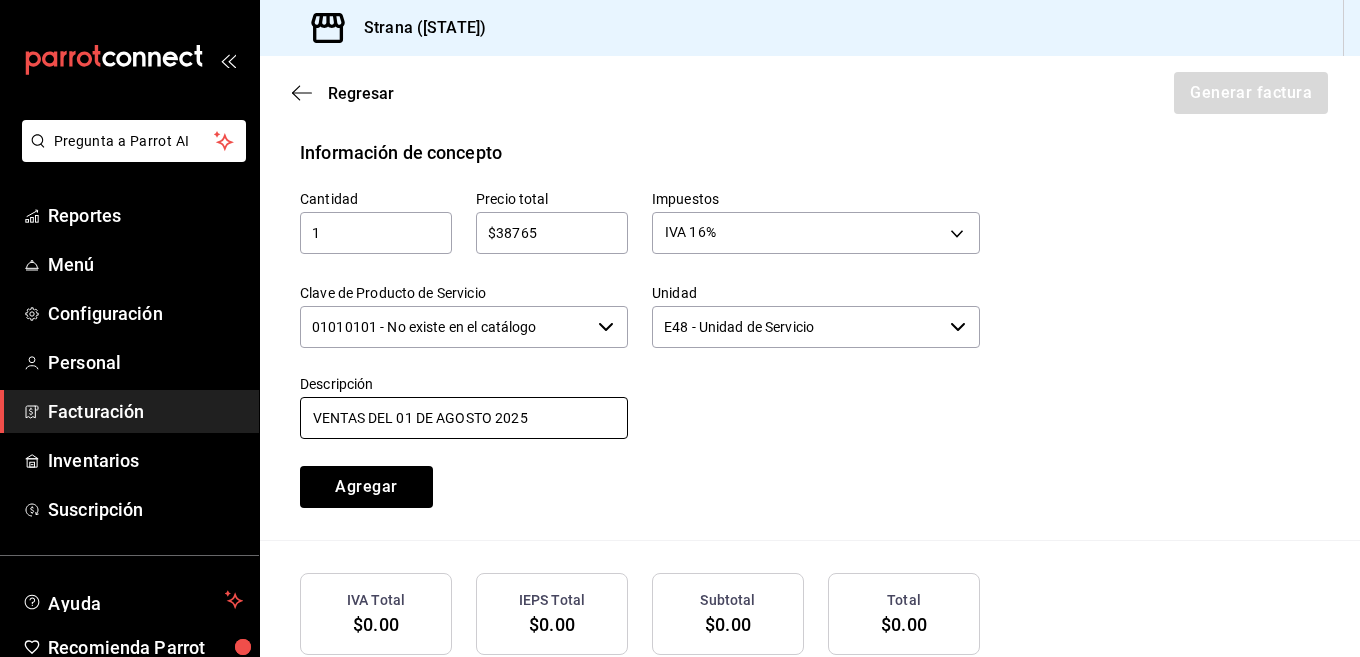 type on "VENTAS DEL 01 DE AGOSTO 2025" 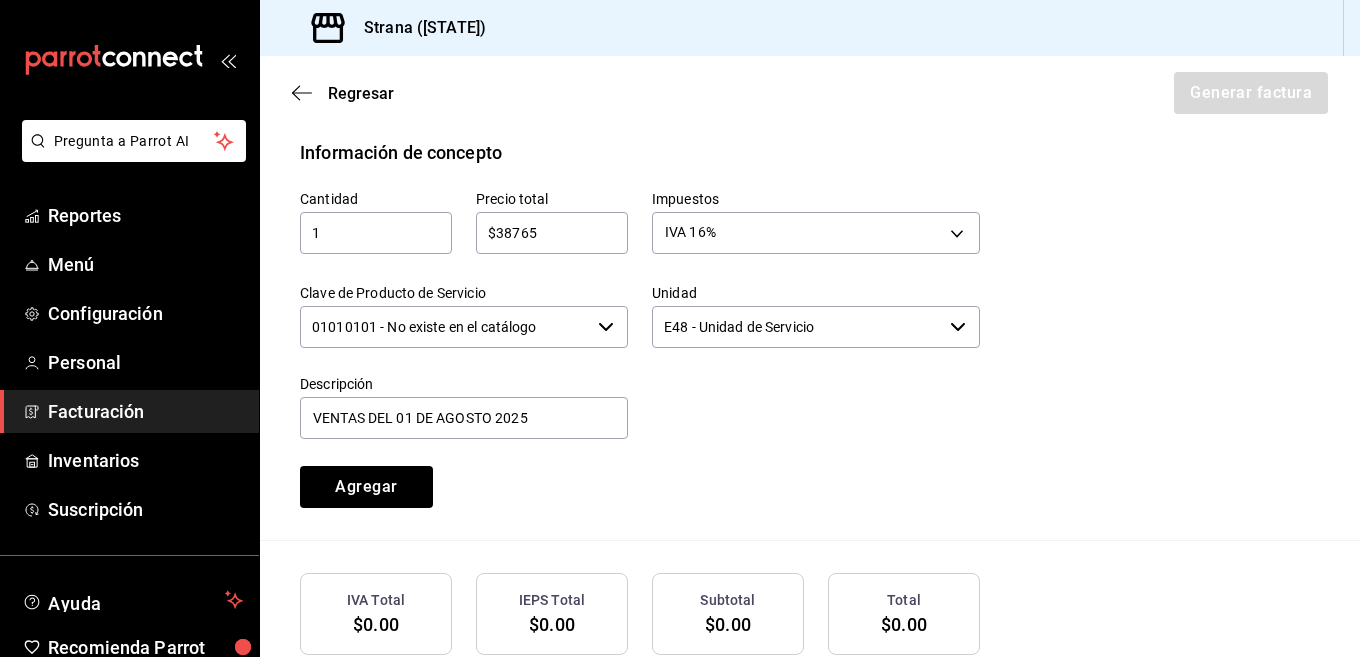 click at bounding box center [804, 396] 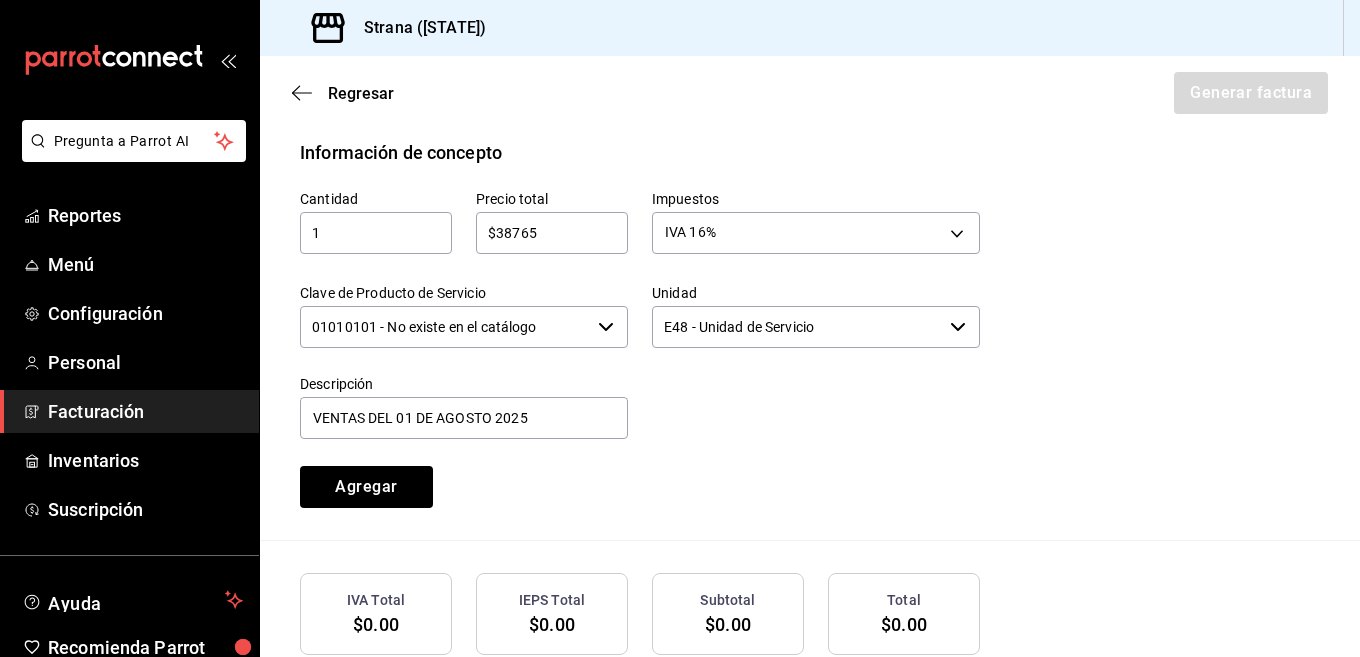 scroll, scrollTop: 998, scrollLeft: 0, axis: vertical 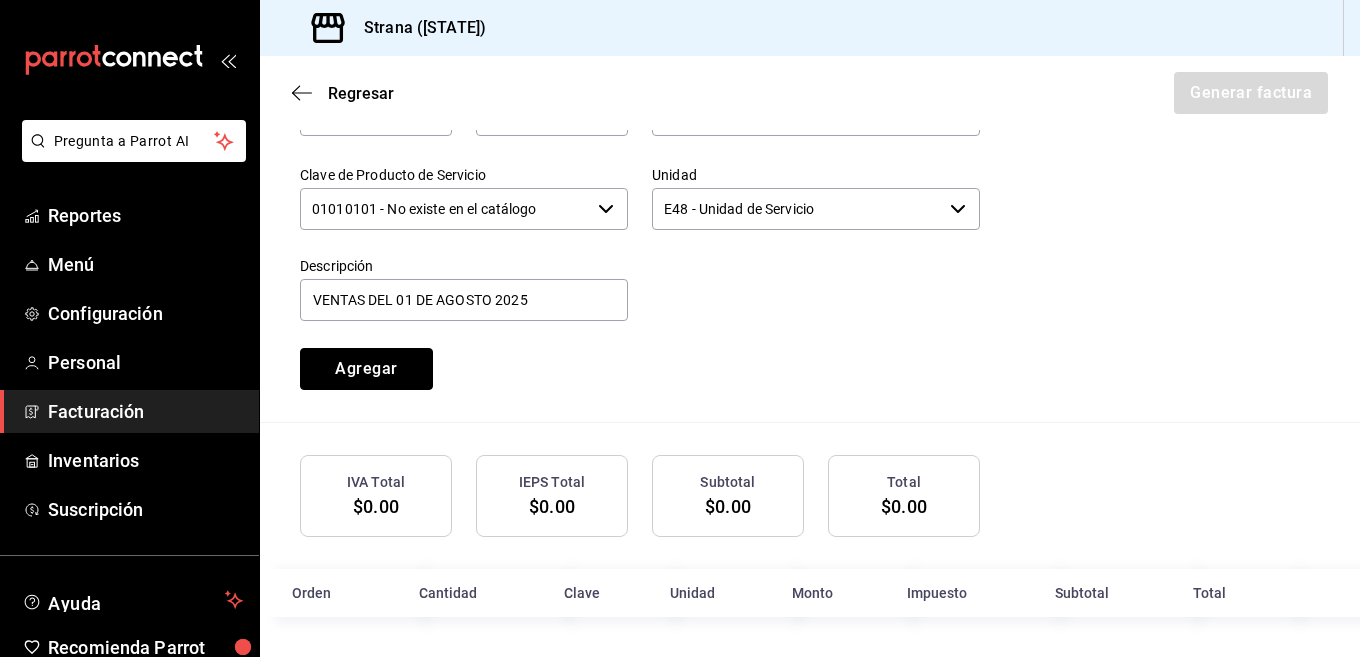 click on "Agregar" at bounding box center [366, 369] 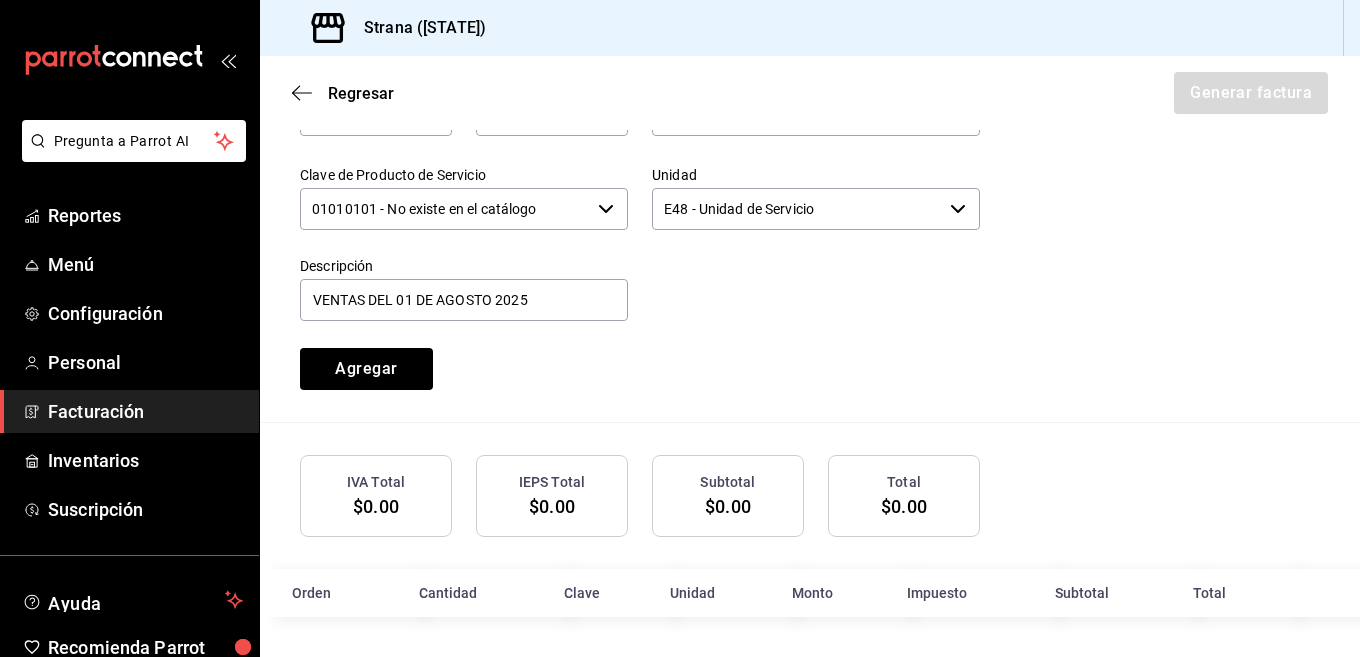 type 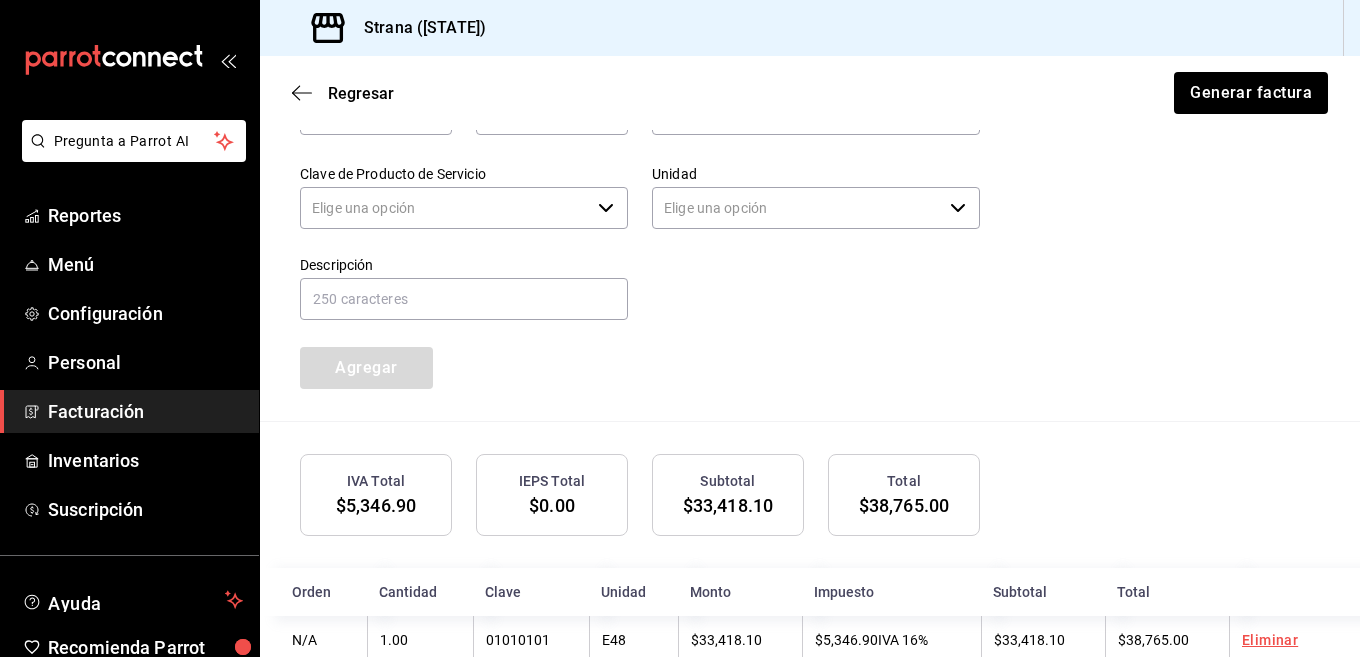 type on "90101500 - Establecimientos para comer y beber" 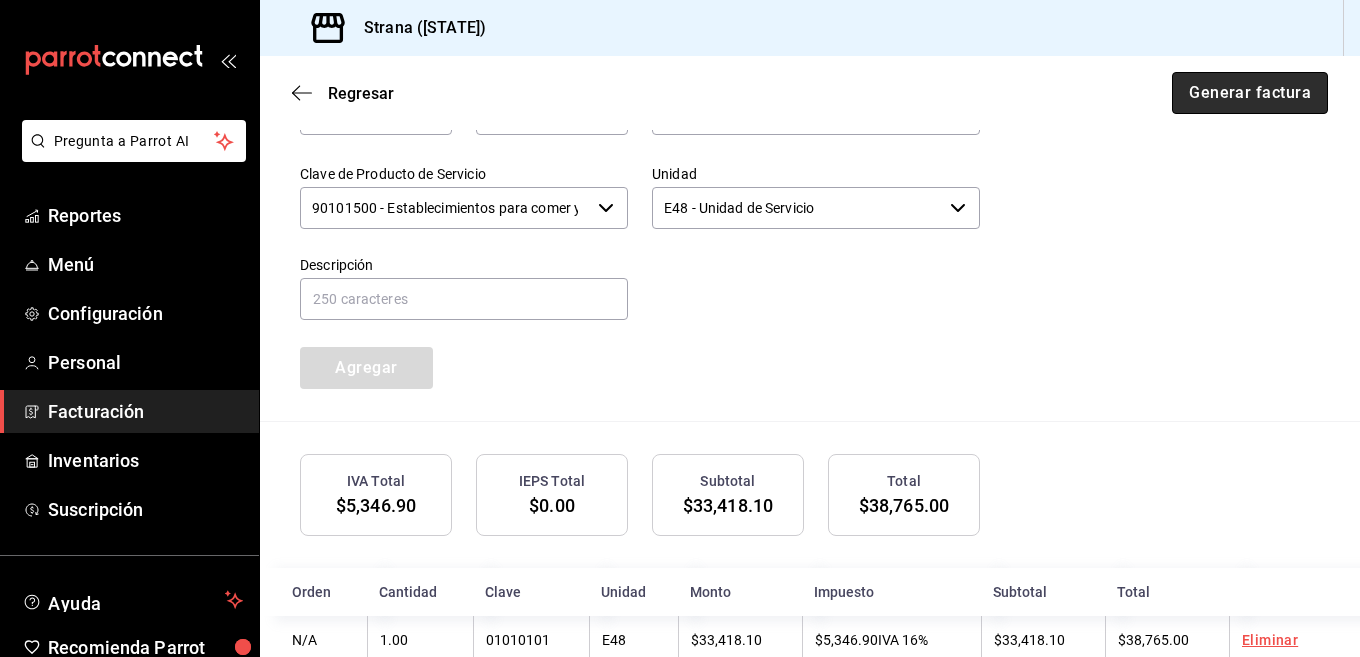click on "Generar factura" at bounding box center (1250, 93) 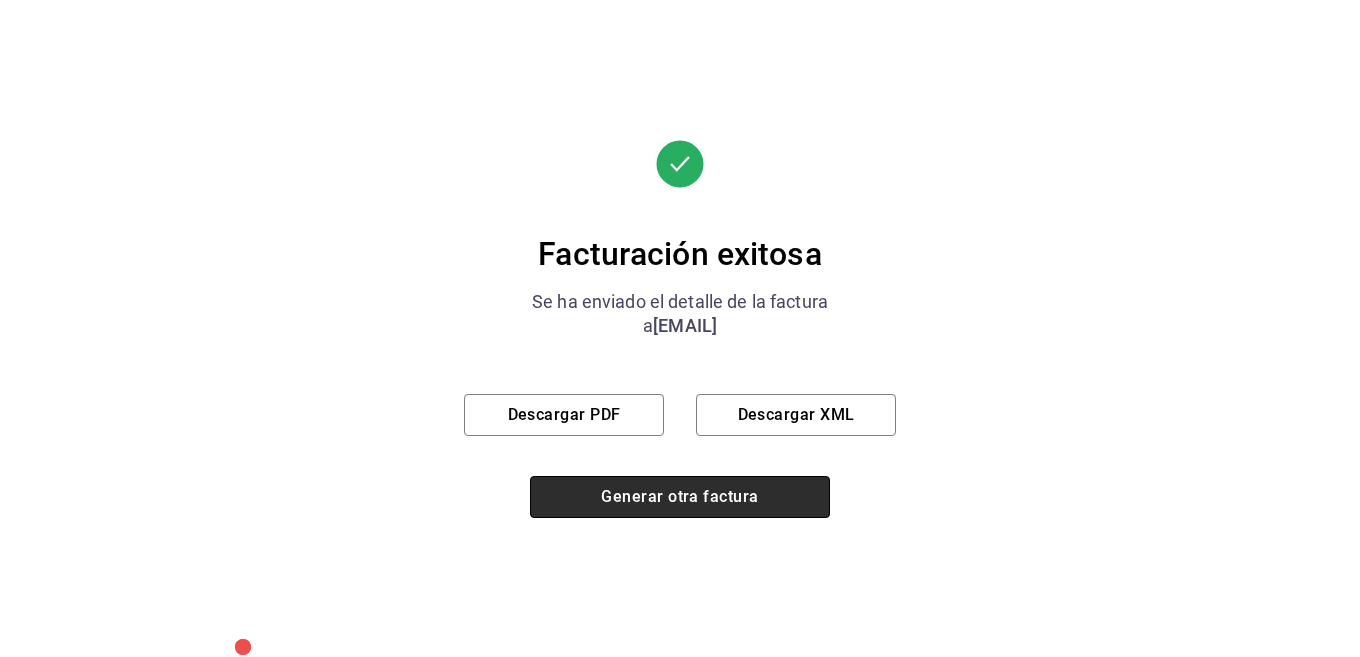 click on "Generar otra factura" at bounding box center [680, 497] 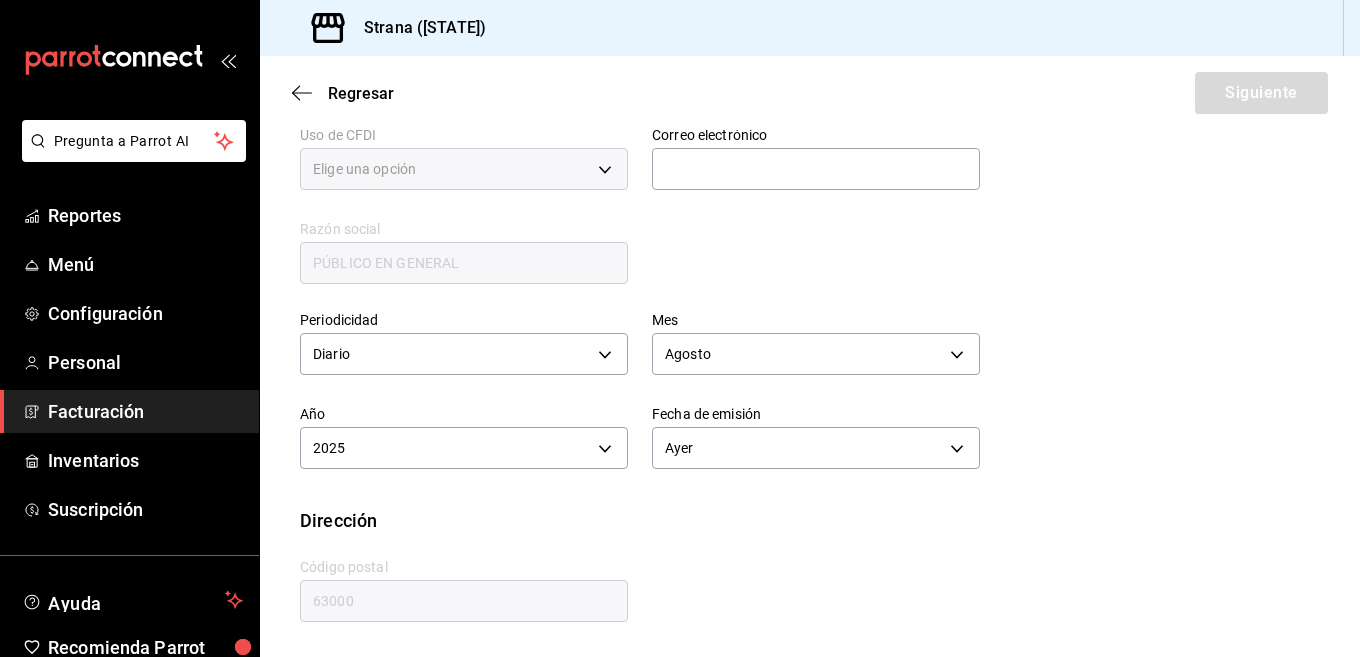 type on "616" 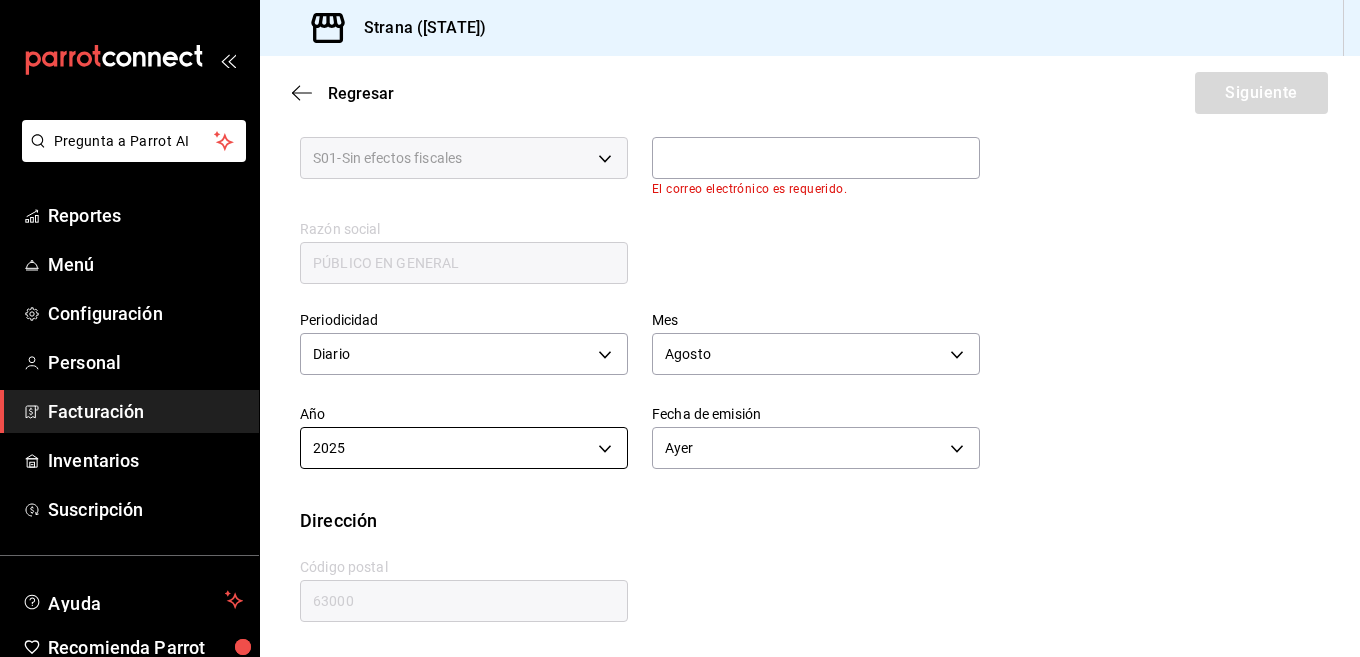 scroll, scrollTop: 488, scrollLeft: 0, axis: vertical 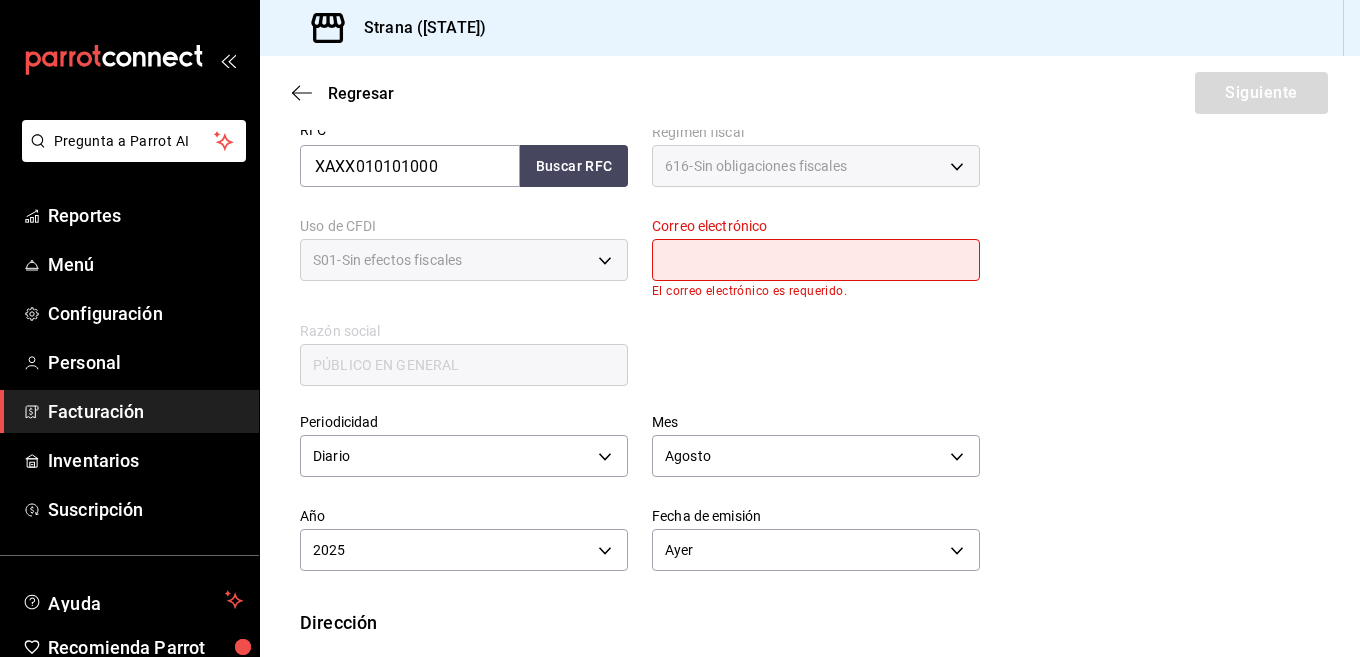 click at bounding box center [816, 260] 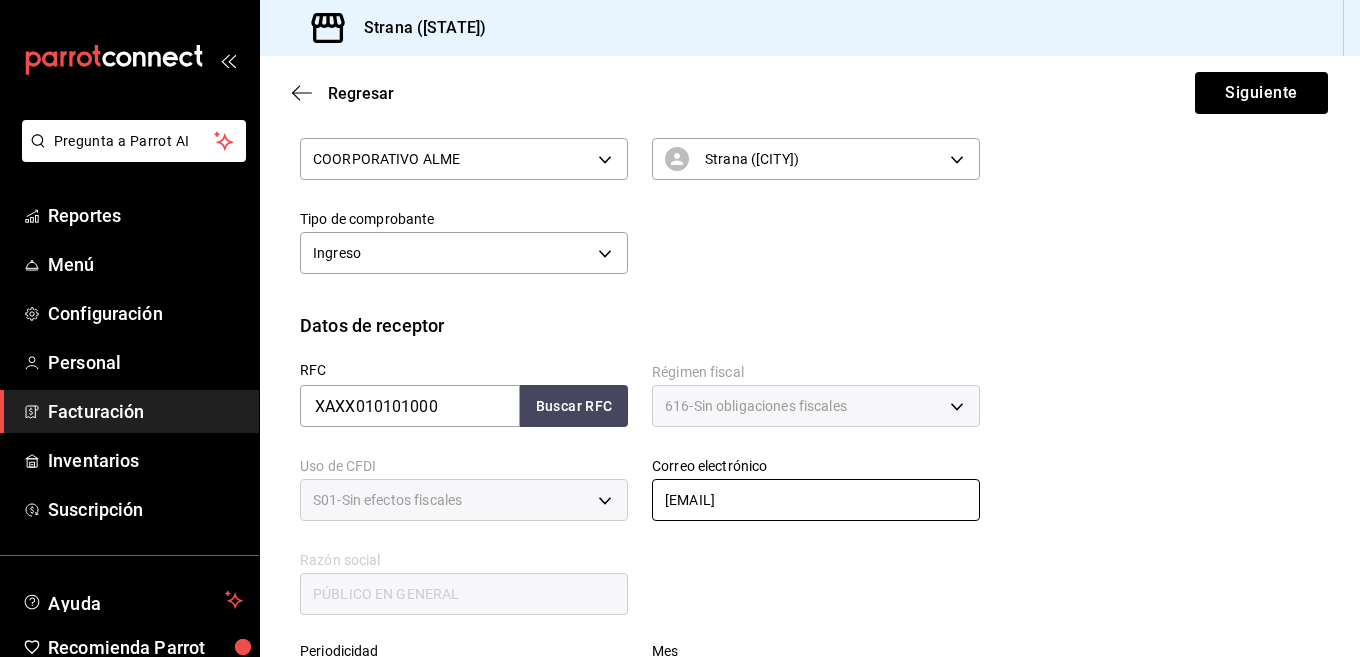 scroll, scrollTop: 379, scrollLeft: 0, axis: vertical 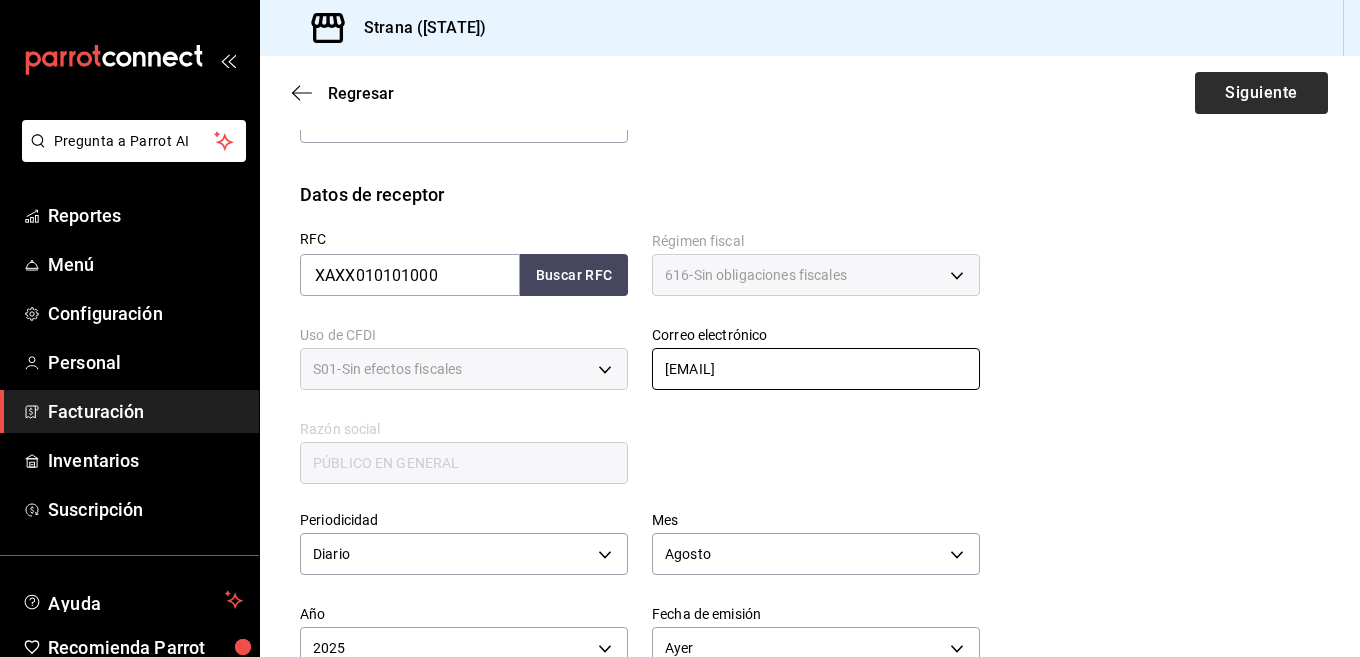 type on "[EMAIL]" 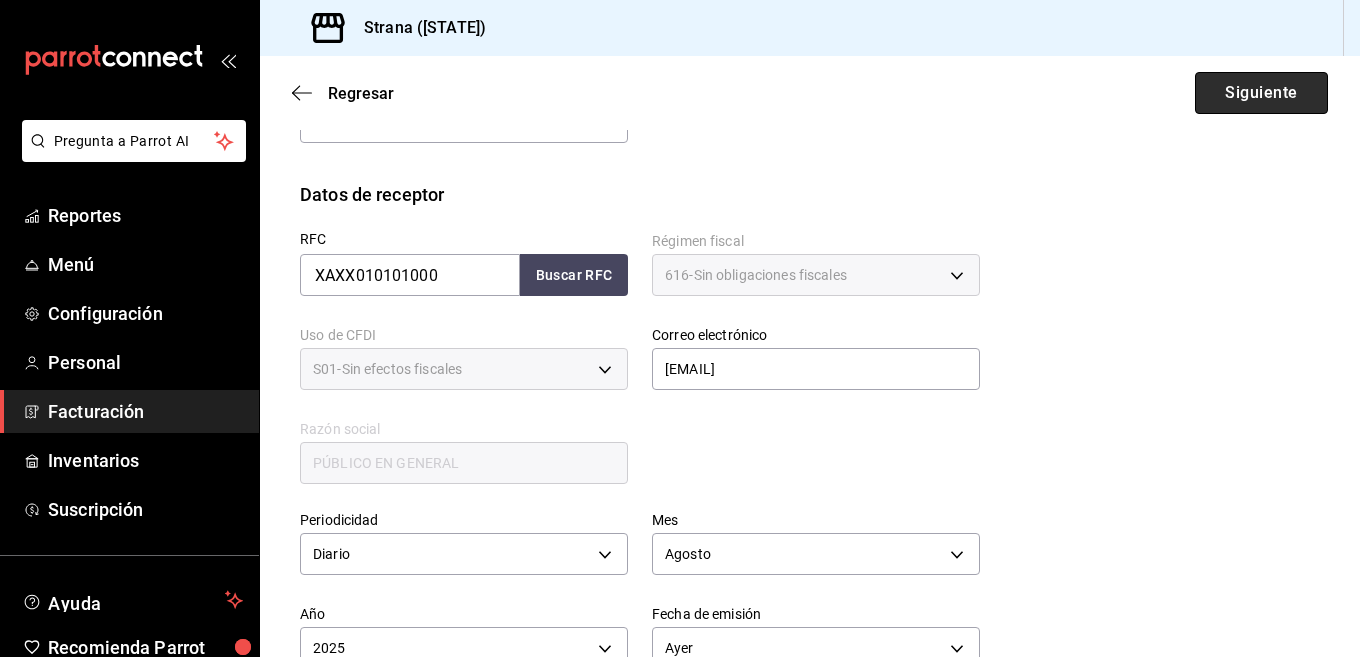 click on "Siguiente" at bounding box center [1261, 93] 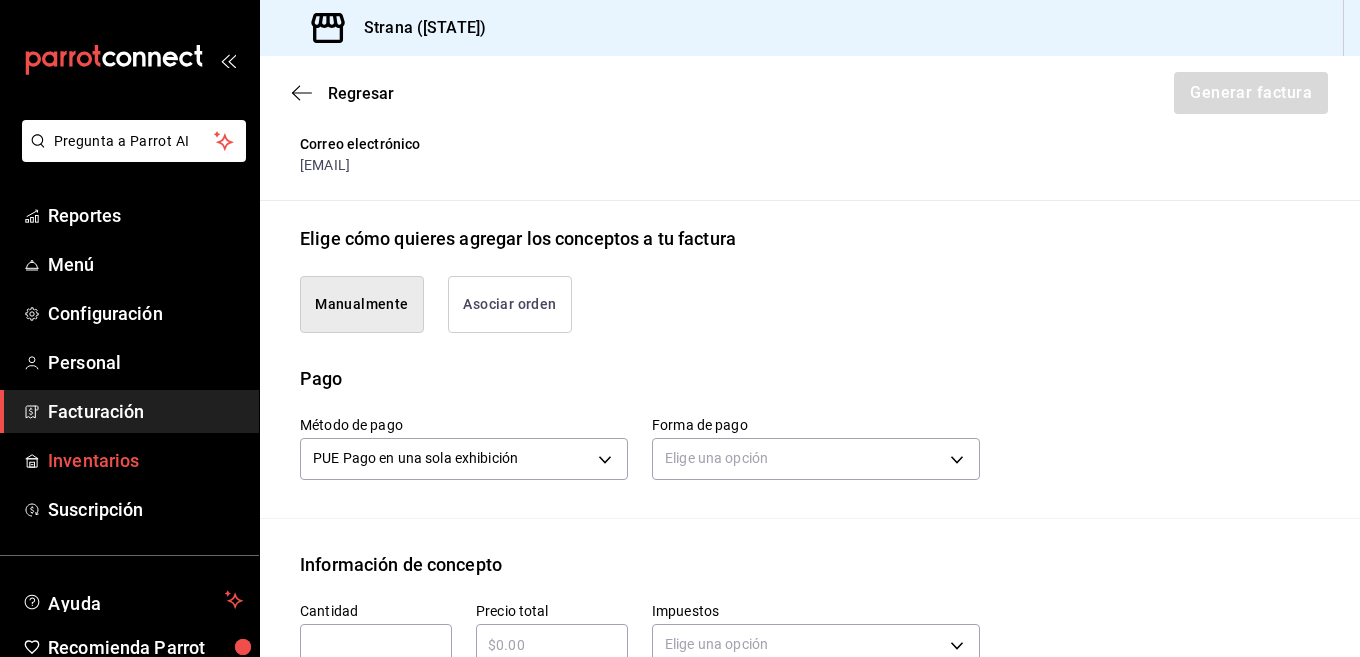type on "90101500 - Establecimientos para comer y beber" 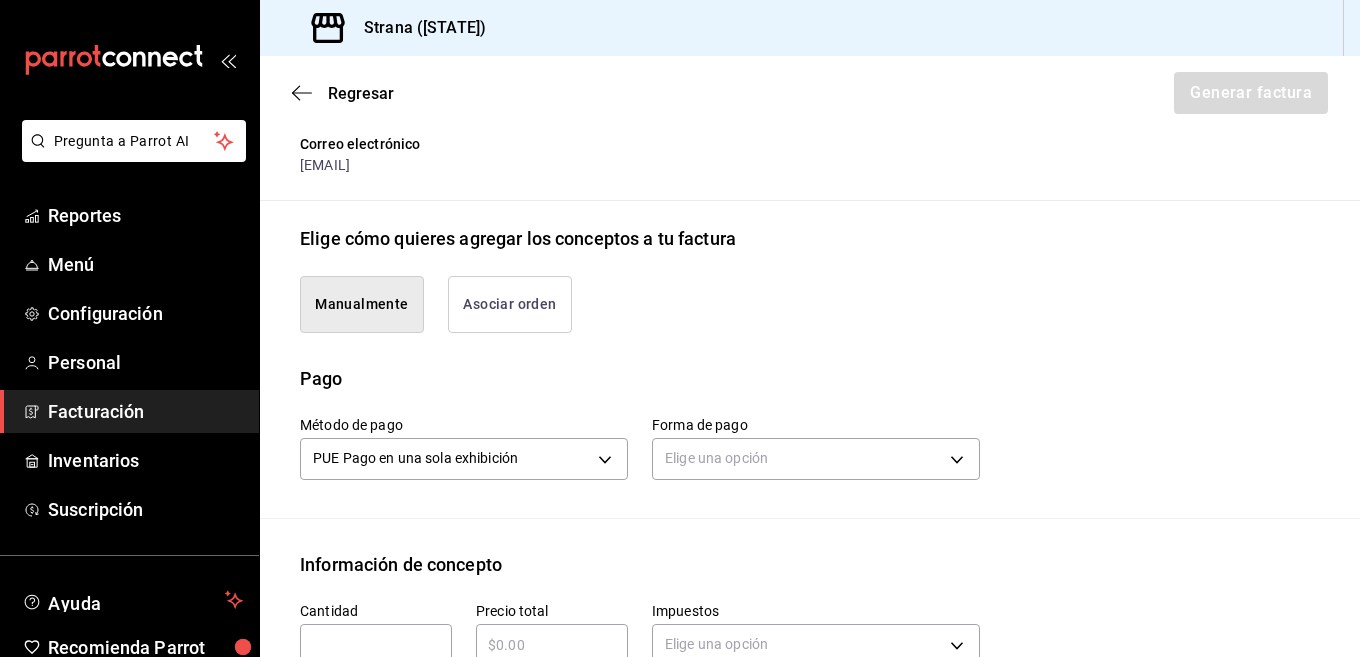 scroll, scrollTop: 579, scrollLeft: 0, axis: vertical 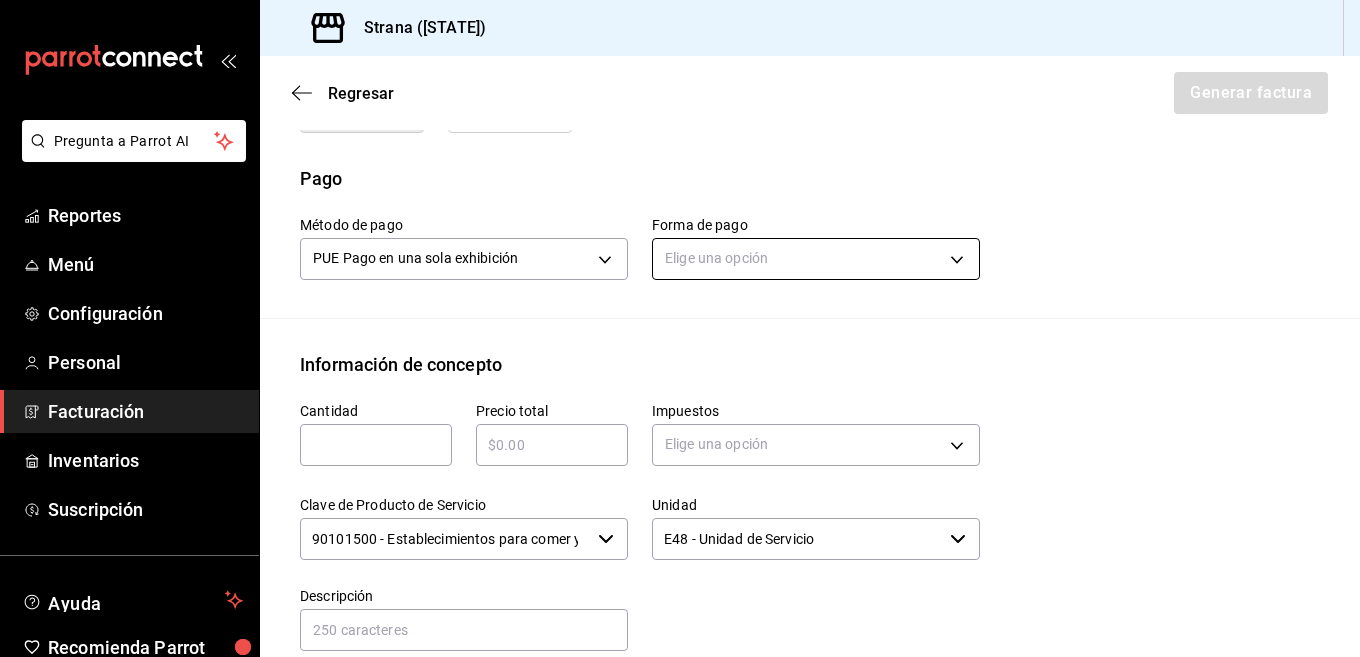 click on "Pregunta a Parrot AI Reportes   Menú   Configuración   Personal   Facturación   Inventarios   Suscripción   Ayuda Recomienda Parrot   Daniel Molina   Sugerir nueva función   Sucursal: Strana ([STATE]) Regresar Generar factura Emisor Perfil fiscal COORPORATIVO ALME Tipo de comprobante Ingreso Receptor Nombre / Razón social PÚBLICO EN GENERAL RFC Receptor XAXX010101000 Régimen fiscal Sin obligaciones fiscales Uso de CFDI S01: Sin efectos fiscales Correo electrónico [EMAIL] Elige cómo quieres agregar los conceptos a tu factura Manualmente Asociar orden Pago Método de pago PUE   Pago en una sola exhibición PUE Forma de pago Elige una opción Información de concepto Cantidad ​ Precio total ​ Impuestos Elige una opción Clave de Producto de Servicio 90101500 - Establecimientos para comer y beber ​ Unidad E48 - Unidad de Servicio ​ Descripción Agregar IVA Total $0.00 IEPS Total $0.00 Subtotal $0.00 Total $0.00 Orden Cantidad Clave Unidad Monto Impuesto Subtotal Total Reportes" at bounding box center [680, 328] 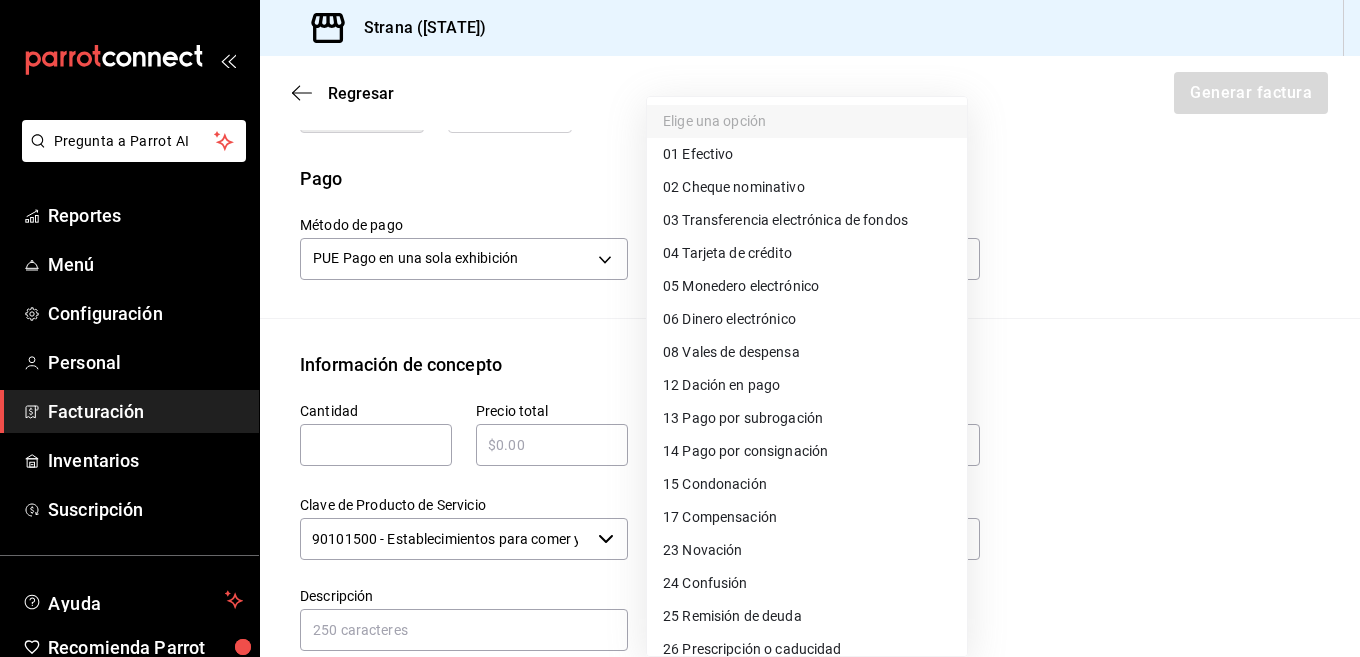 click on "04   Tarjeta de crédito" at bounding box center [727, 253] 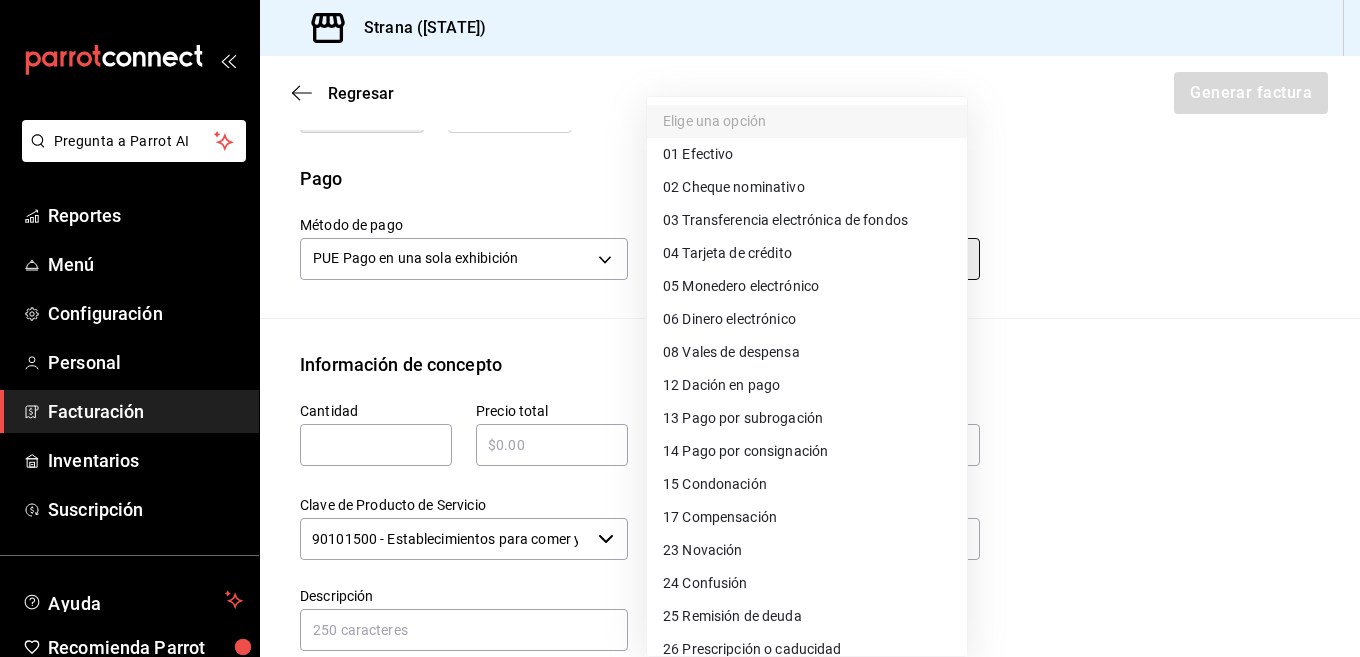 type on "04" 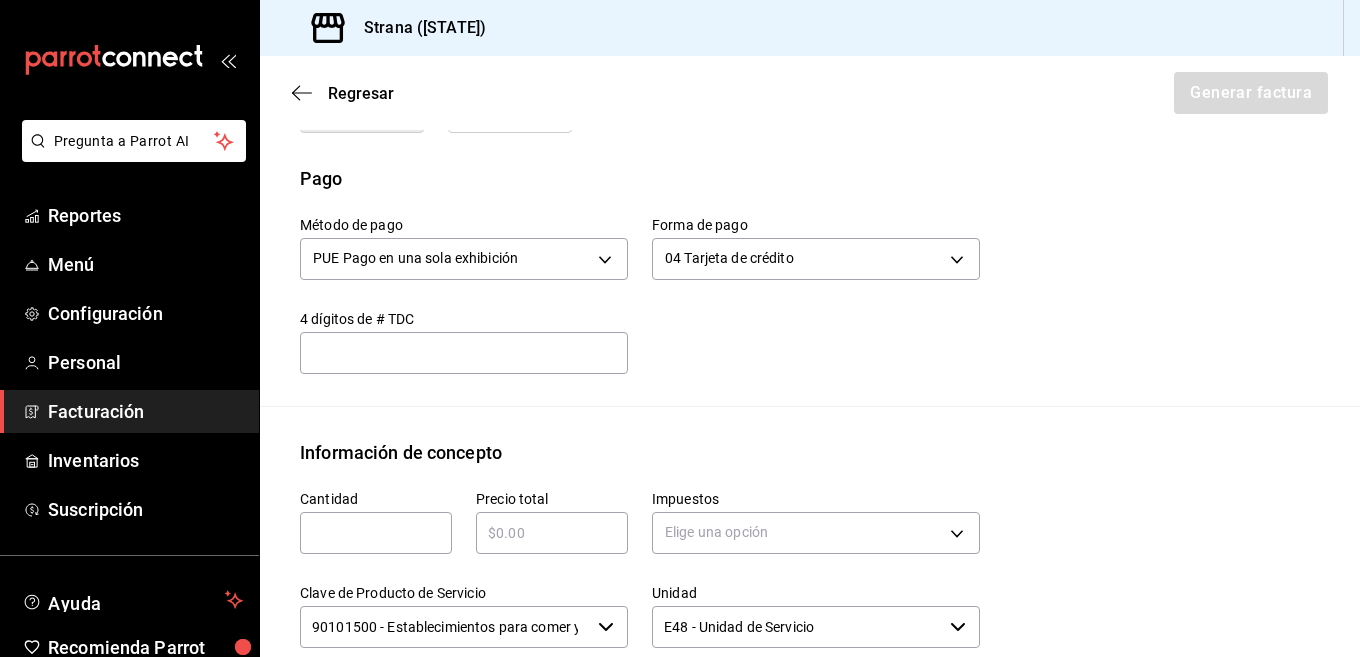 click on "​" at bounding box center (376, 533) 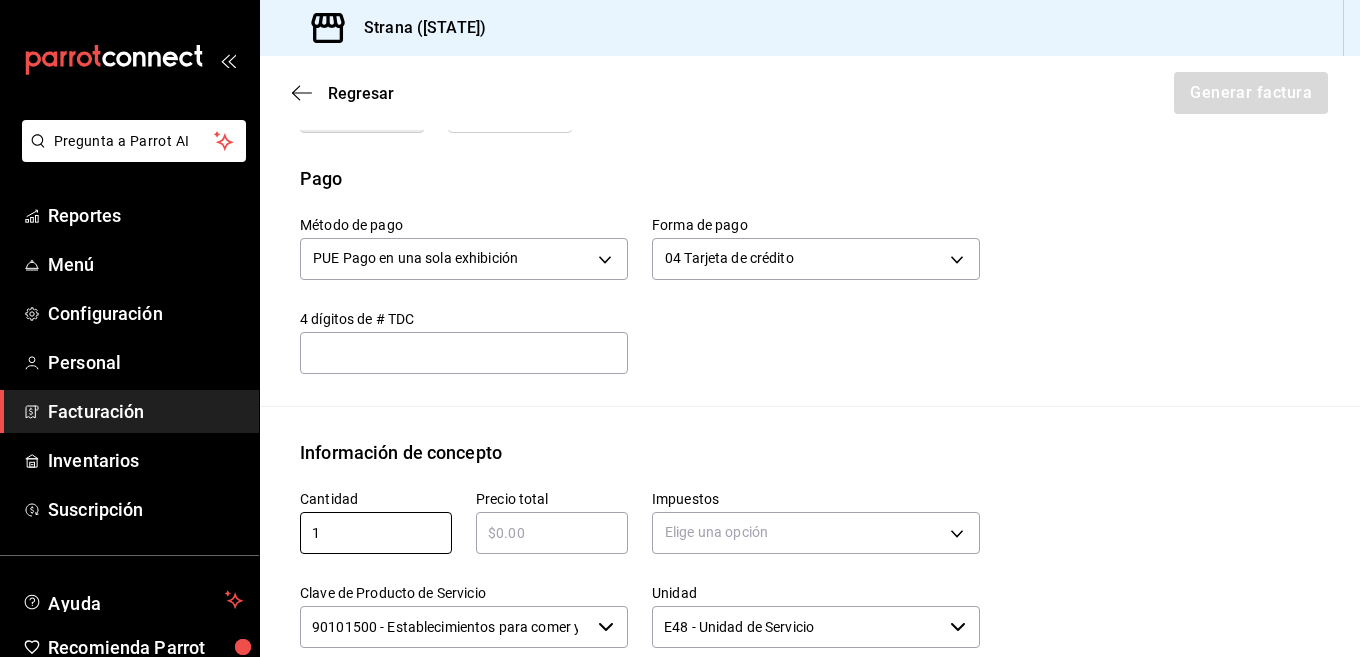 type on "1" 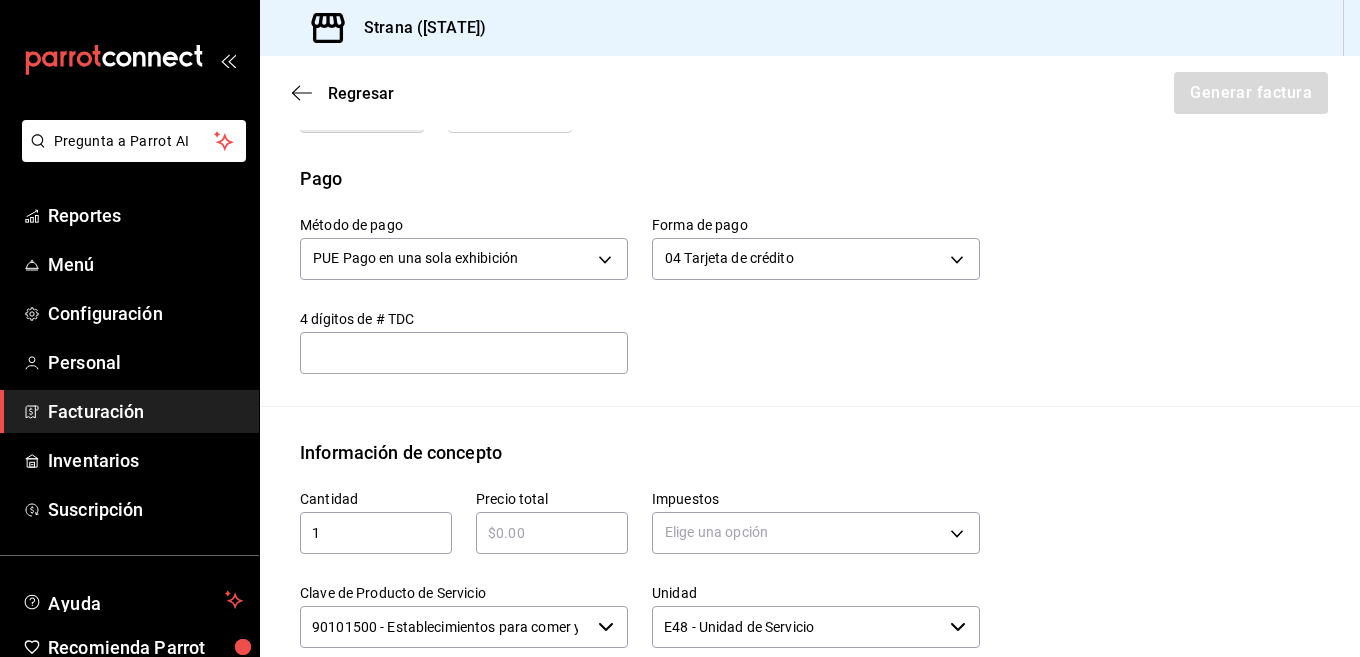click at bounding box center [552, 533] 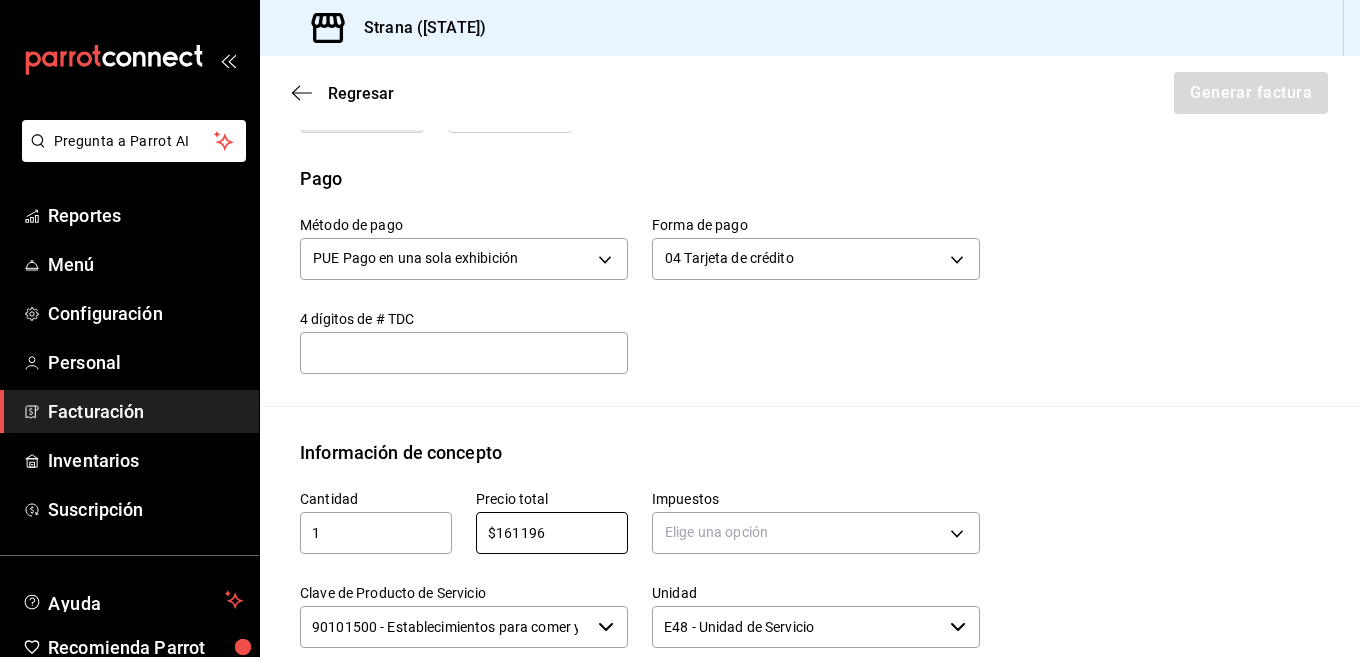 type on "$161196" 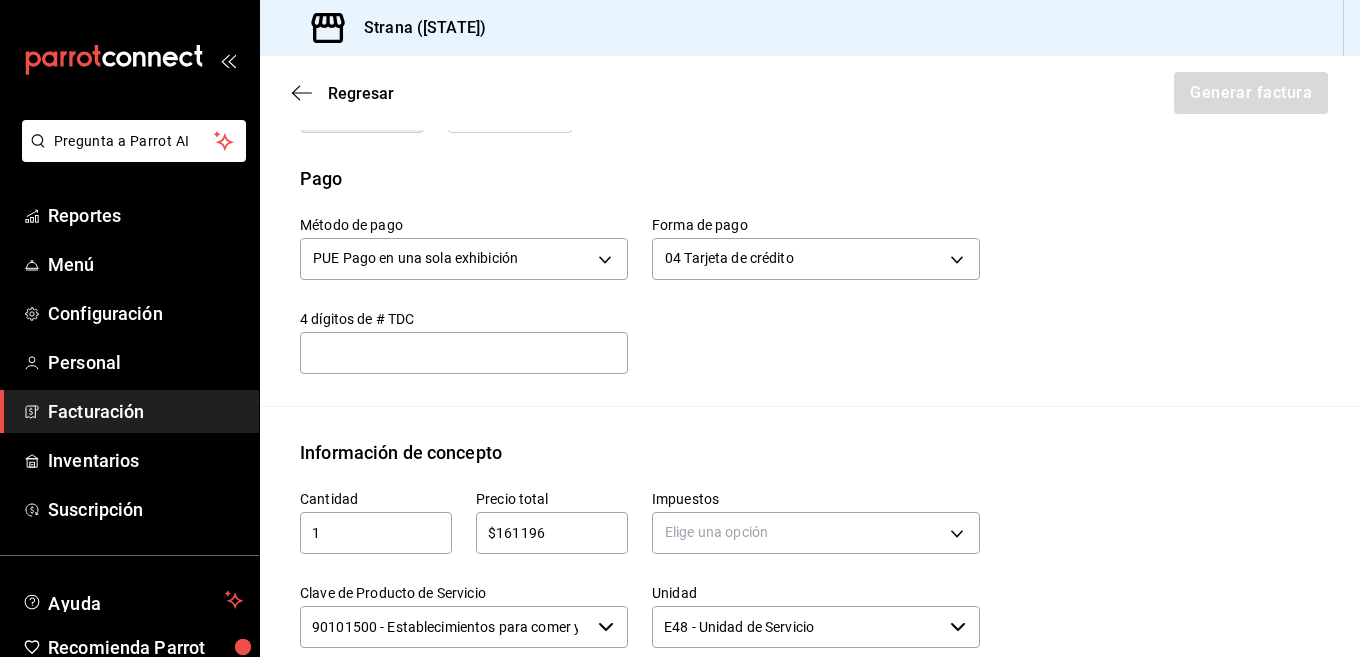 click on "Emisor Perfil fiscal COORPORATIVO ALME Tipo de comprobante Ingreso Receptor Nombre / Razón social PÚBLICO EN GENERAL RFC Receptor XAXX010101000 Régimen fiscal Sin obligaciones fiscales Uso de CFDI S01: Sin efectos fiscales Correo electrónico [EMAIL] Elige cómo quieres agregar los conceptos a tu factura Manualmente Asociar orden Pago Método de pago PUE   Pago en una sola exhibición PUE Forma de pago 04   Tarjeta de crédito 04 4 dígitos de # TDC ​ Información de concepto Cantidad 1 ​ Precio total $161196 ​ Impuestos Elige una opción Clave de Producto de Servicio 90101500 - Establecimientos para comer y beber ​ Unidad E48 - Unidad de Servicio ​ Descripción Agregar IVA Total $0.00 IEPS Total $0.00 Subtotal $0.00 Total $0.00 Orden Cantidad Clave Unidad Monto Impuesto Subtotal Total" at bounding box center [810, 301] 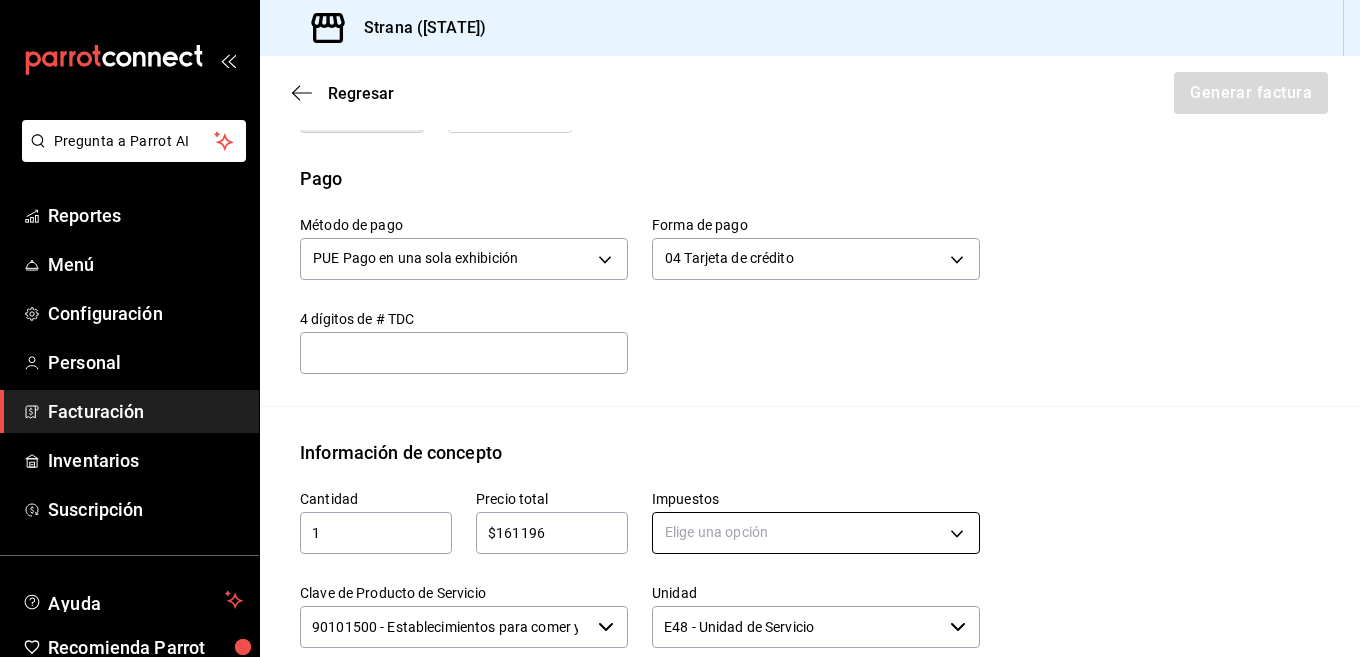 click on "Pregunta a Parrot AI Reportes   Menú   Configuración   Personal   Facturación   Inventarios   Suscripción   Ayuda Recomienda Parrot   Daniel Molina   Sugerir nueva función   Sucursal: Strana ([STATE]) Regresar Generar factura Emisor Perfil fiscal COORPORATIVO ALME Tipo de comprobante Ingreso Receptor Nombre / Razón social PÚBLICO EN GENERAL RFC Receptor XAXX010101000 Régimen fiscal Sin obligaciones fiscales Uso de CFDI S01: Sin efectos fiscales Correo electrónico [EMAIL] Elige cómo quieres agregar los conceptos a tu factura Manualmente Asociar orden Pago Método de pago PUE   Pago en una sola exhibición PUE Forma de pago 04   Tarjeta de crédito 04 4 dígitos de # TDC ​ Información de concepto Cantidad 1 ​ Precio total $161196 ​ Impuestos Elige una opción Clave de Producto de Servicio 90101500 - Establecimientos para comer y beber ​ Unidad E48 - Unidad de Servicio ​ Descripción Agregar IVA Total $0.00 IEPS Total $0.00 Subtotal $0.00 Total $0.00 Orden Cantidad Clave" at bounding box center [680, 328] 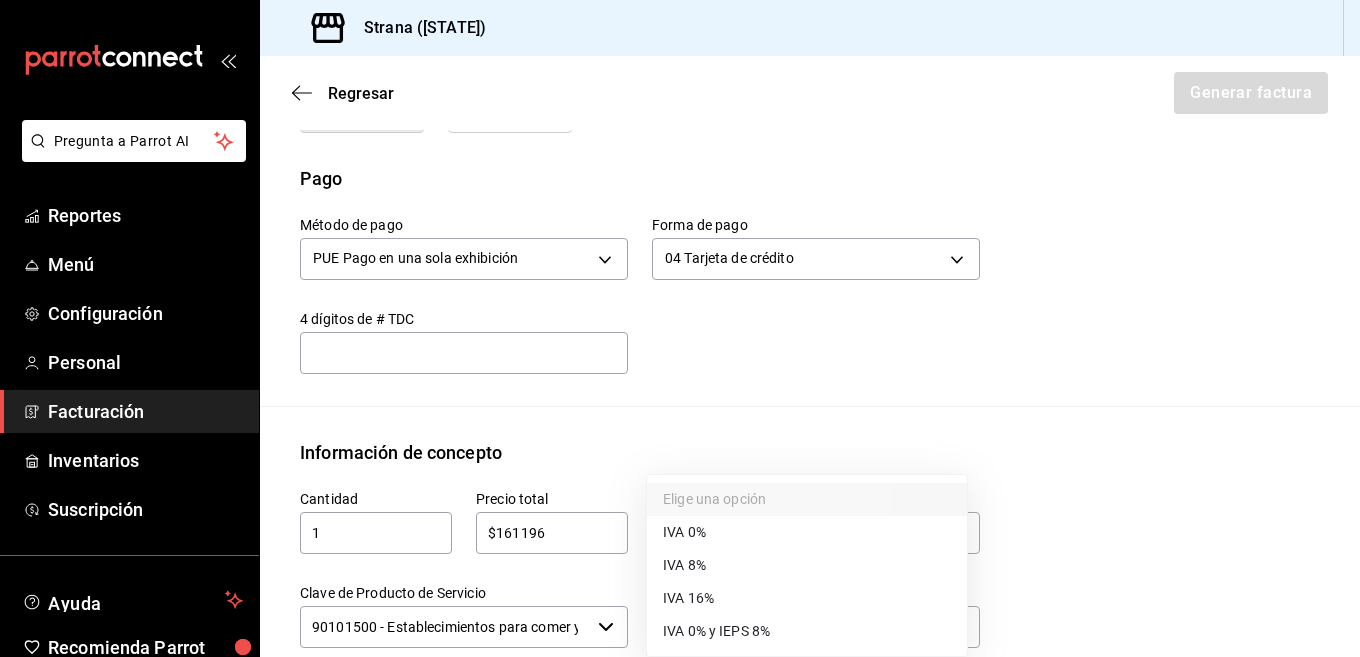 click on "IVA 16%" at bounding box center (807, 598) 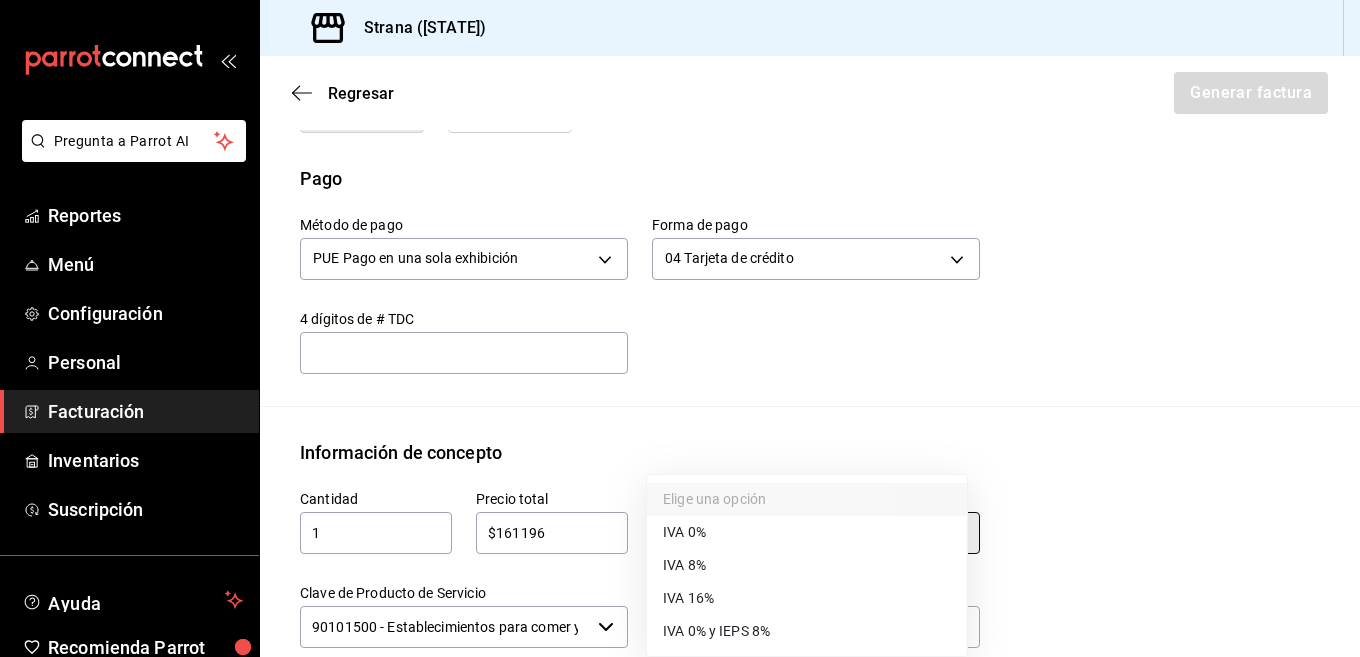 type on "IVA_16" 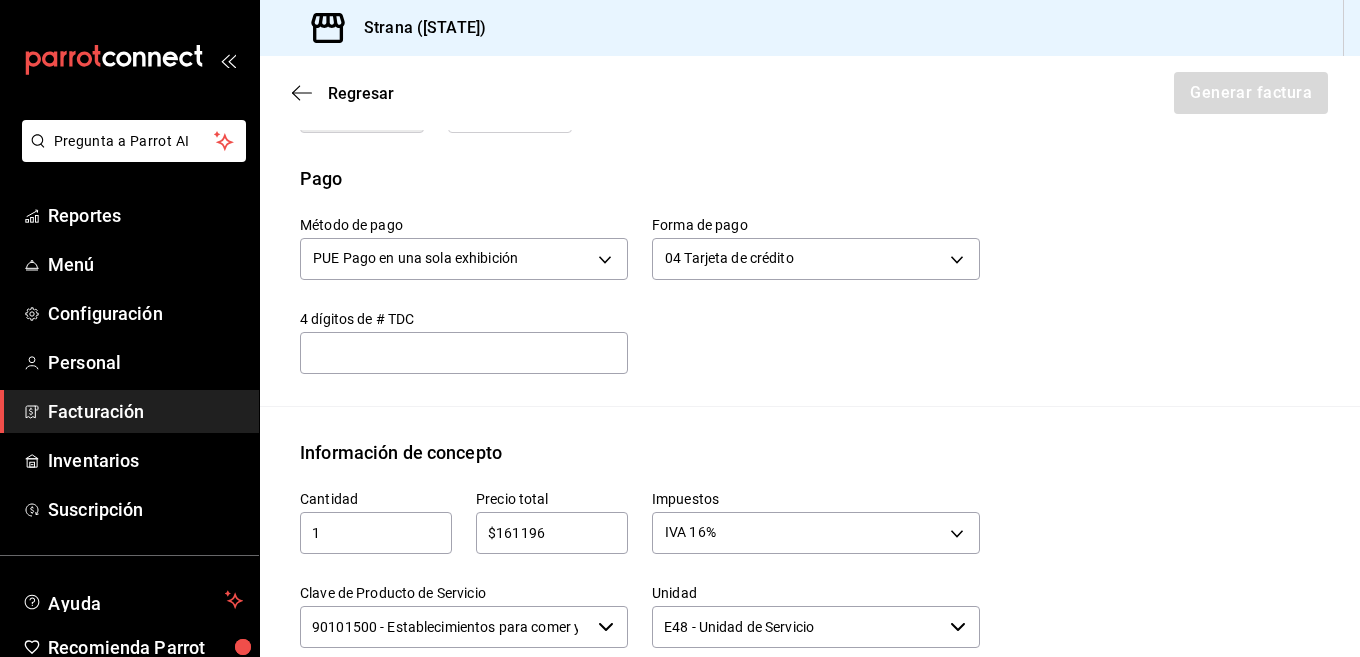 click on "Emisor Perfil fiscal COORPORATIVO ALME Tipo de comprobante Ingreso Receptor Nombre / Razón social PÚBLICO EN GENERAL RFC Receptor XAXX010101000 Régimen fiscal Sin obligaciones fiscales Uso de CFDI S01: Sin efectos fiscales Correo electrónico [EMAIL] Elige cómo quieres agregar los conceptos a tu factura Manualmente Asociar orden Pago Método de pago PUE   Pago en una sola exhibición PUE Forma de pago 04   Tarjeta de crédito 04 4 dígitos de # TDC ​ Información de concepto Cantidad 1 ​ Precio total $161196 ​ Impuestos IVA 16% IVA_16 Clave de Producto de Servicio 90101500 - Establecimientos para comer y beber ​ Unidad E48 - Unidad de Servicio ​ Descripción Agregar IVA Total $0.00 IEPS Total $0.00 Subtotal $0.00 Total $0.00 Orden Cantidad Clave Unidad Monto Impuesto Subtotal Total" at bounding box center [810, 301] 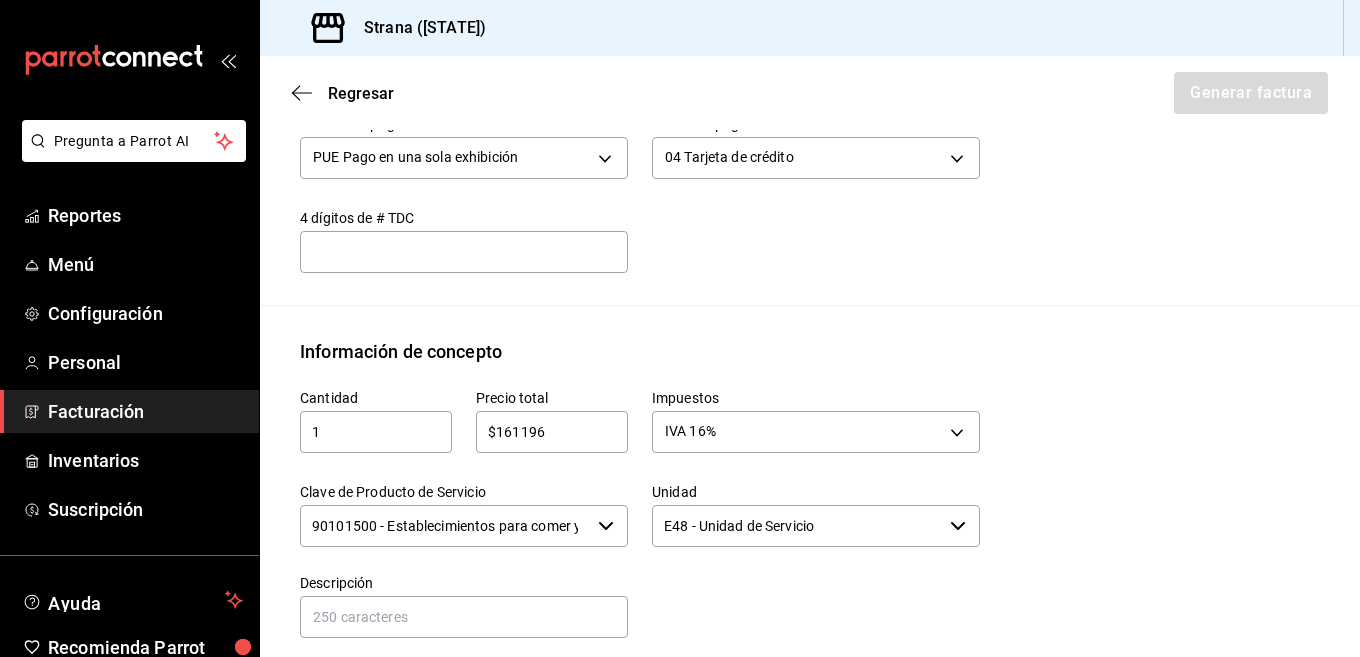 scroll, scrollTop: 779, scrollLeft: 0, axis: vertical 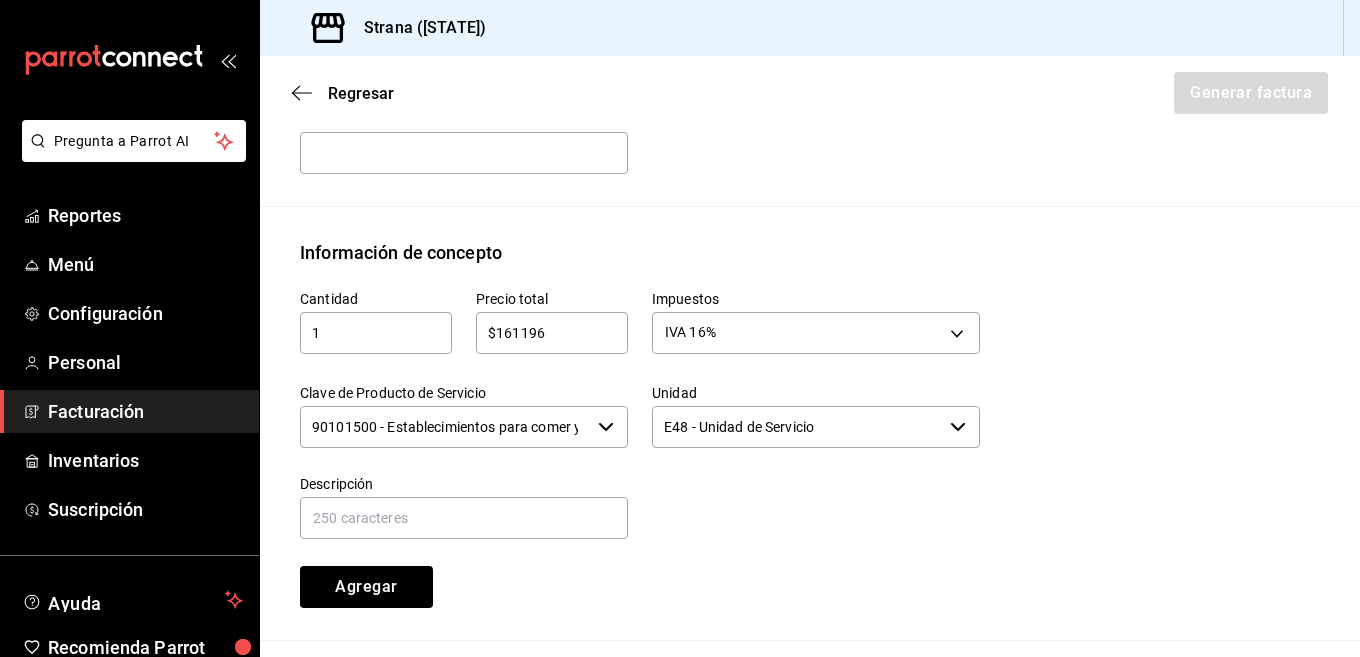click on "90101500 - Establecimientos para comer y beber" at bounding box center (445, 427) 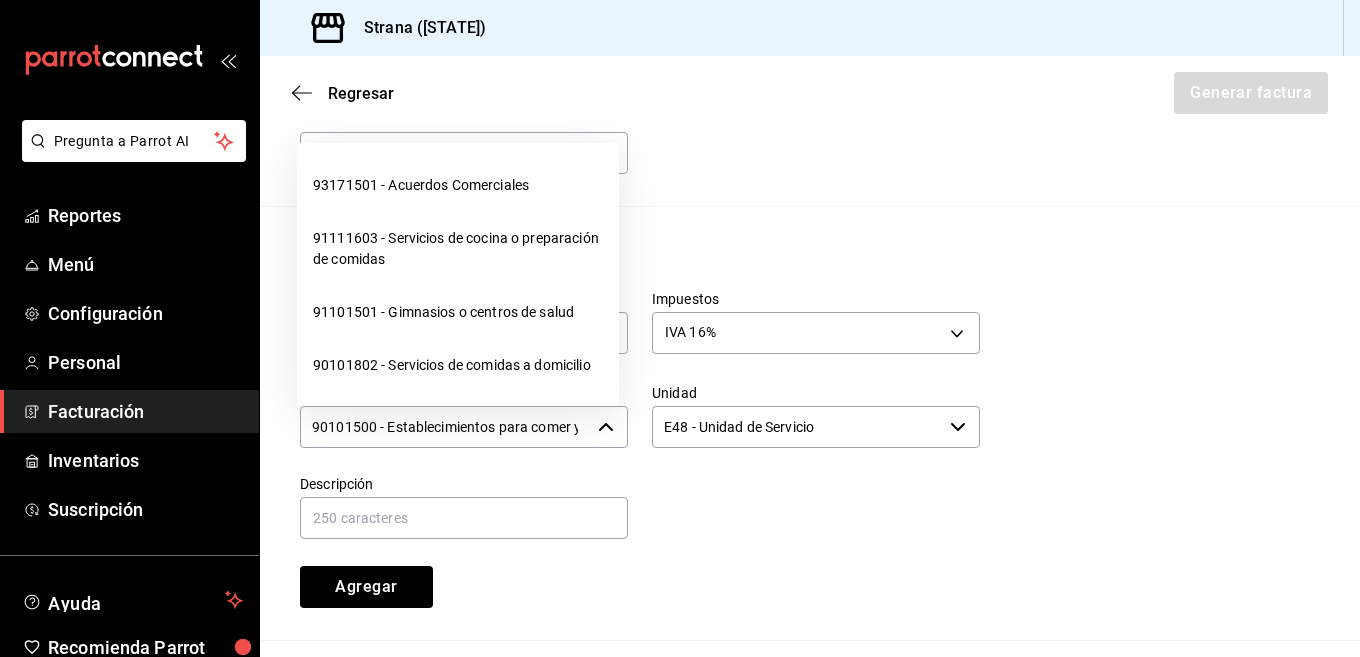 click on "90101500 - Establecimientos para comer y beber" at bounding box center (445, 427) 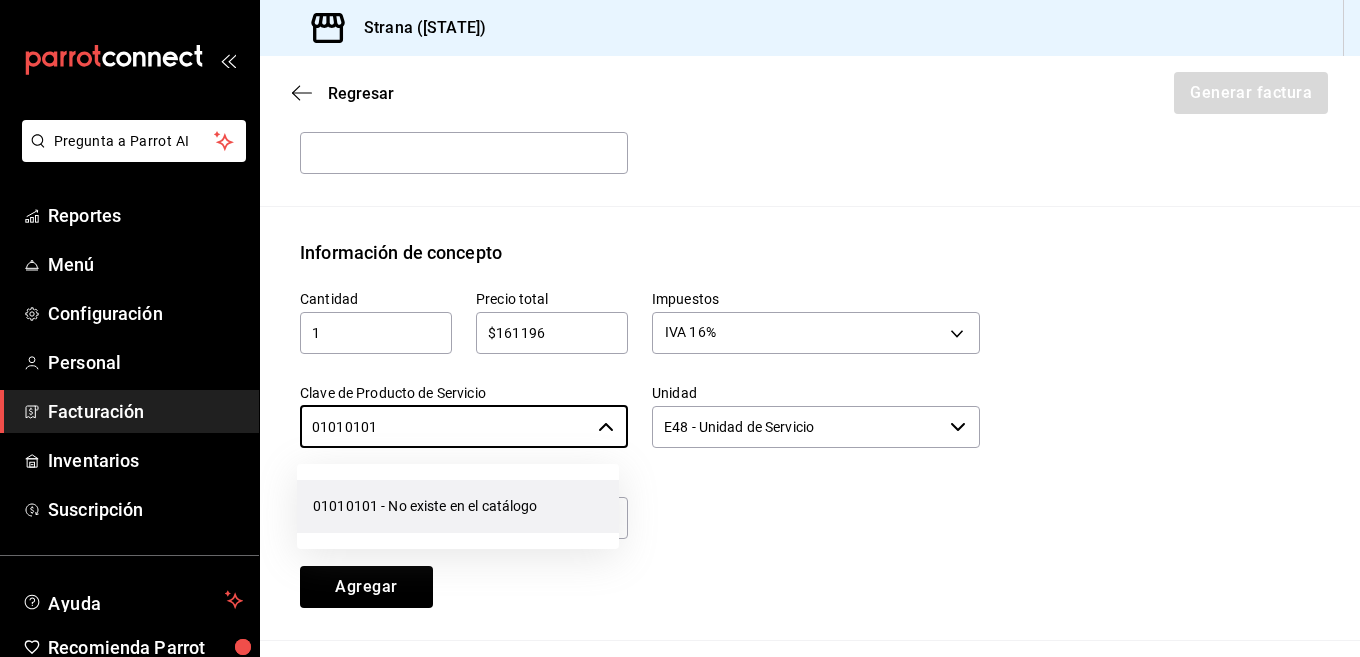 click on "01010101 - No existe en el catálogo" at bounding box center [458, 506] 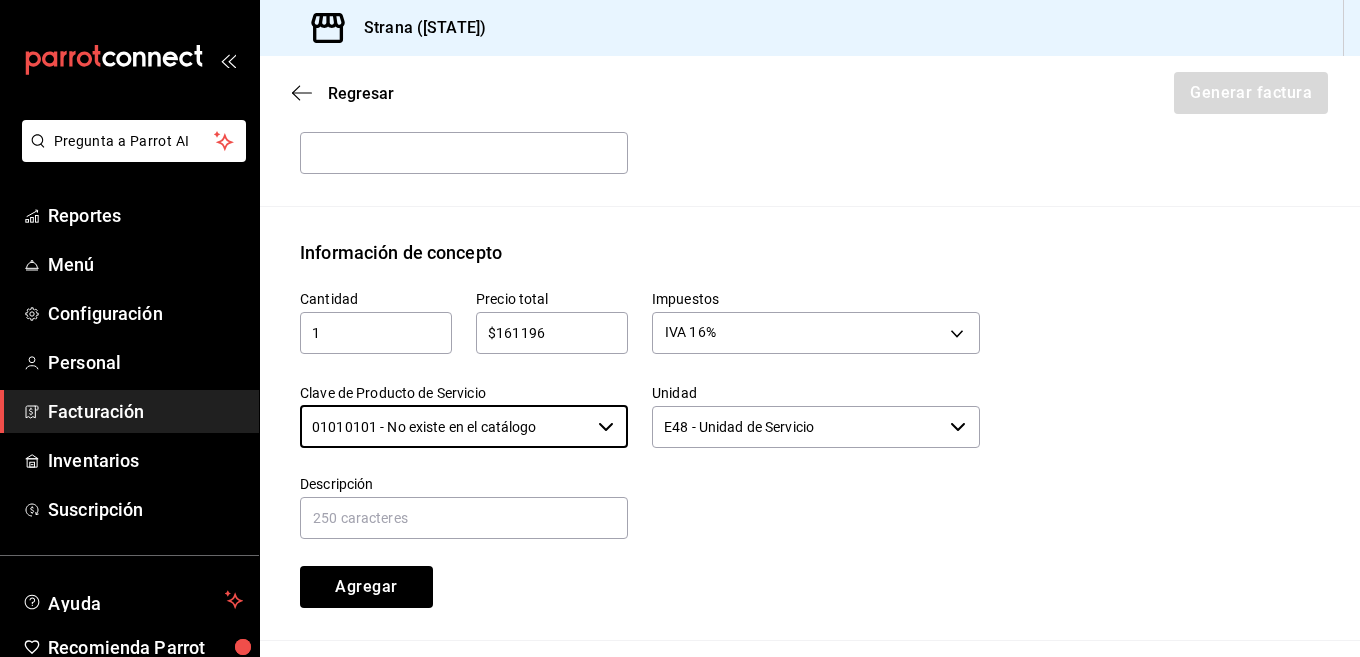 type on "01010101 - No existe en el catálogo" 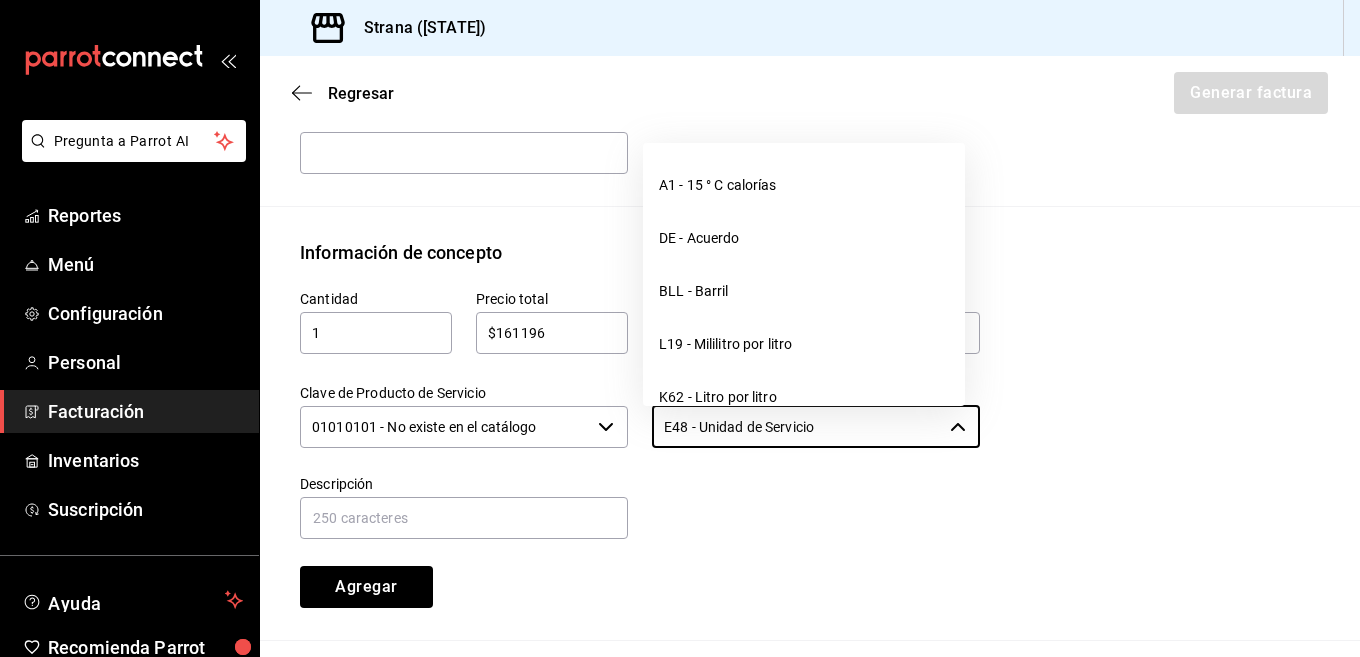 click on "Cantidad 1 ​ Precio total $161196 ​ Impuestos IVA 16% IVA_16 Clave de Producto de Servicio 01010101 - No existe en el catálogo ​ Unidad E48 - Unidad de Servicio ​ Descripción Agregar" at bounding box center [810, 453] 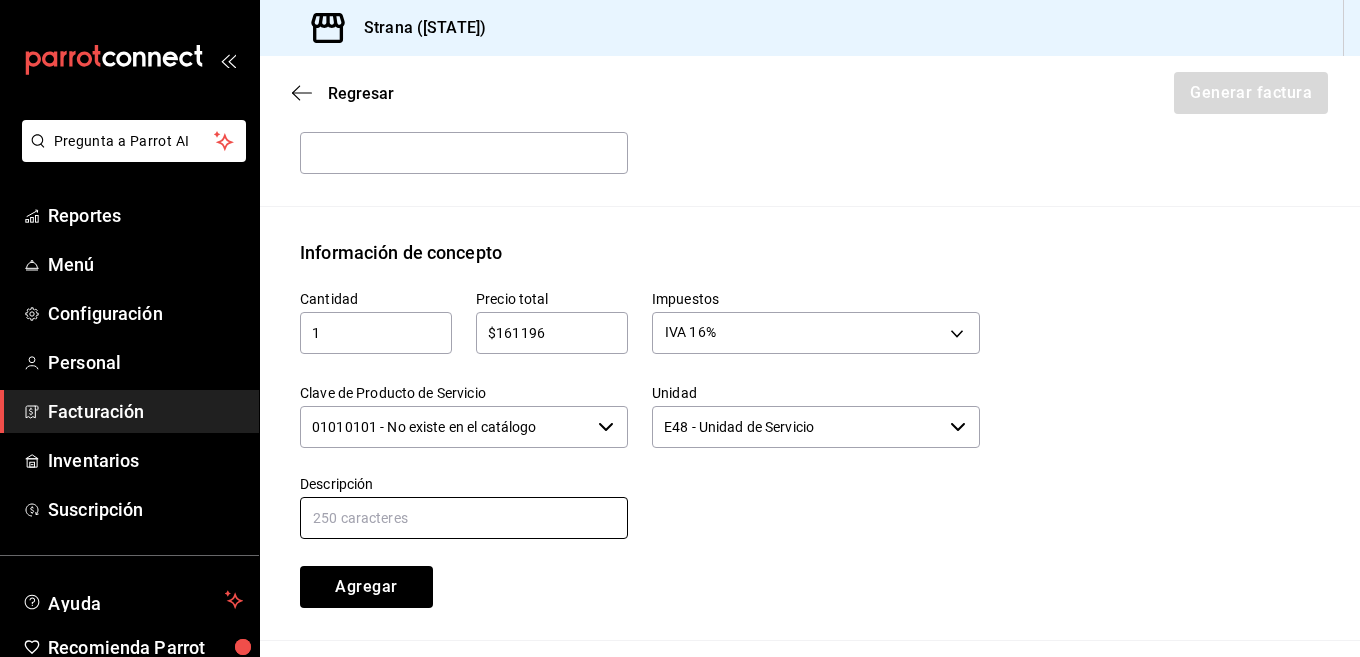 click at bounding box center [464, 518] 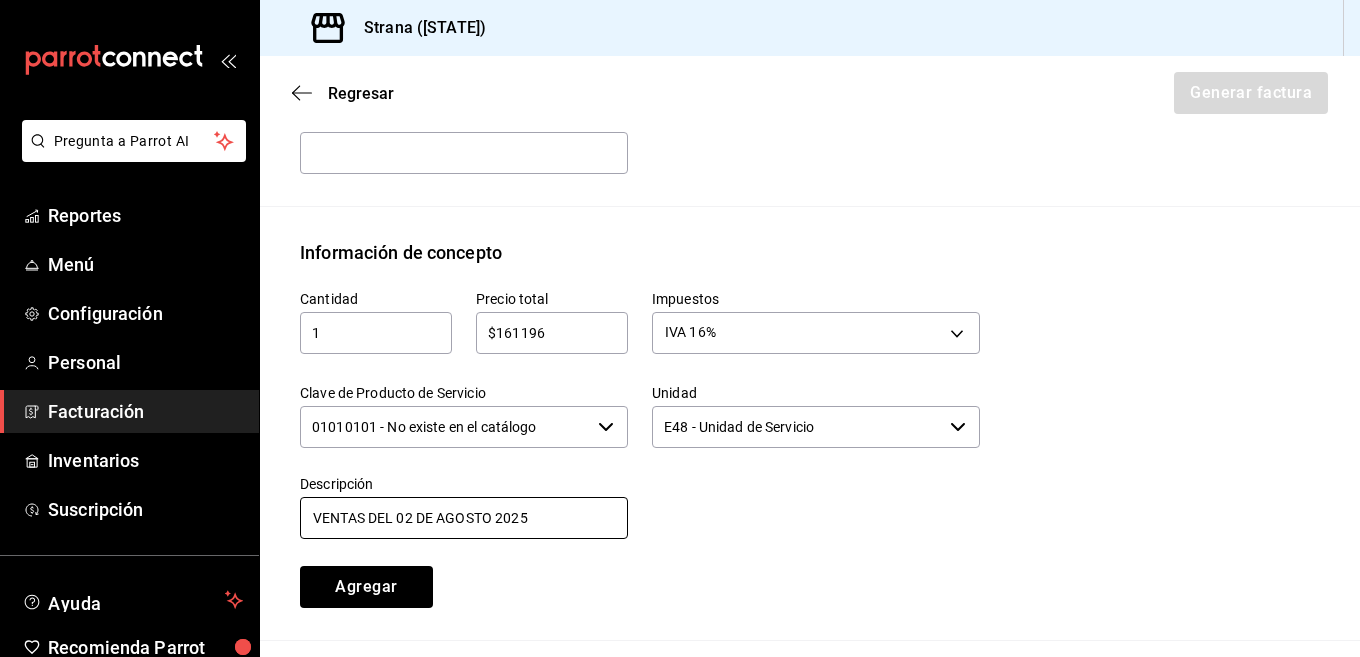 type on "VENTAS DEL 02 DE AGOSTO 2025" 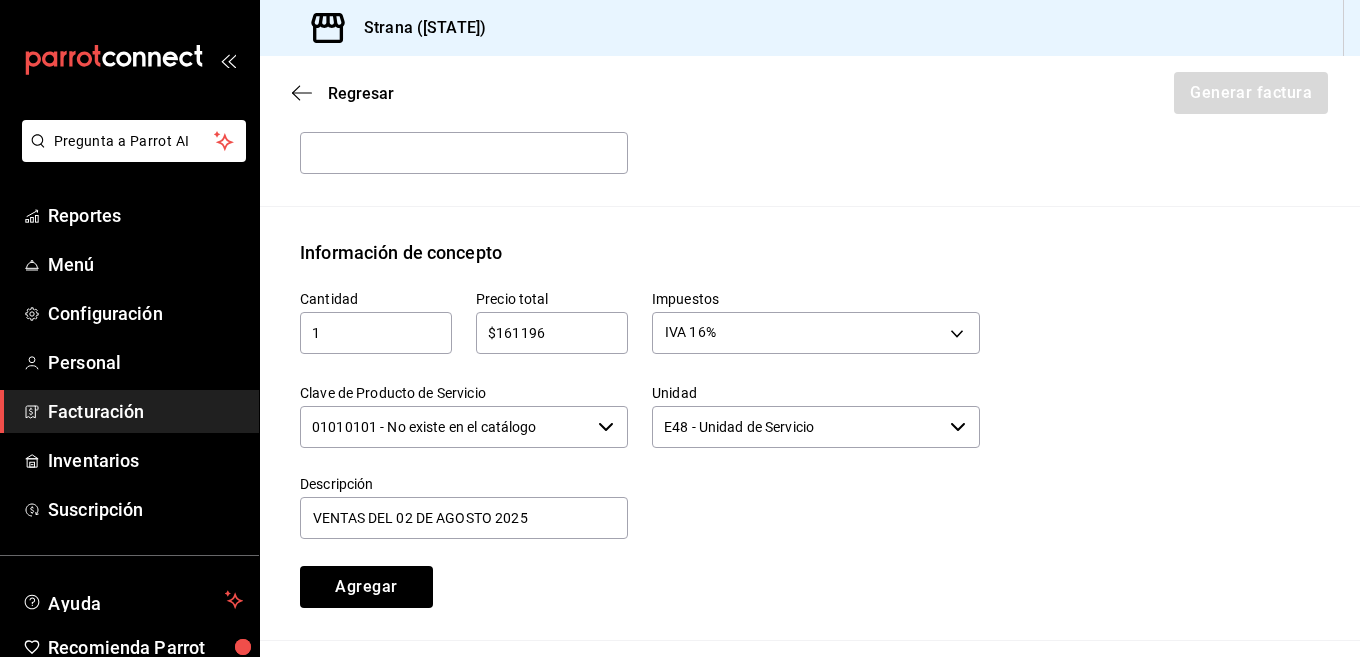click on "Cantidad 1 ​ Precio total $161196 ​ Impuestos IVA 16% IVA_16 Clave de Producto de Servicio 01010101 - No existe en el catálogo ​ Unidad E48 - Unidad de Servicio ​ Descripción VENTAS DEL 02 DE AGOSTO 2025 Agregar" at bounding box center [628, 437] 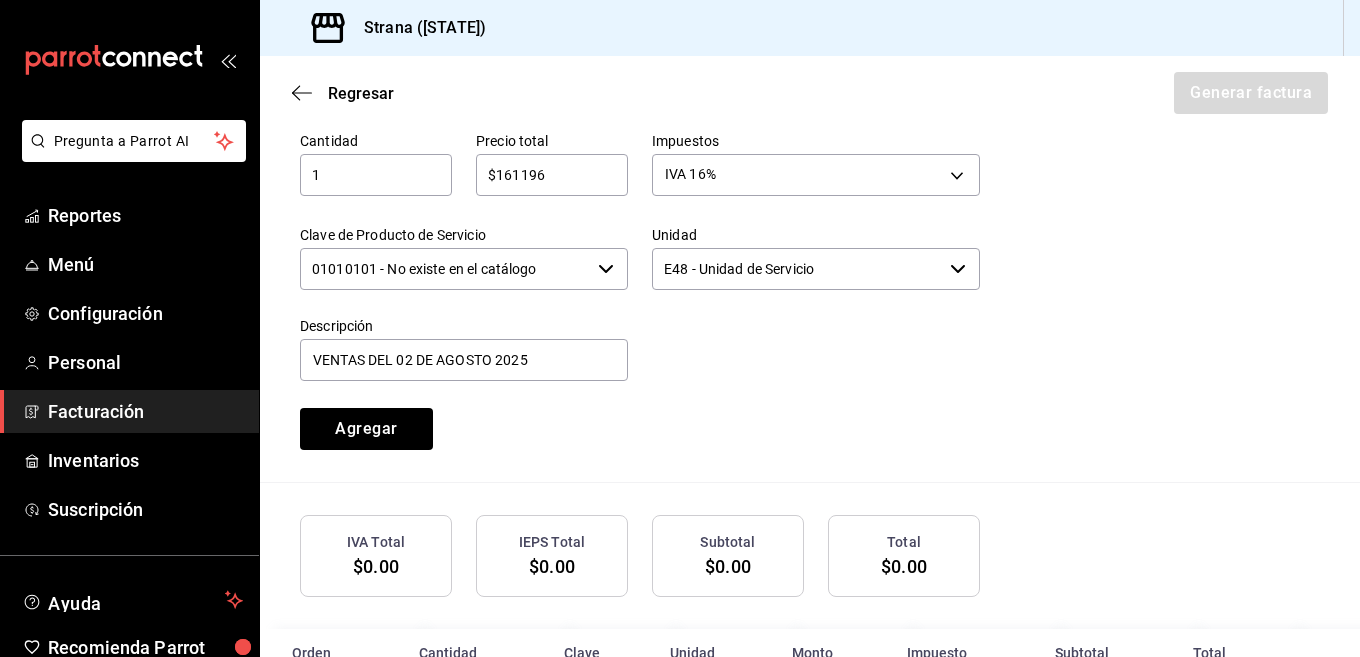 scroll, scrollTop: 998, scrollLeft: 0, axis: vertical 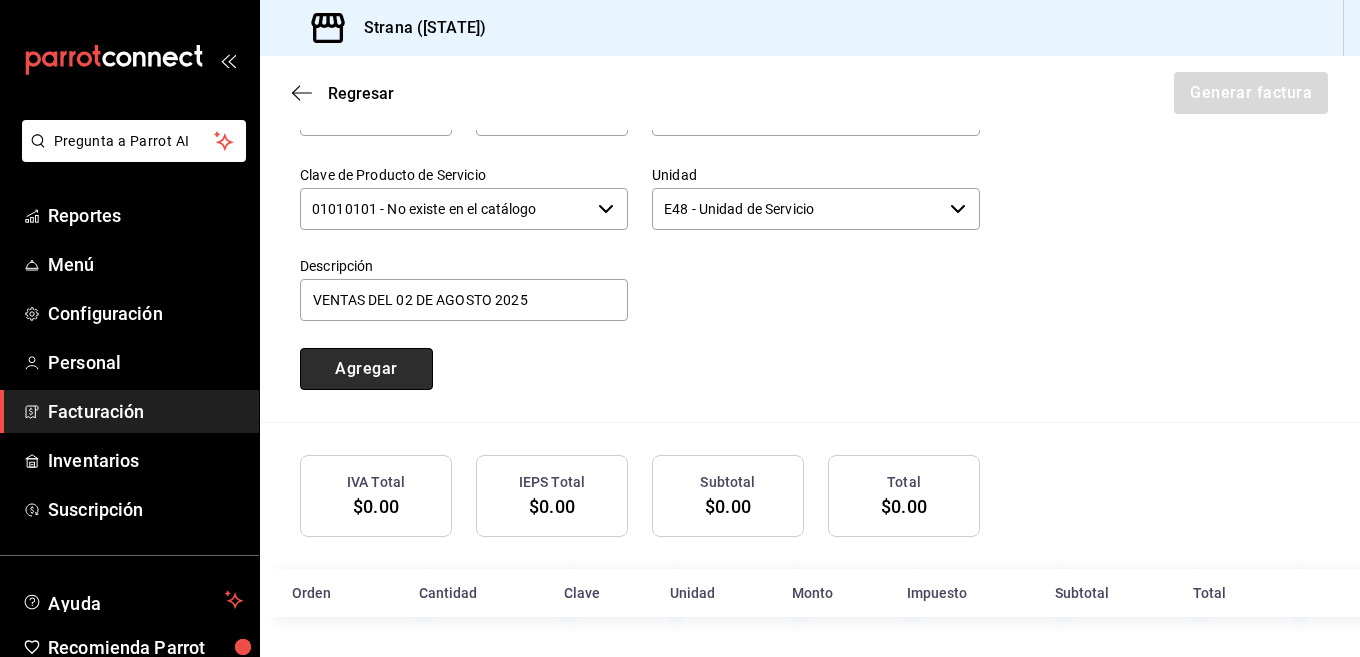 click on "Agregar" at bounding box center (366, 369) 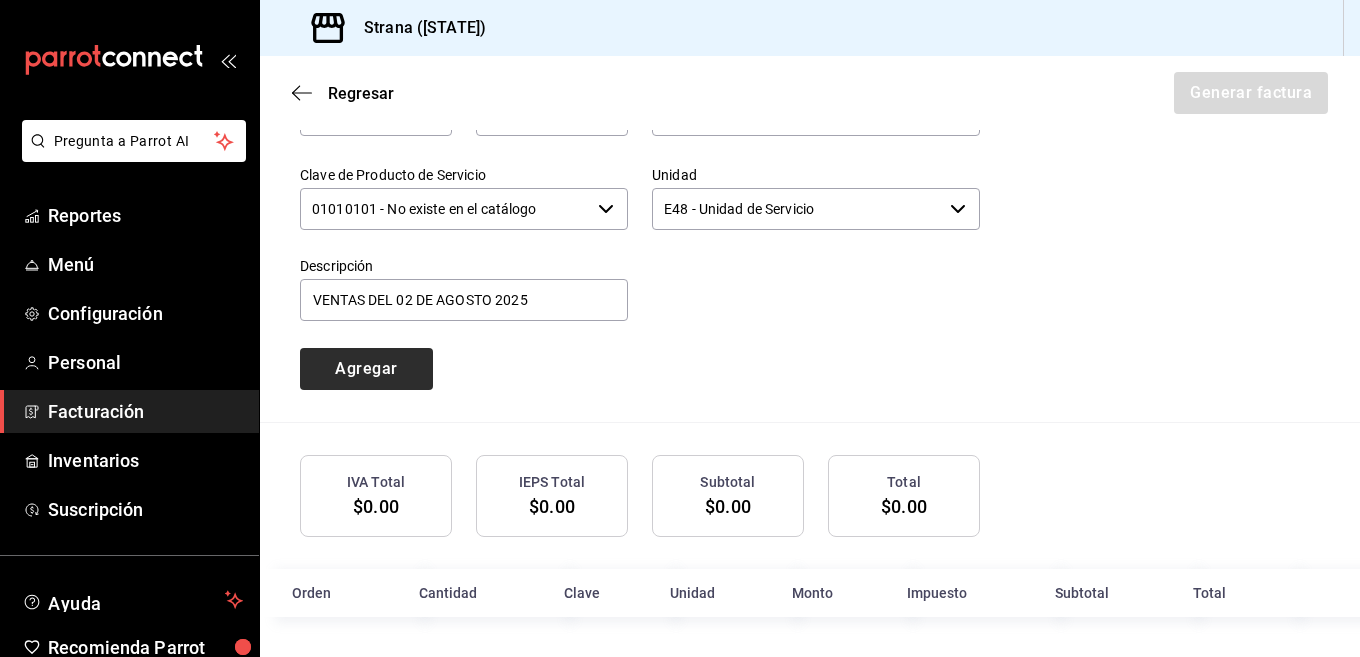 type 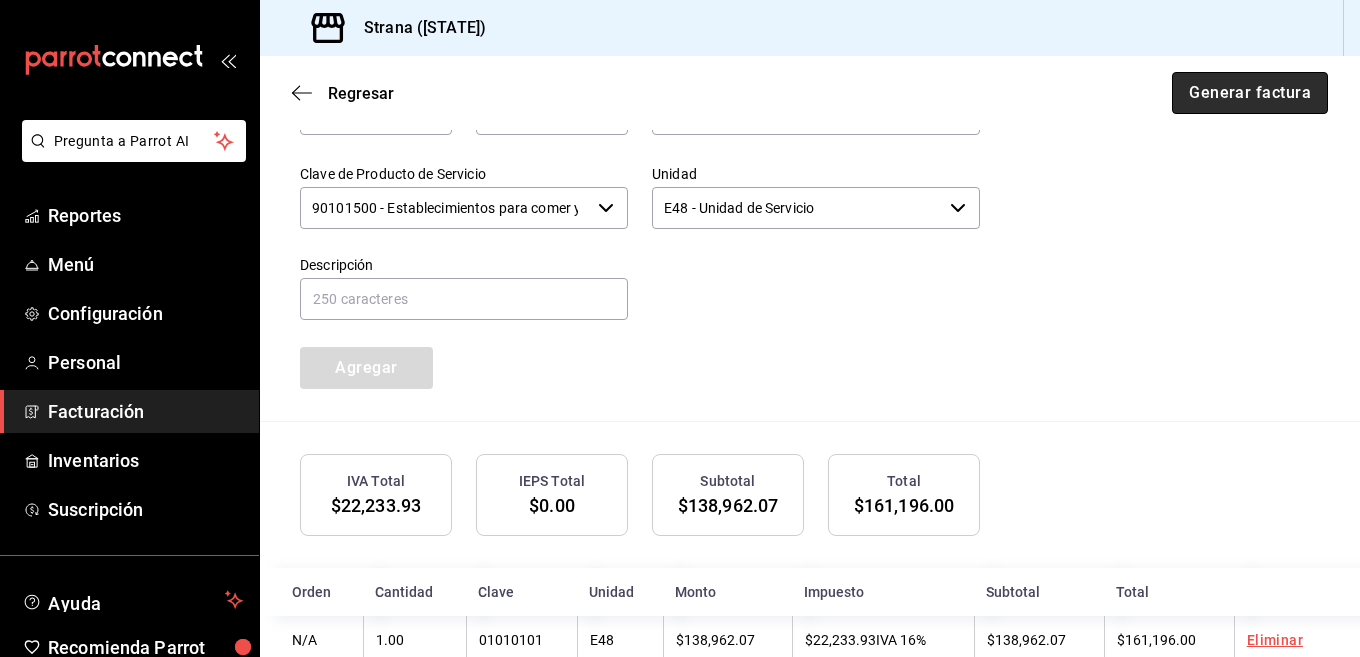 click on "Generar factura" at bounding box center [1250, 93] 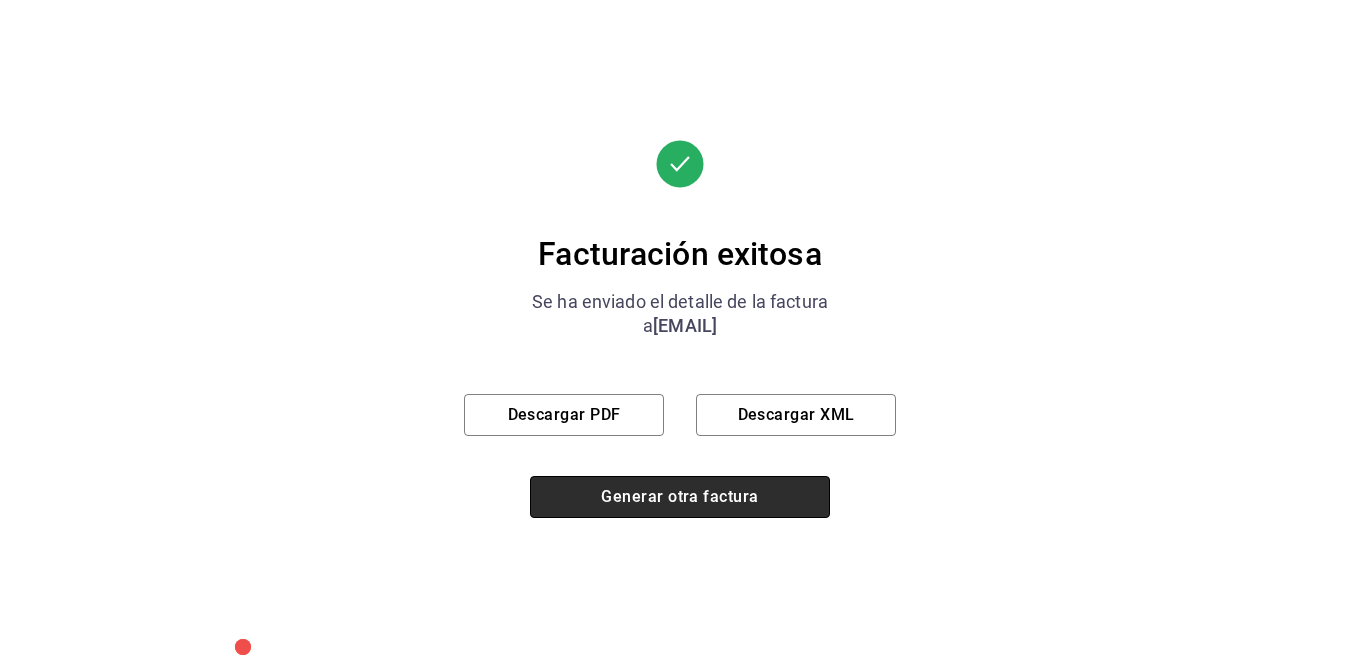 click on "Generar otra factura" at bounding box center (680, 497) 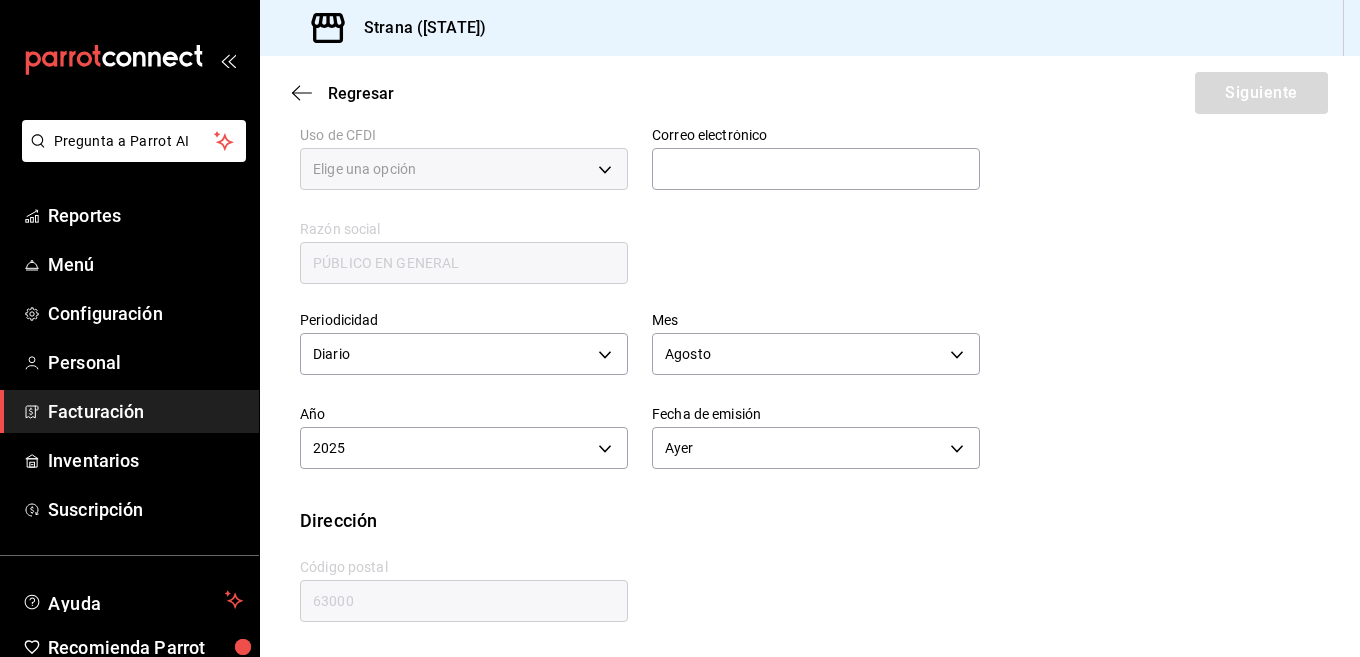 type on "616" 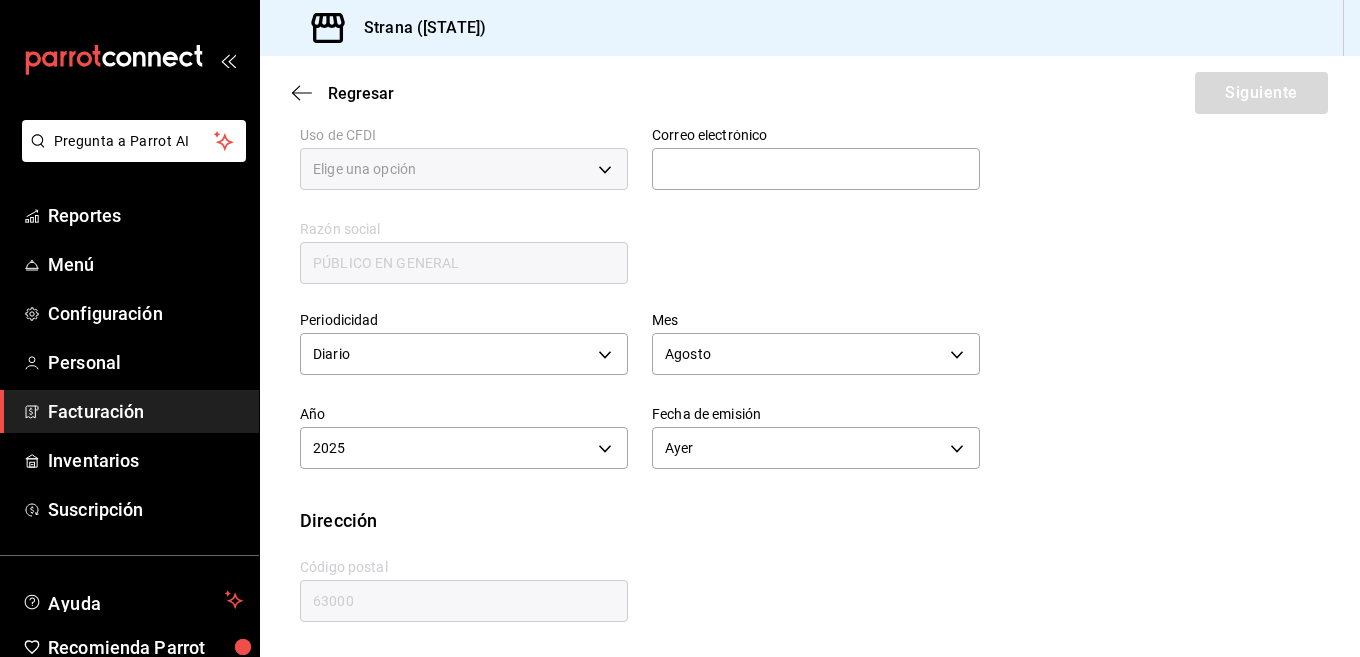scroll, scrollTop: 488, scrollLeft: 0, axis: vertical 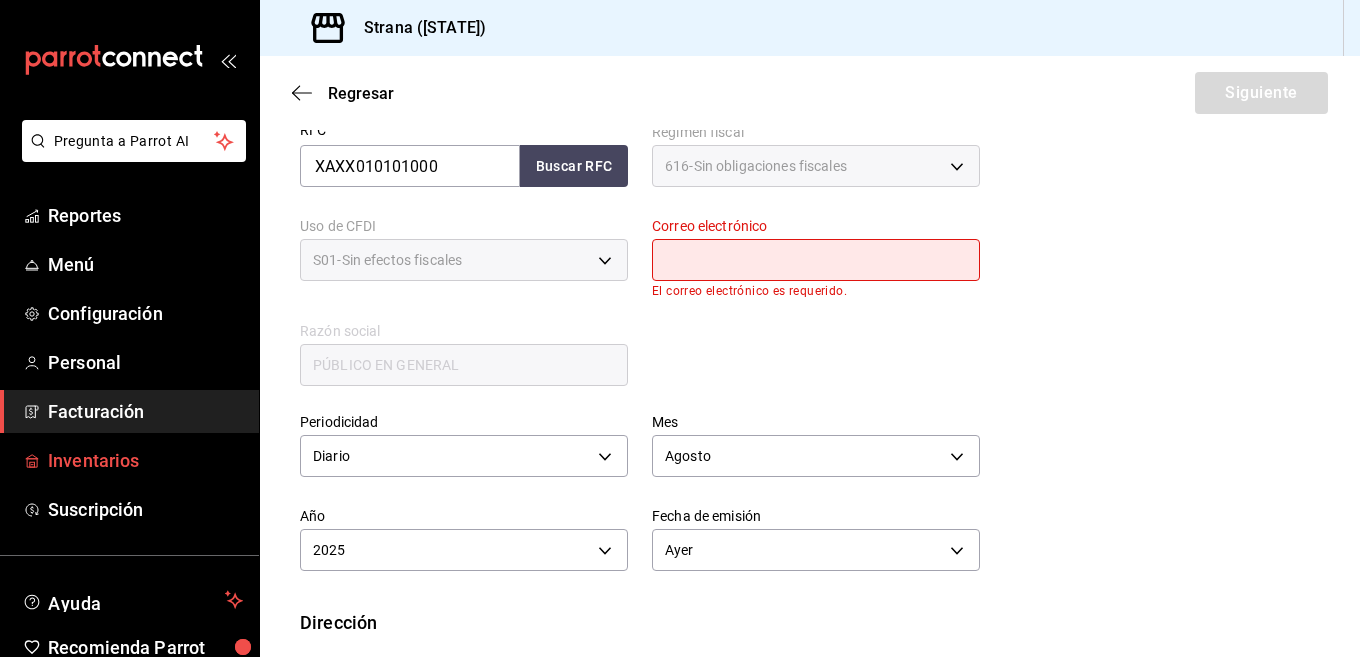 click on "Inventarios" at bounding box center (145, 460) 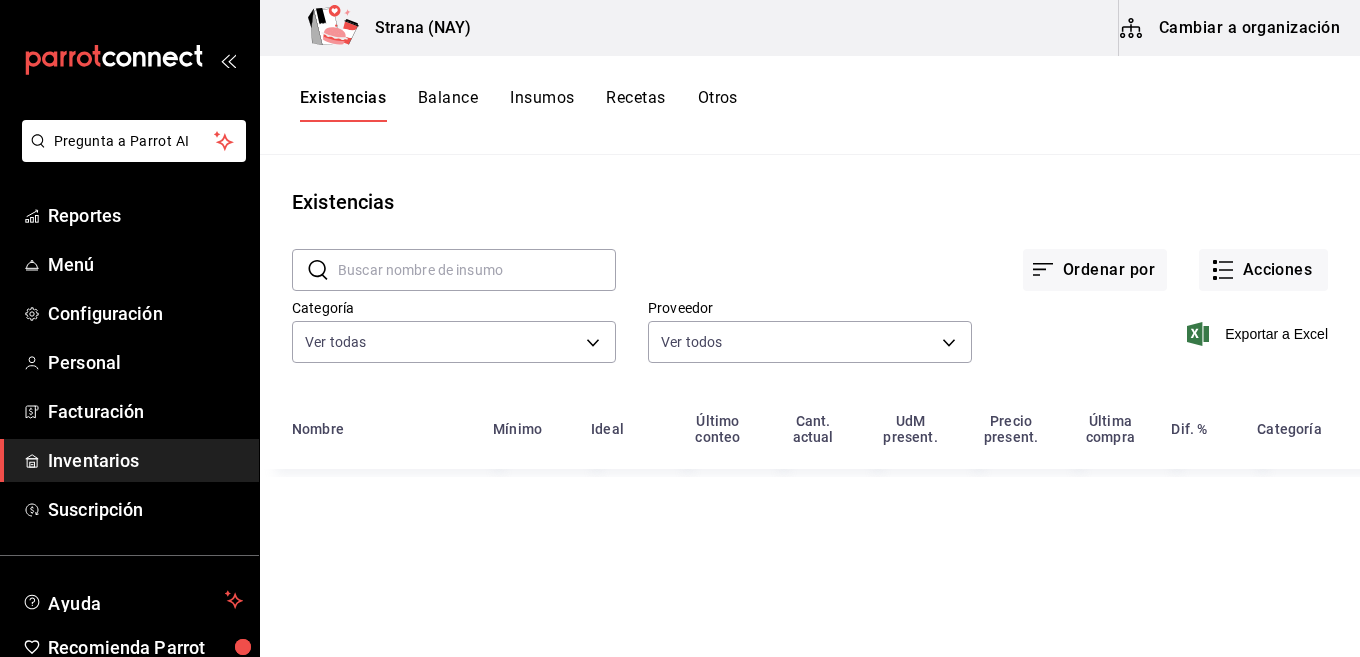 click on "Otros" at bounding box center (718, 105) 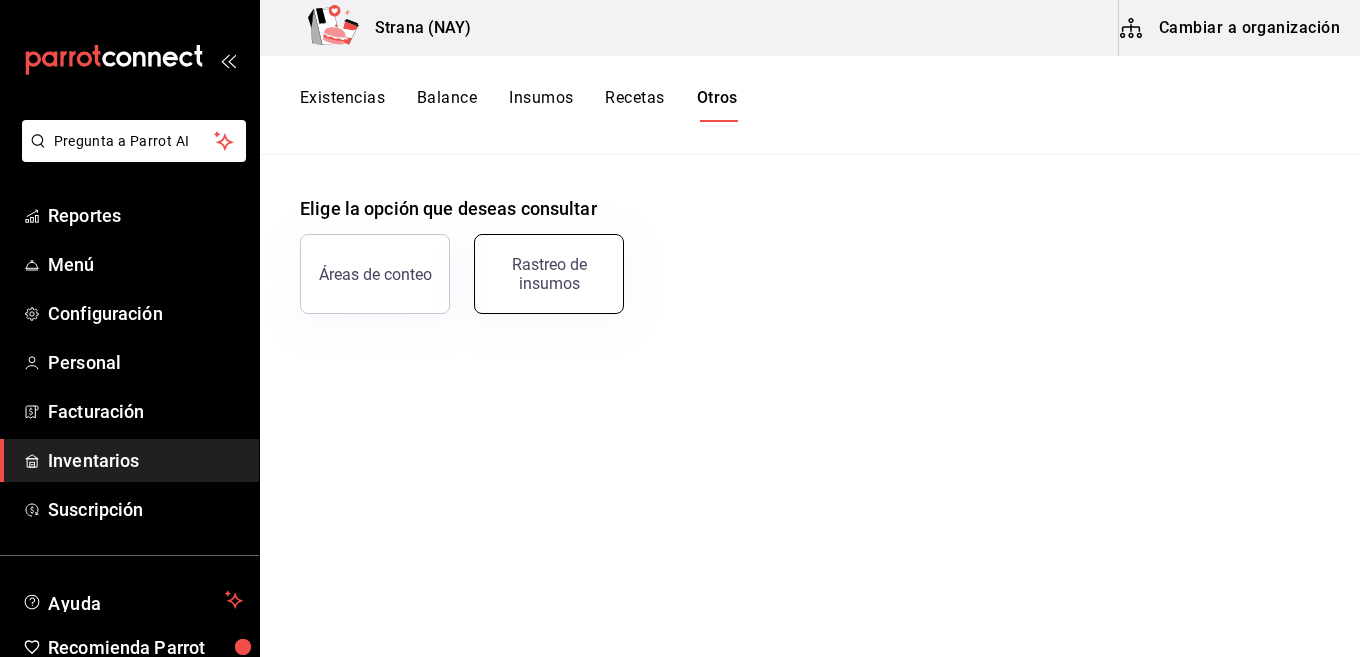 click on "Rastreo de insumos" at bounding box center [549, 274] 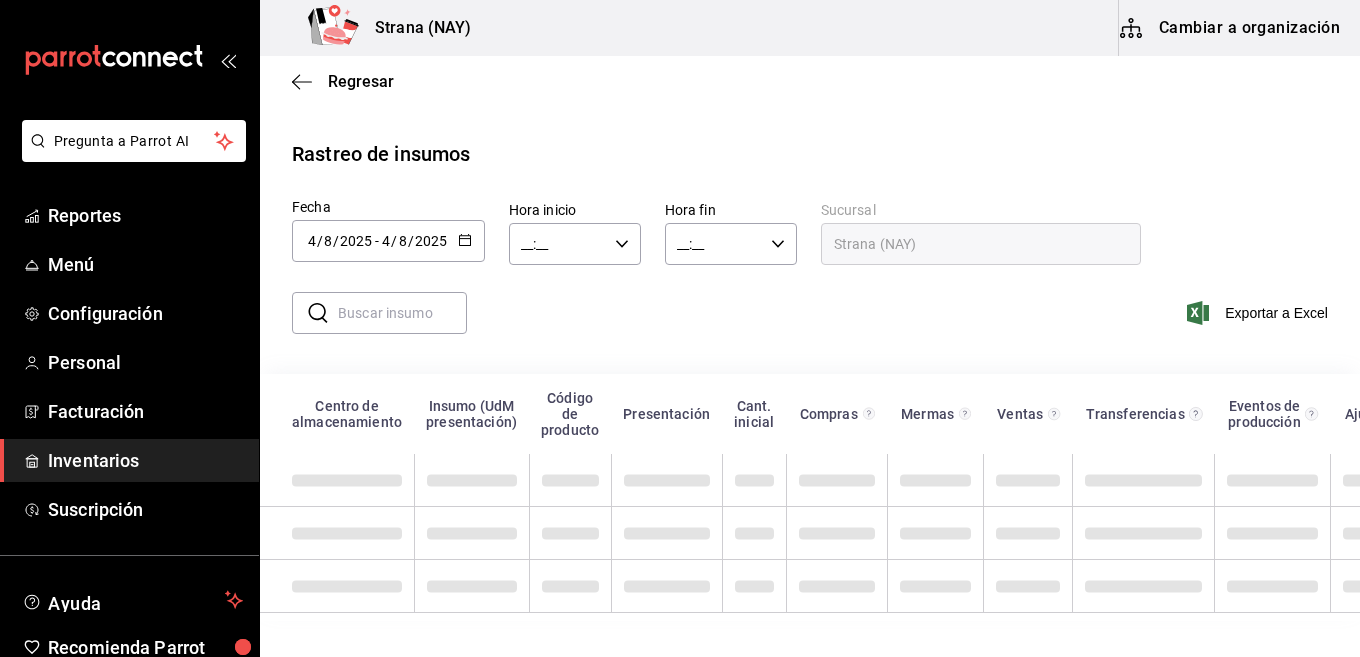 click 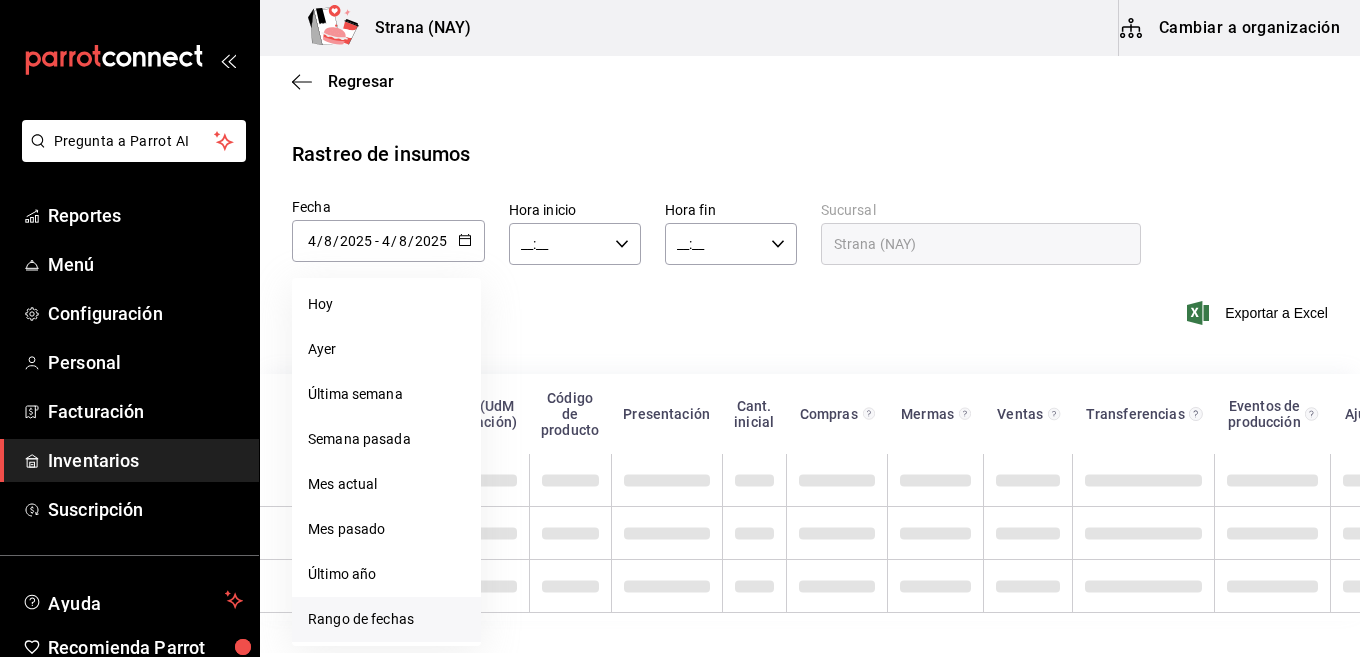click on "Rango de fechas" at bounding box center [386, 619] 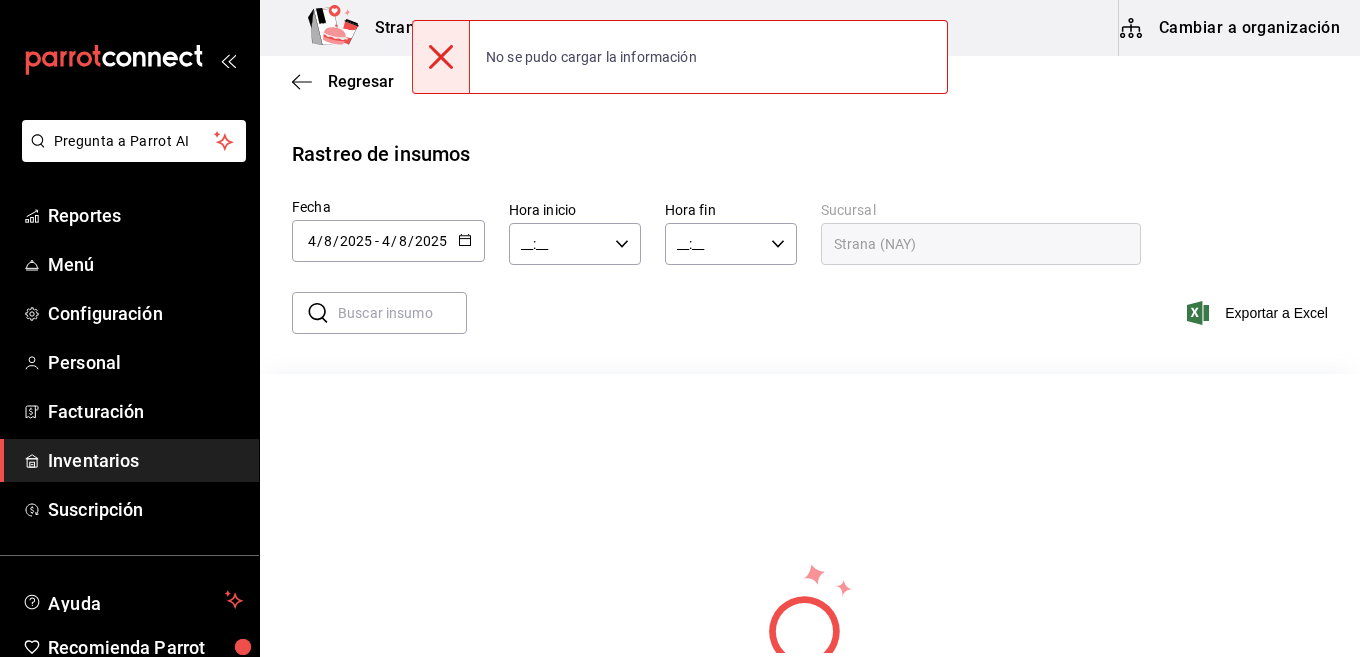 click on "Regresar Rastreo de insumos Fecha 2025-08-04 4 / 8 / 2025 - 2025-08-04 4 / 8 / 2025 agosto de 2025 lun mar mié jue vie sáb dom 28 29 30 31 1 2 3 4 5 6 7 8 9 10 11 12 13 14 15 16 17 18 19 20 21 22 23 24 25 26 27 28 29 30 31 Hora inicio __:__ Hora inicio Hora fin __:__ Hora fin Sucursal Strana ([STATE]) ​ ​ Exportar a Excel No hay información que mostrar" at bounding box center (810, 486) 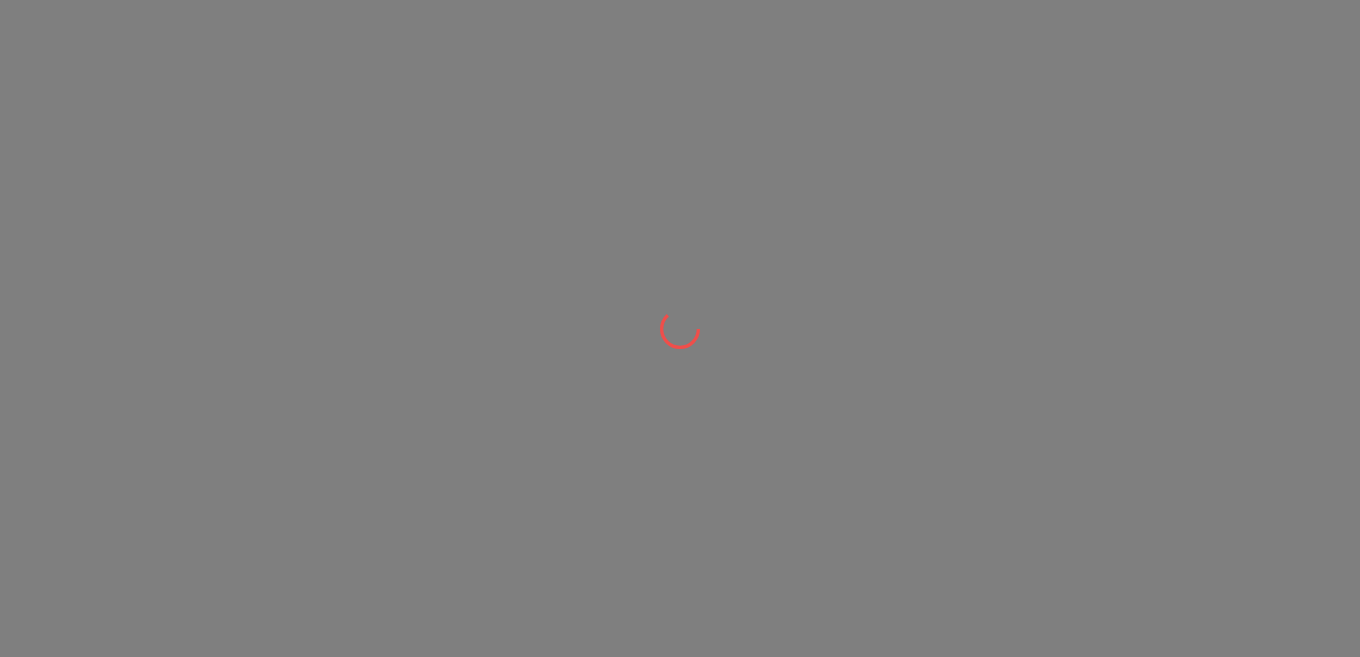 scroll, scrollTop: 0, scrollLeft: 0, axis: both 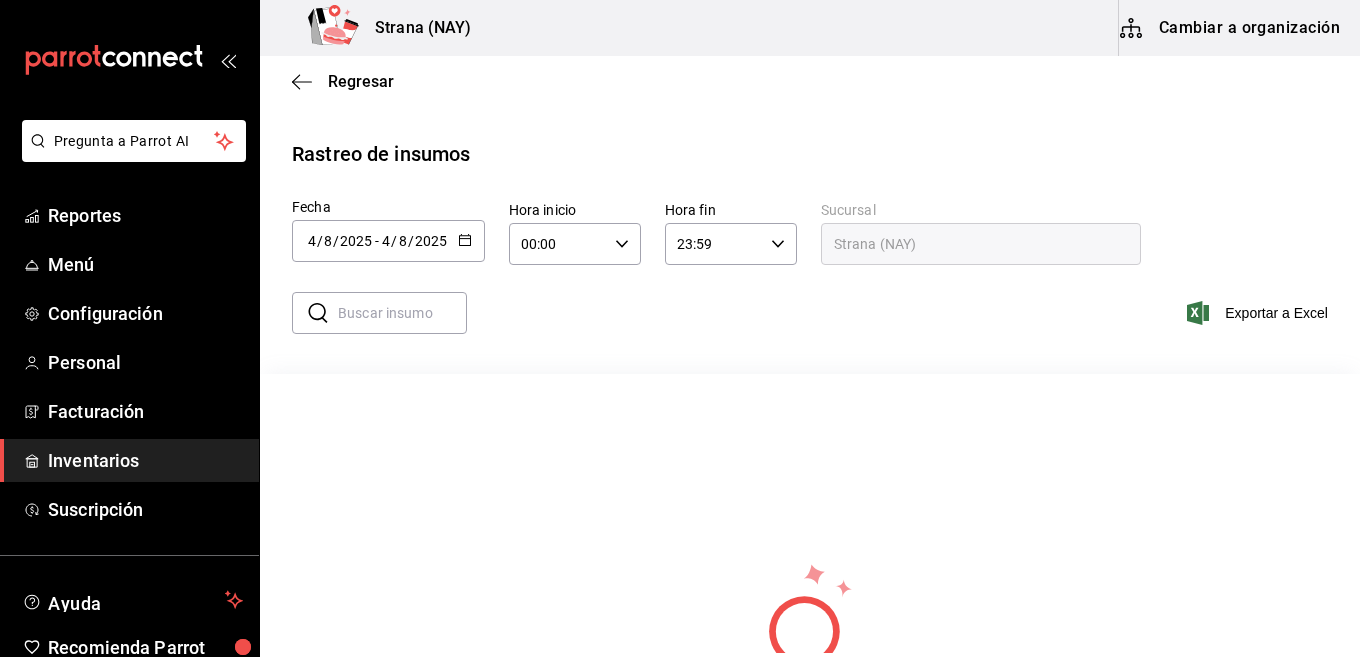 click on "2025-08-04 4 / 8 / 2025 - 2025-08-04 4 / 8 / 2025" at bounding box center [388, 241] 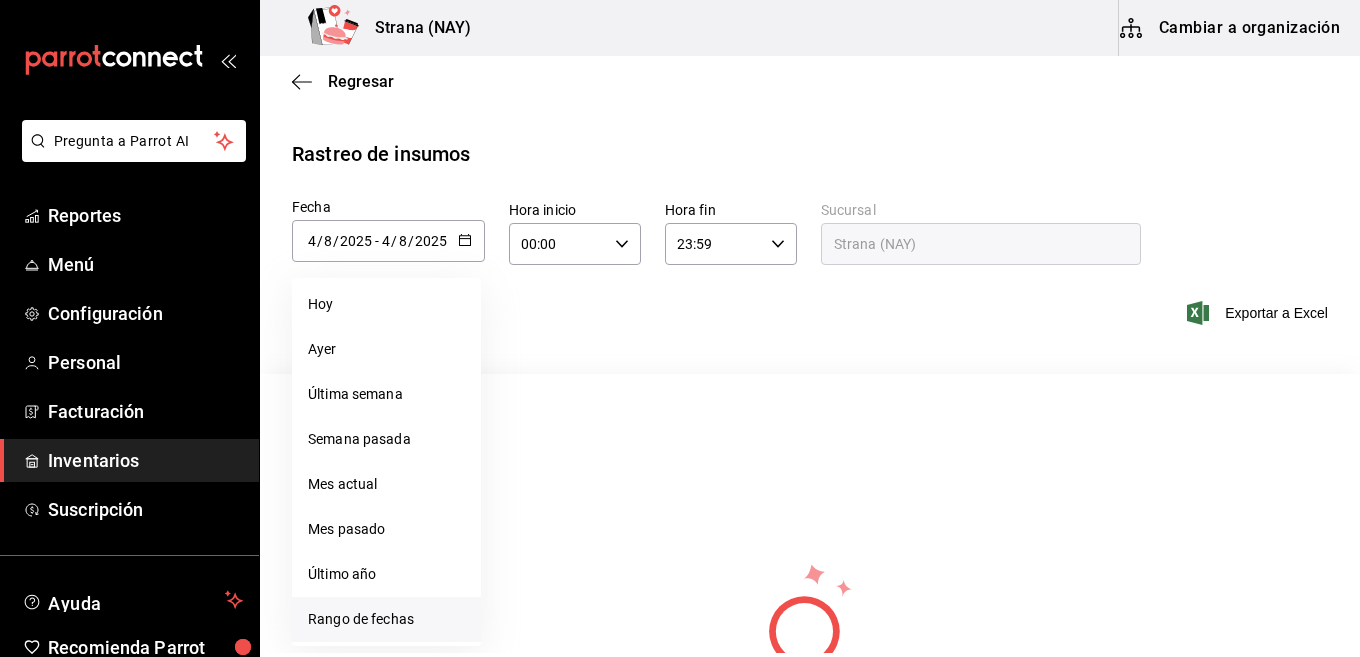 click on "Rango de fechas" at bounding box center [386, 619] 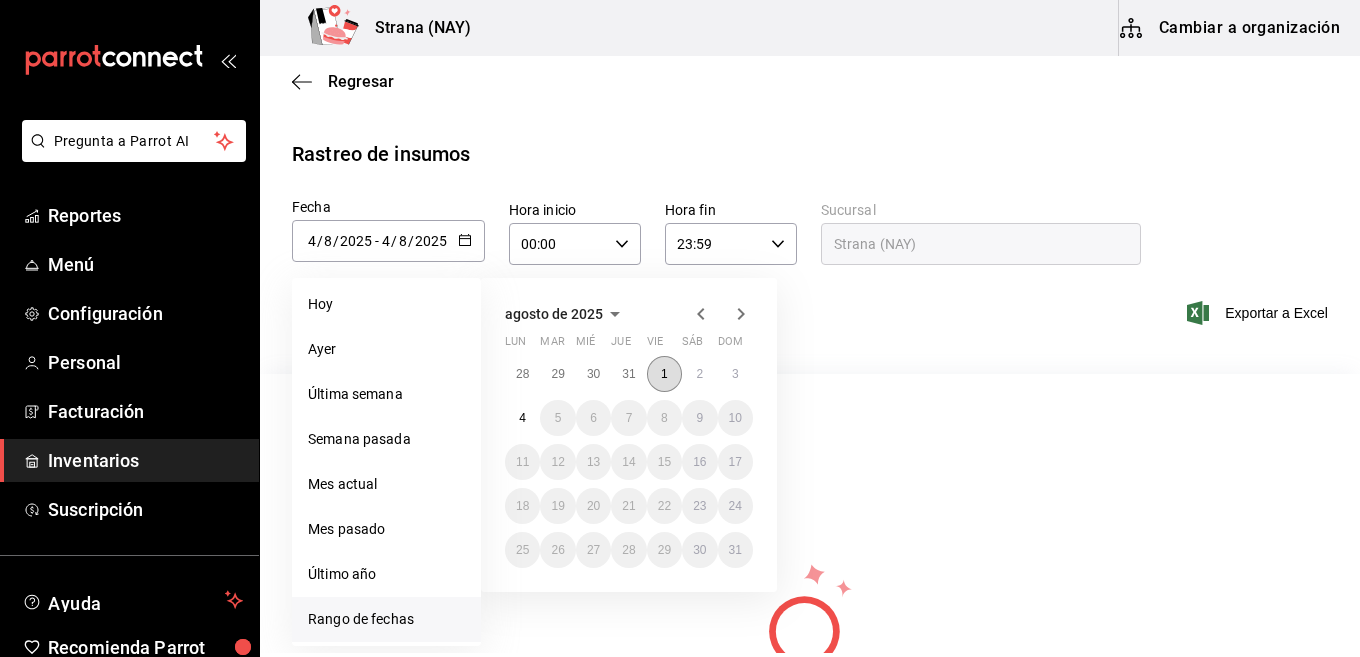 click on "1" at bounding box center [664, 374] 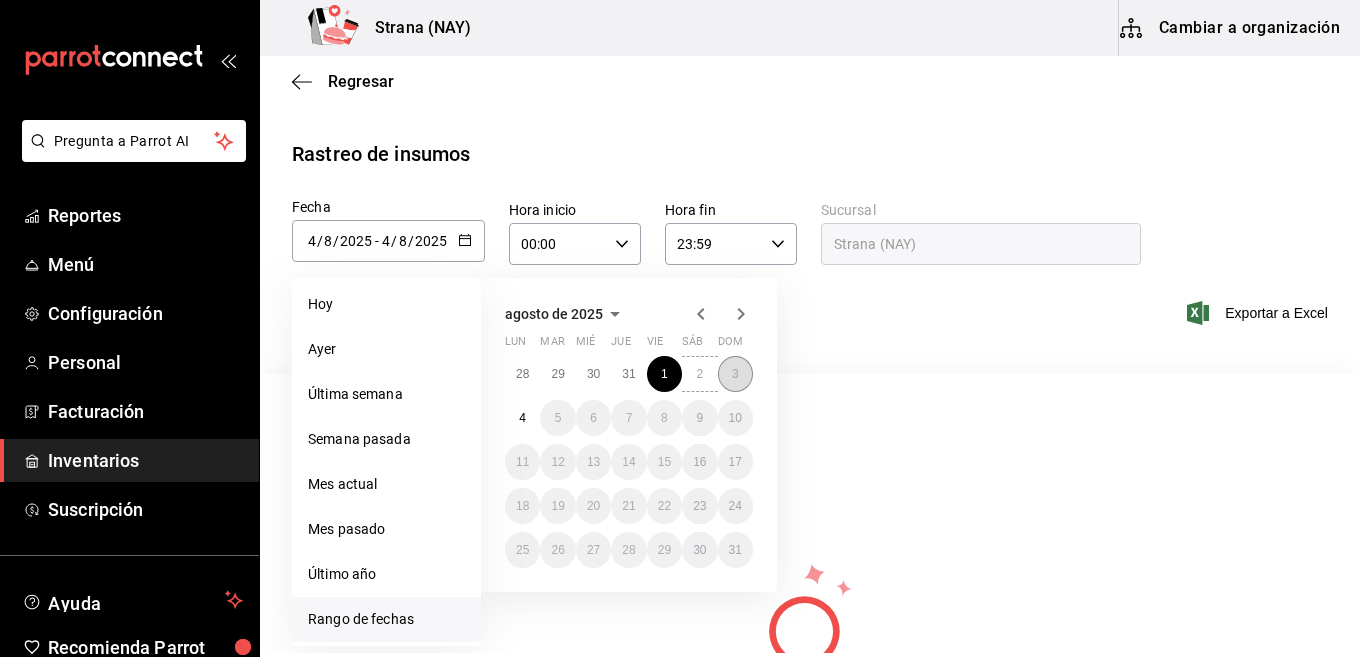 click on "3" at bounding box center [735, 374] 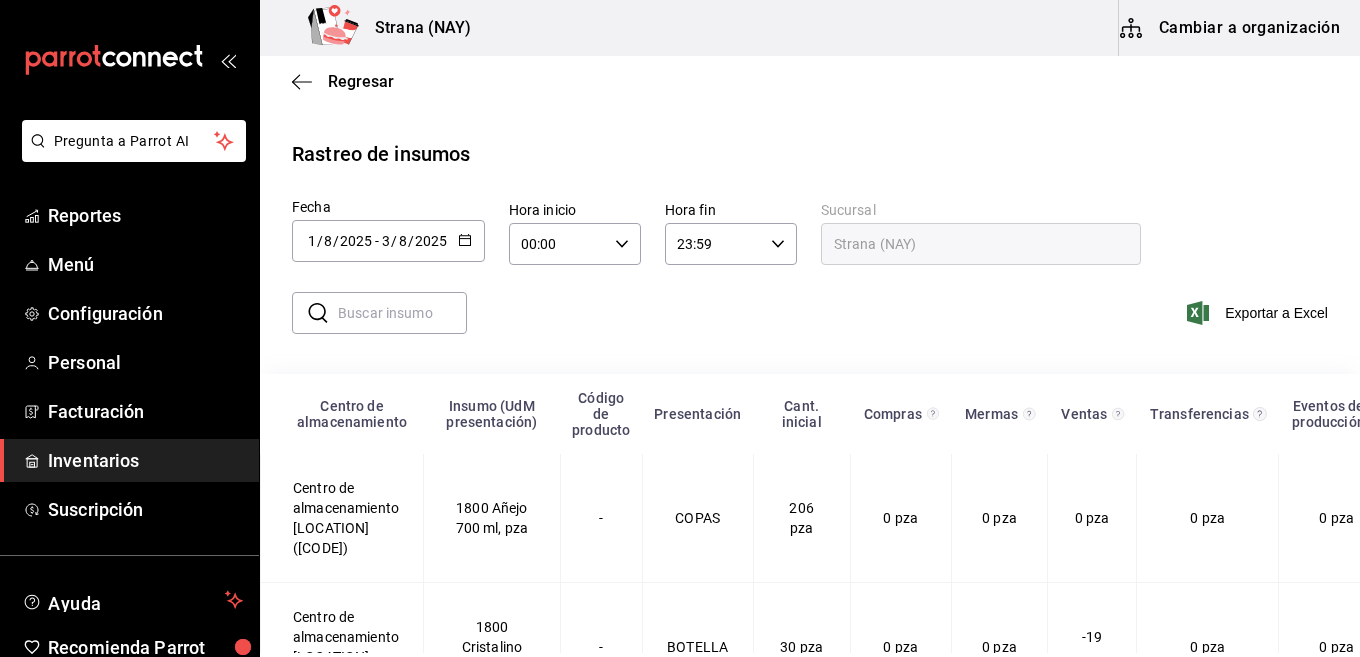 click on "00:00" at bounding box center [558, 244] 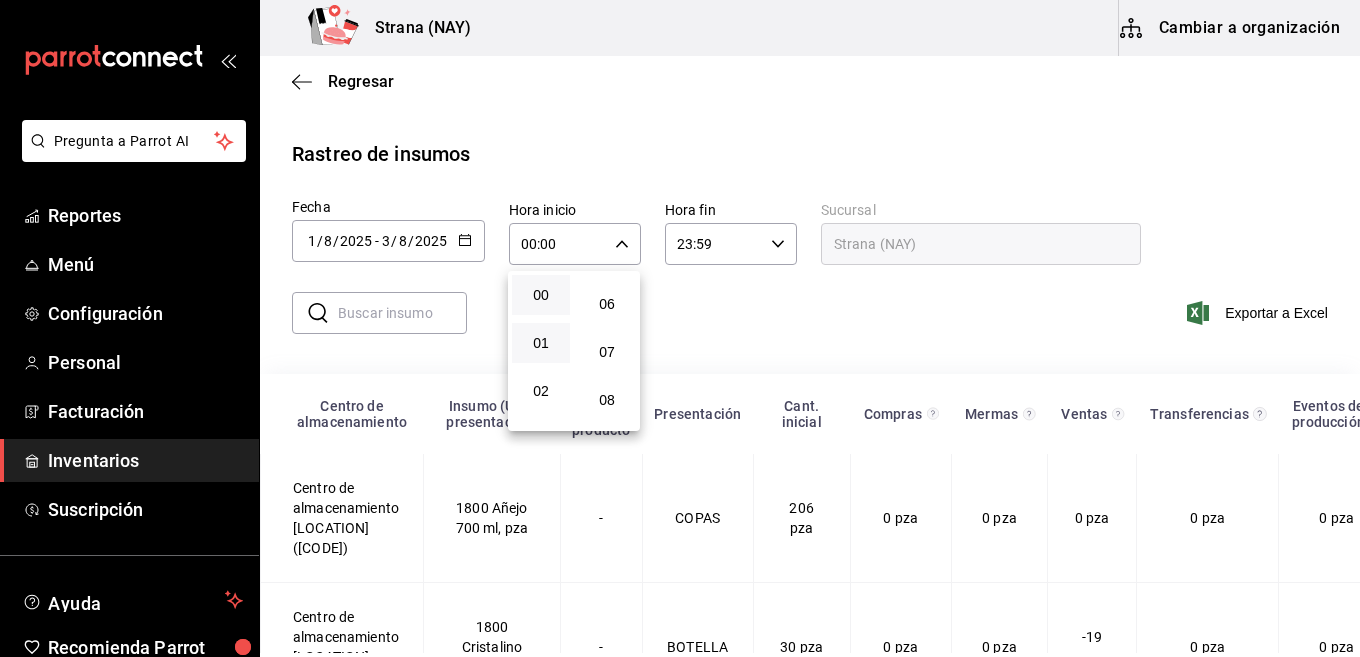 scroll, scrollTop: 400, scrollLeft: 0, axis: vertical 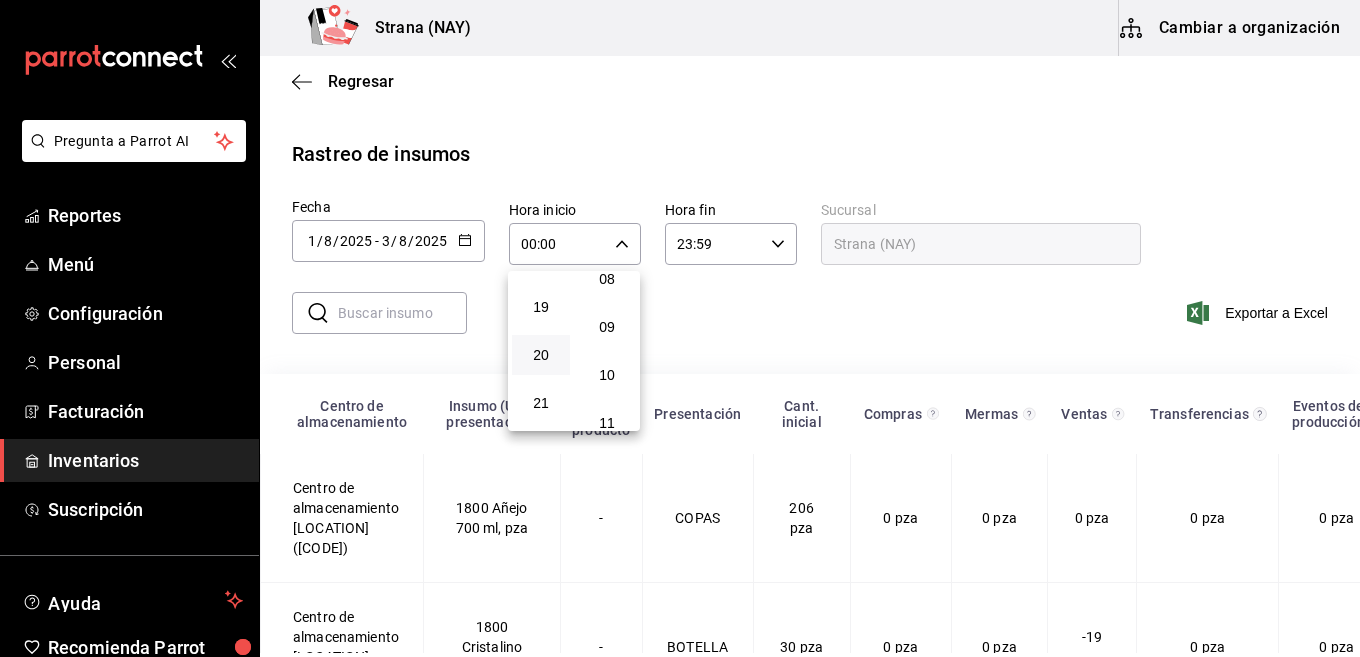click on "20" at bounding box center (541, 355) 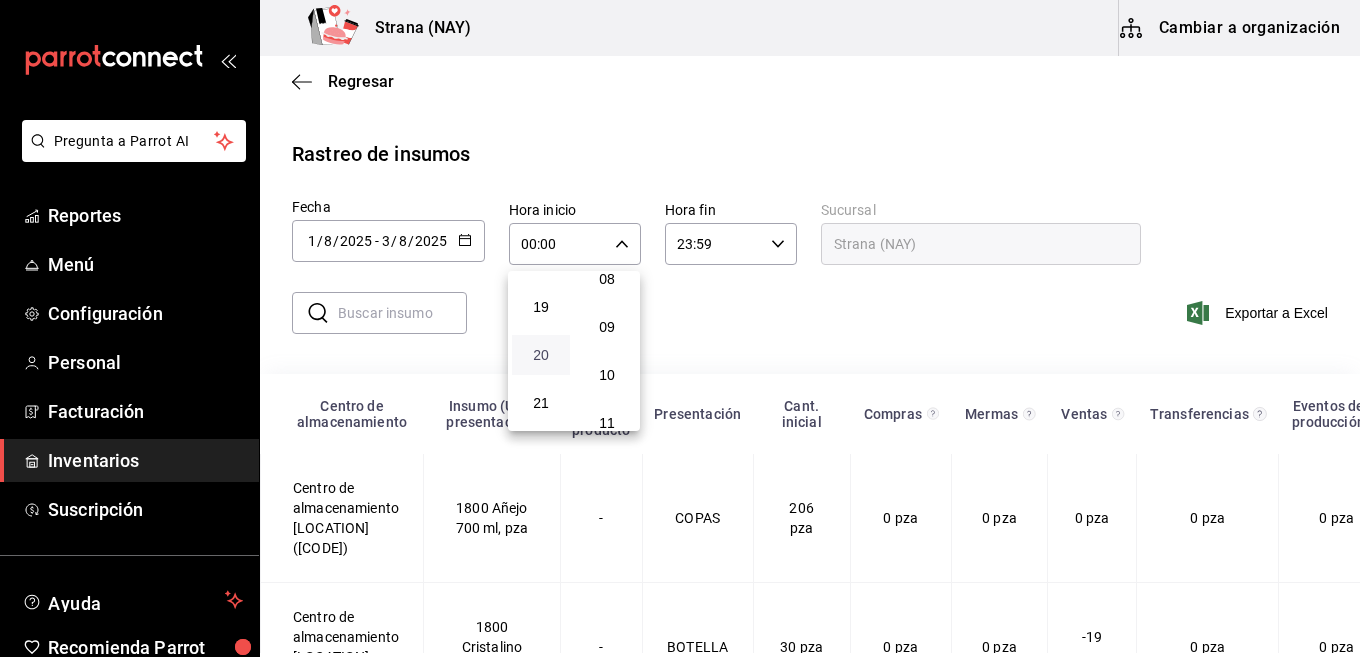 type on "20:00" 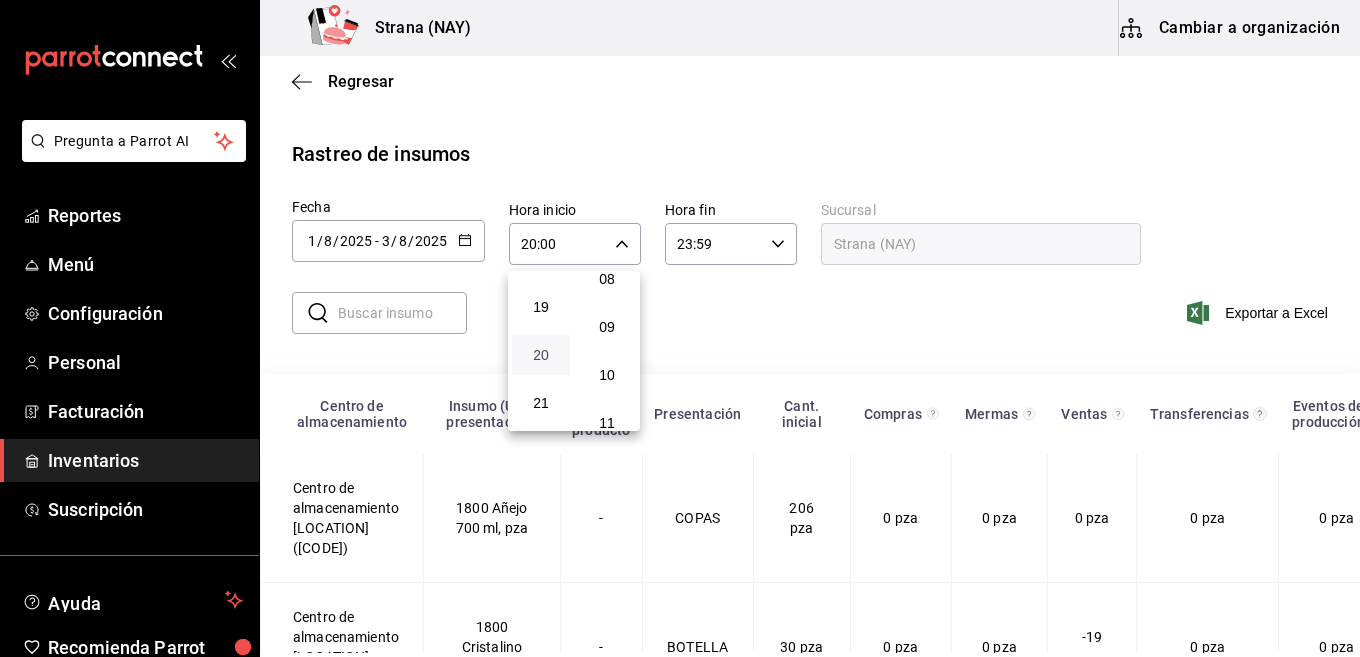 click on "20" at bounding box center [541, 355] 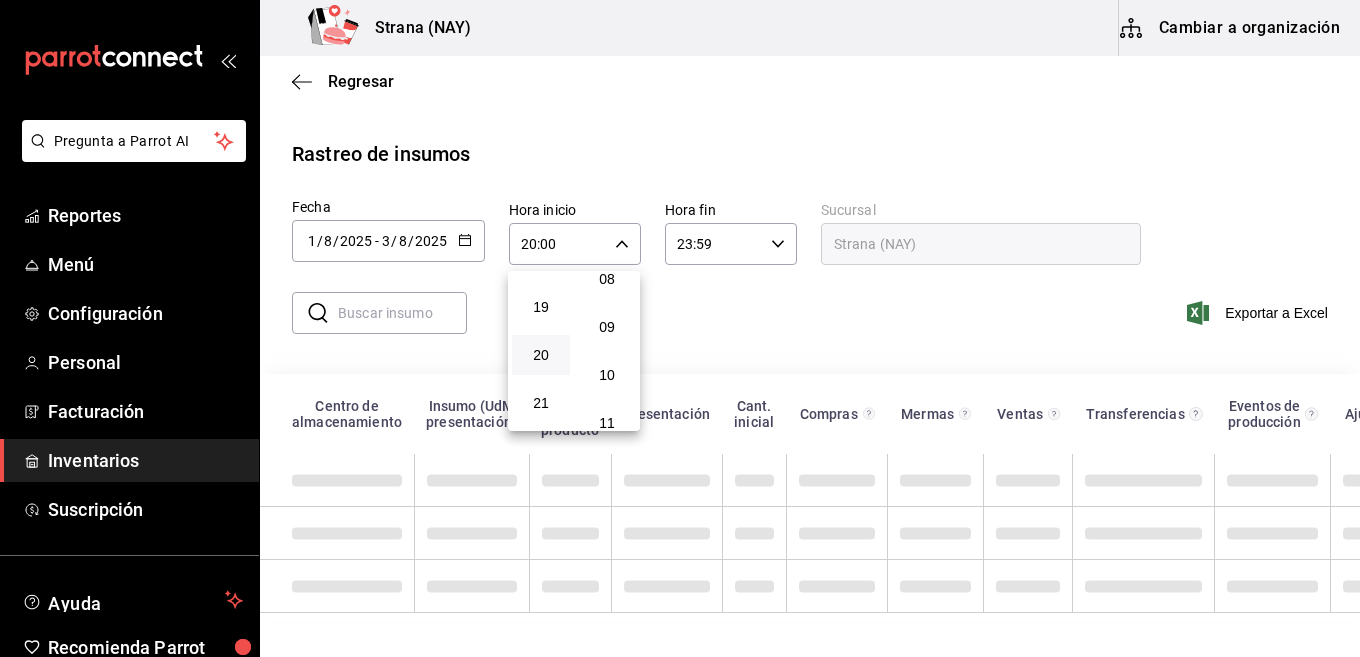 click at bounding box center [680, 328] 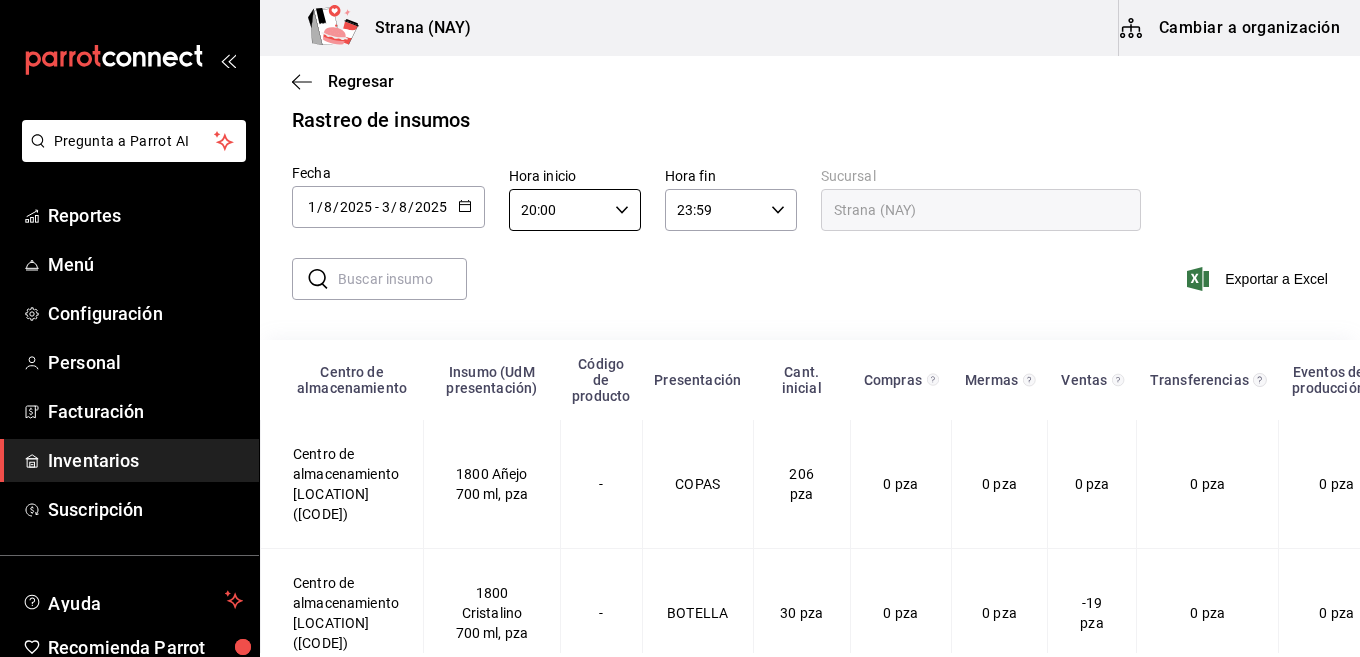 scroll, scrollTop: 0, scrollLeft: 0, axis: both 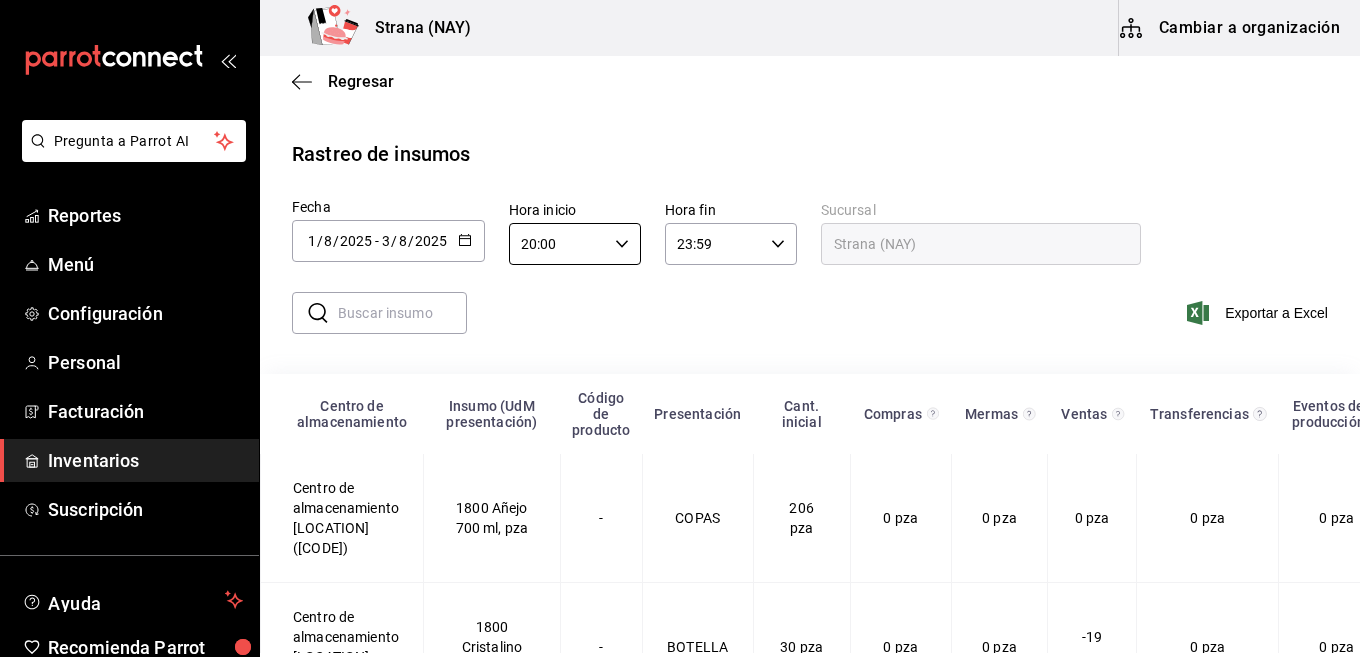 click on "​ ​ Exportar a Excel" at bounding box center [802, 325] 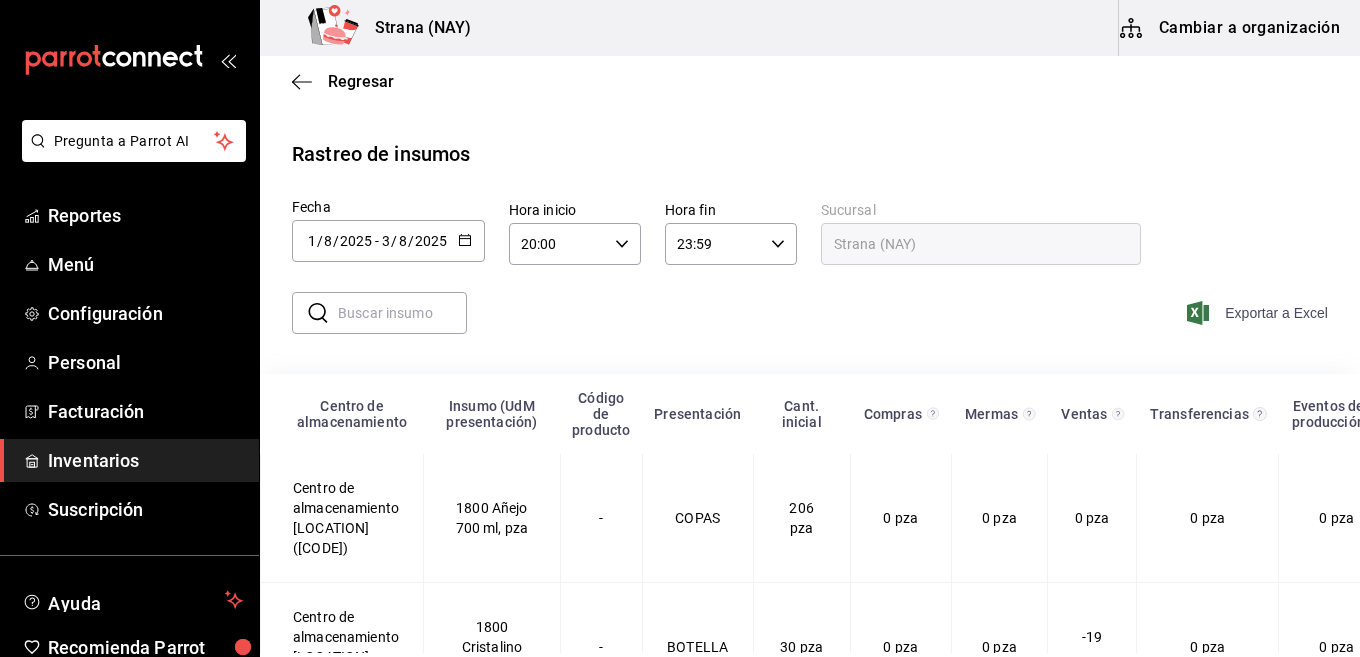 click on "Exportar a Excel" at bounding box center [1259, 313] 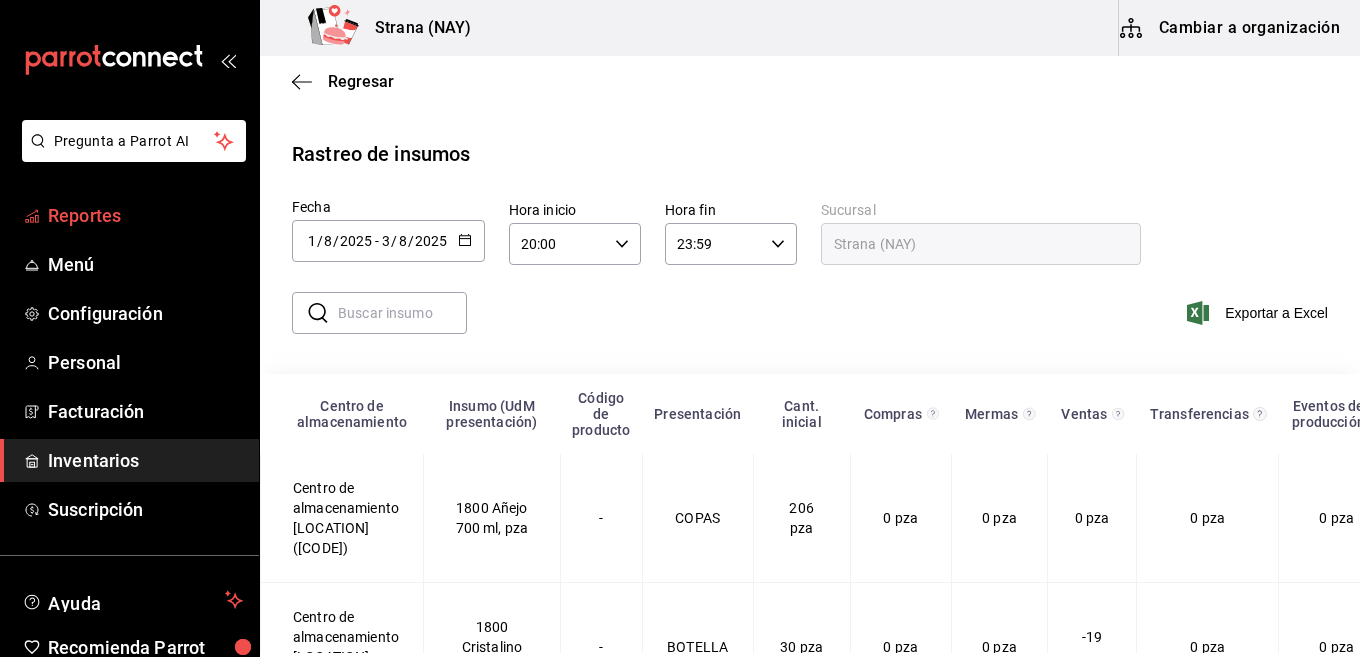 click on "Reportes" at bounding box center (145, 215) 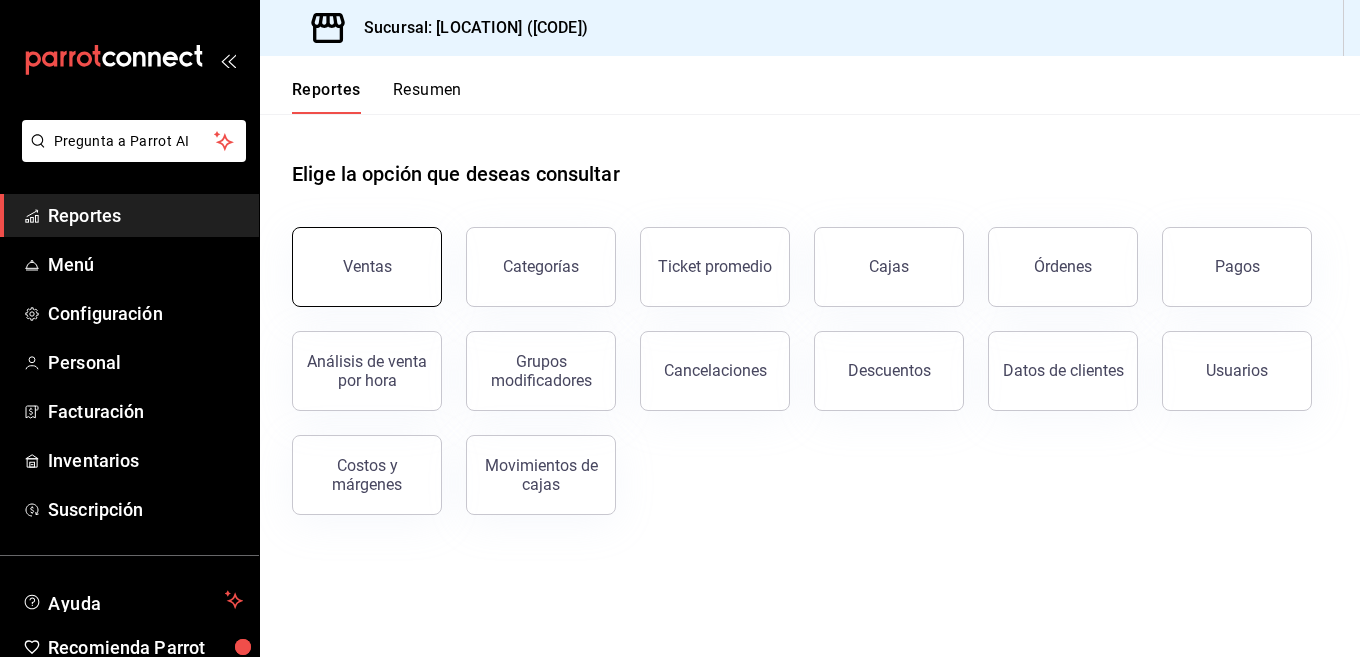 click on "Ventas" at bounding box center (367, 267) 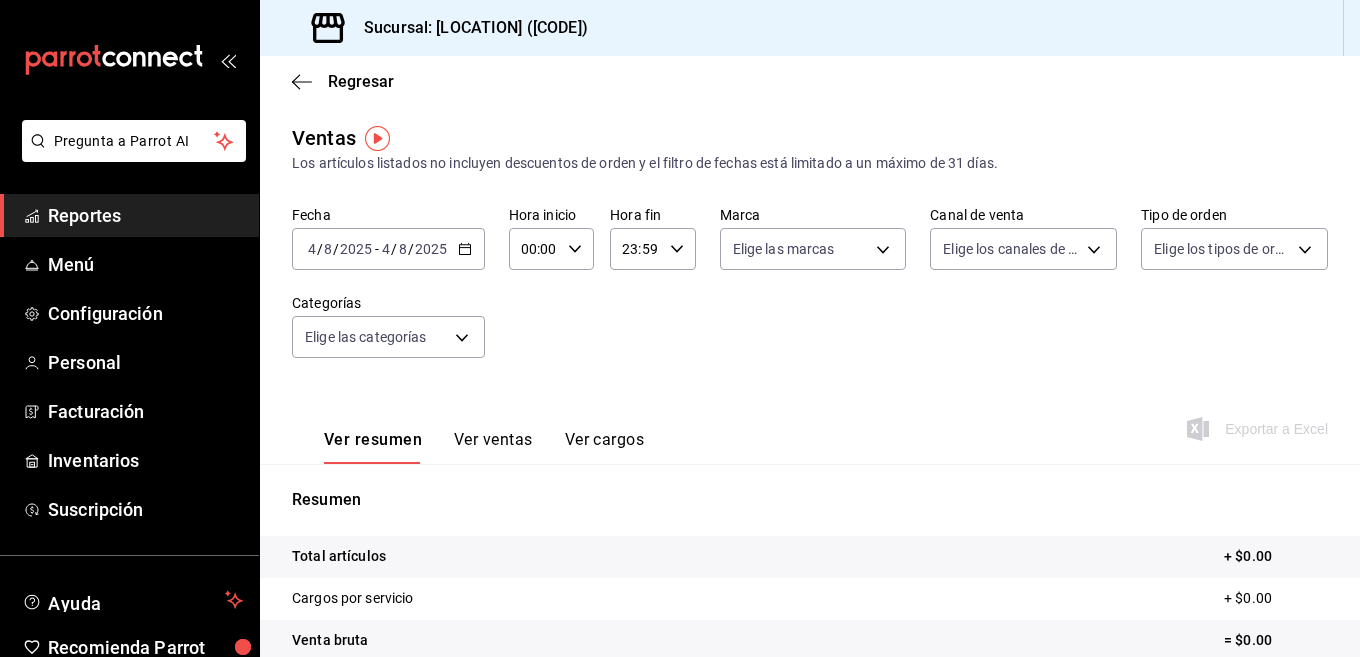 click 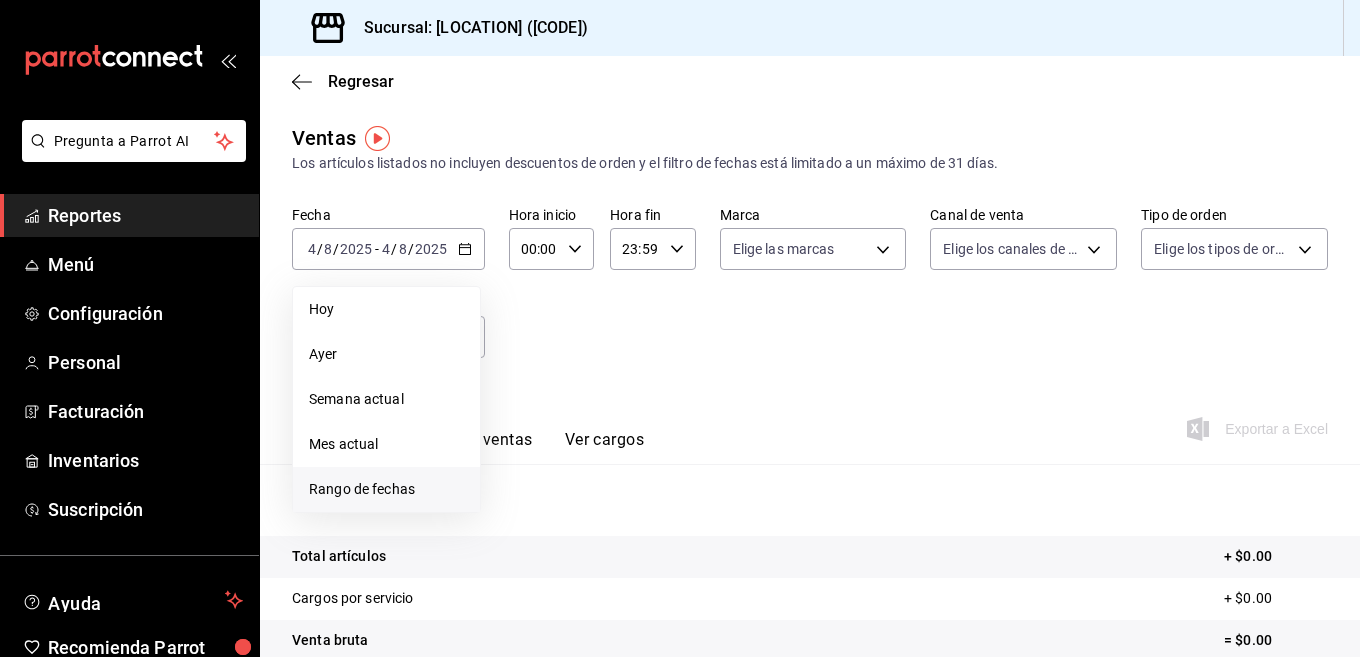 click on "Rango de fechas" at bounding box center (386, 489) 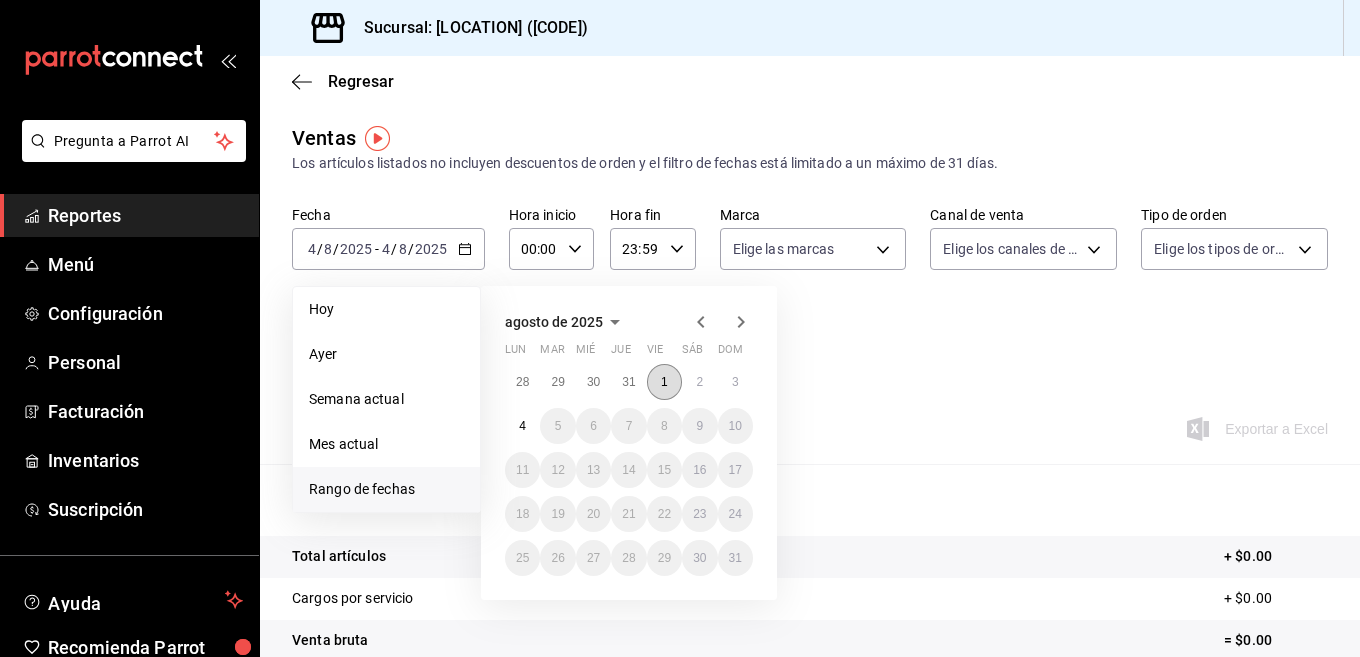 click on "1" at bounding box center (664, 382) 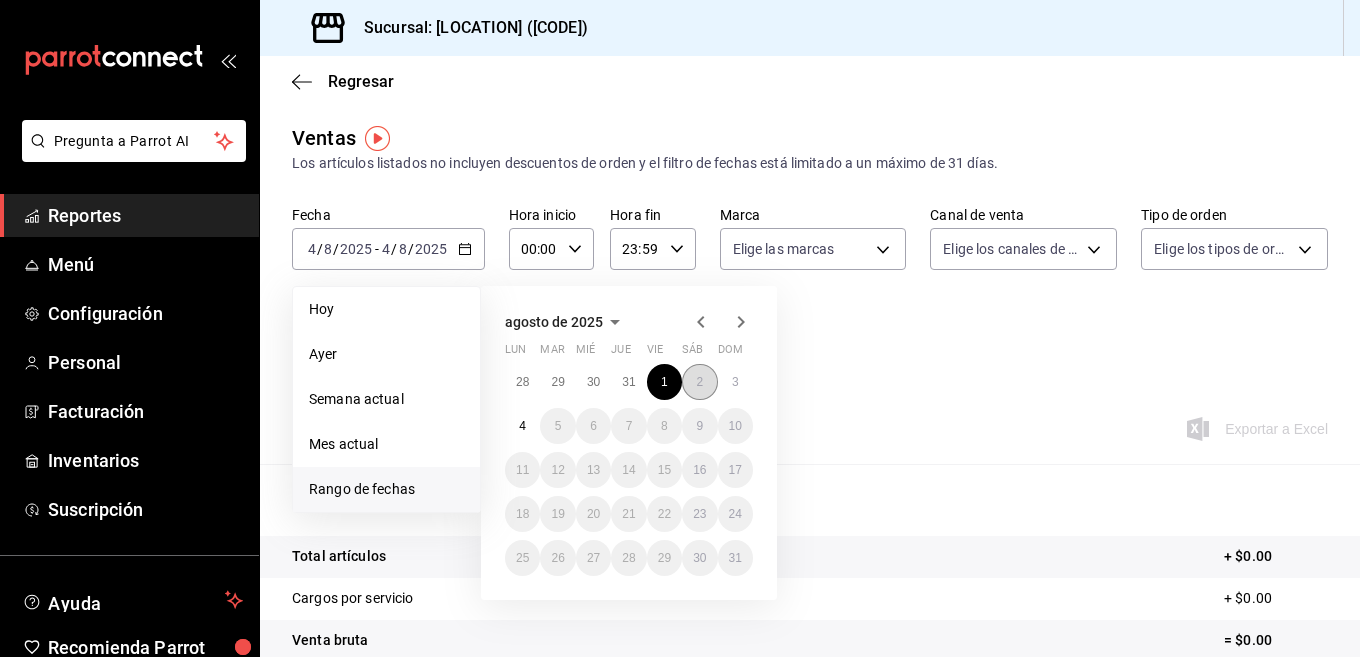 click on "2" at bounding box center [699, 382] 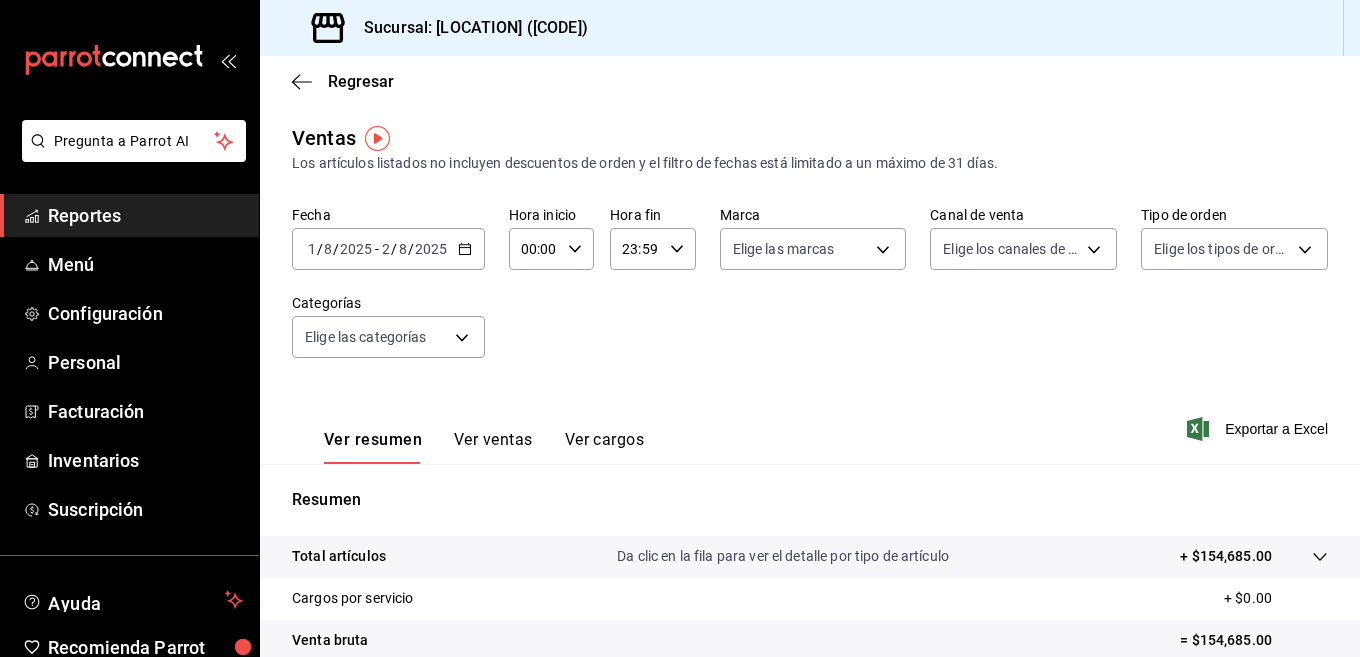 click 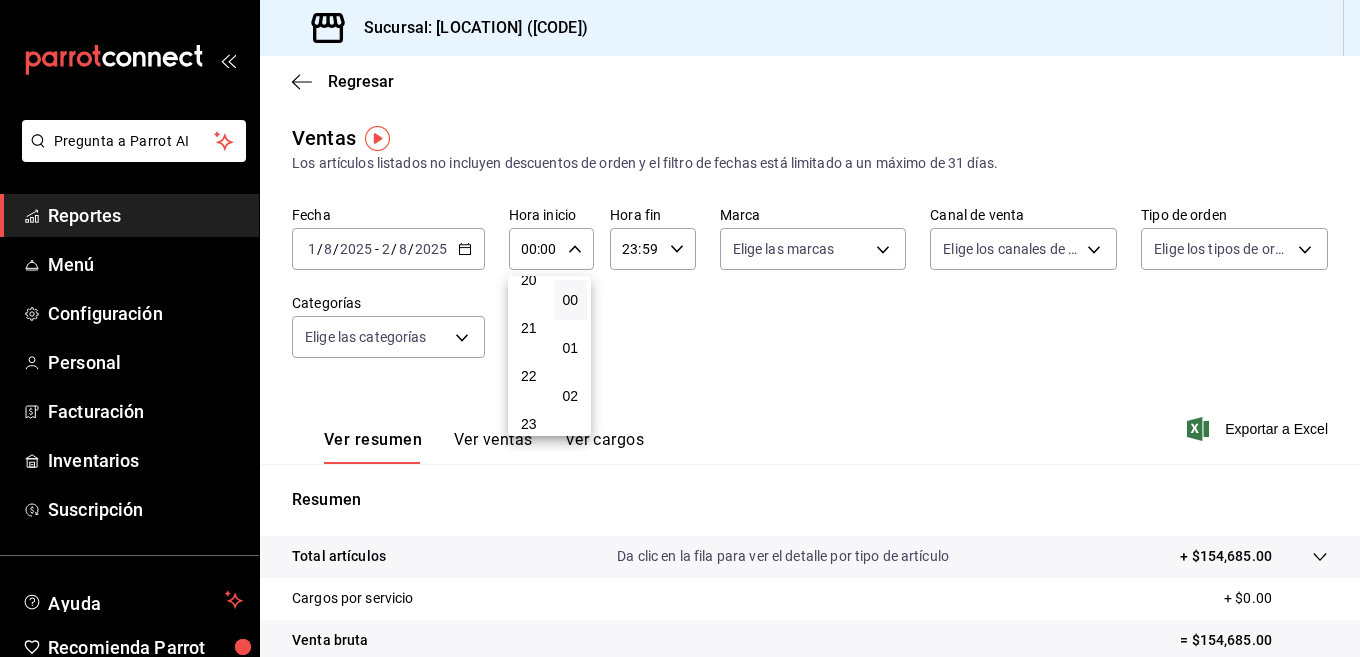 scroll, scrollTop: 992, scrollLeft: 0, axis: vertical 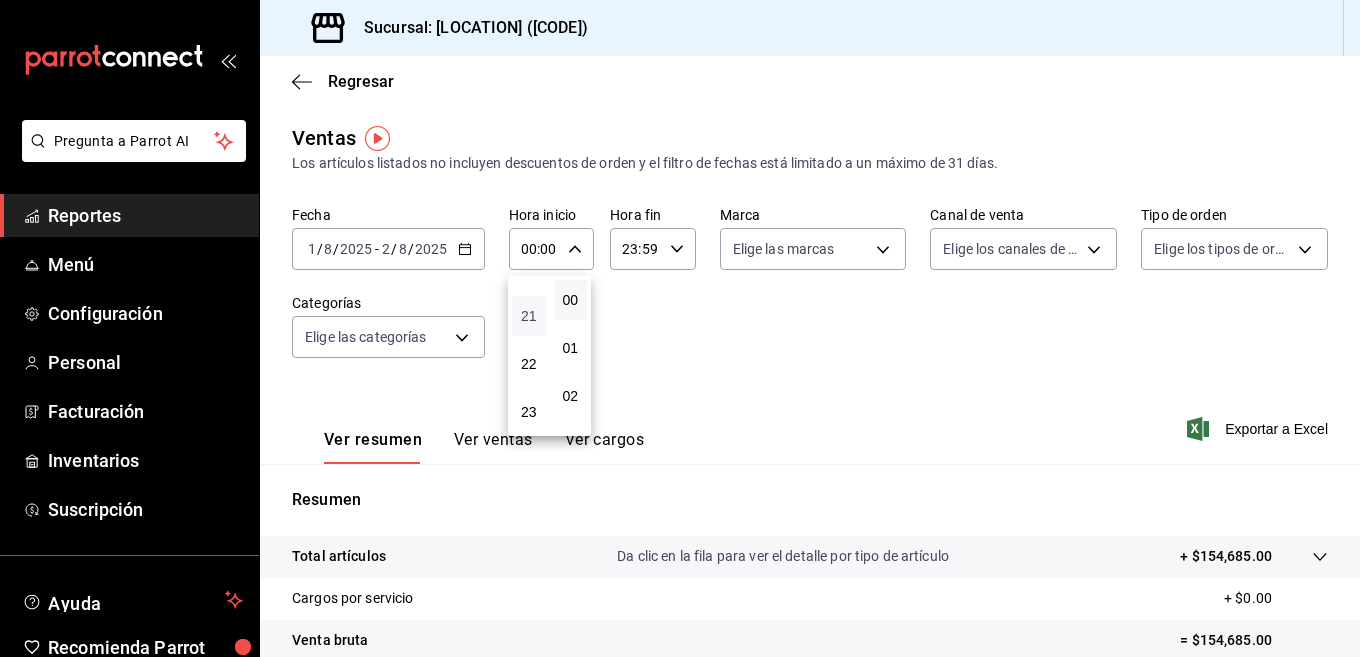 click on "21" at bounding box center [529, 316] 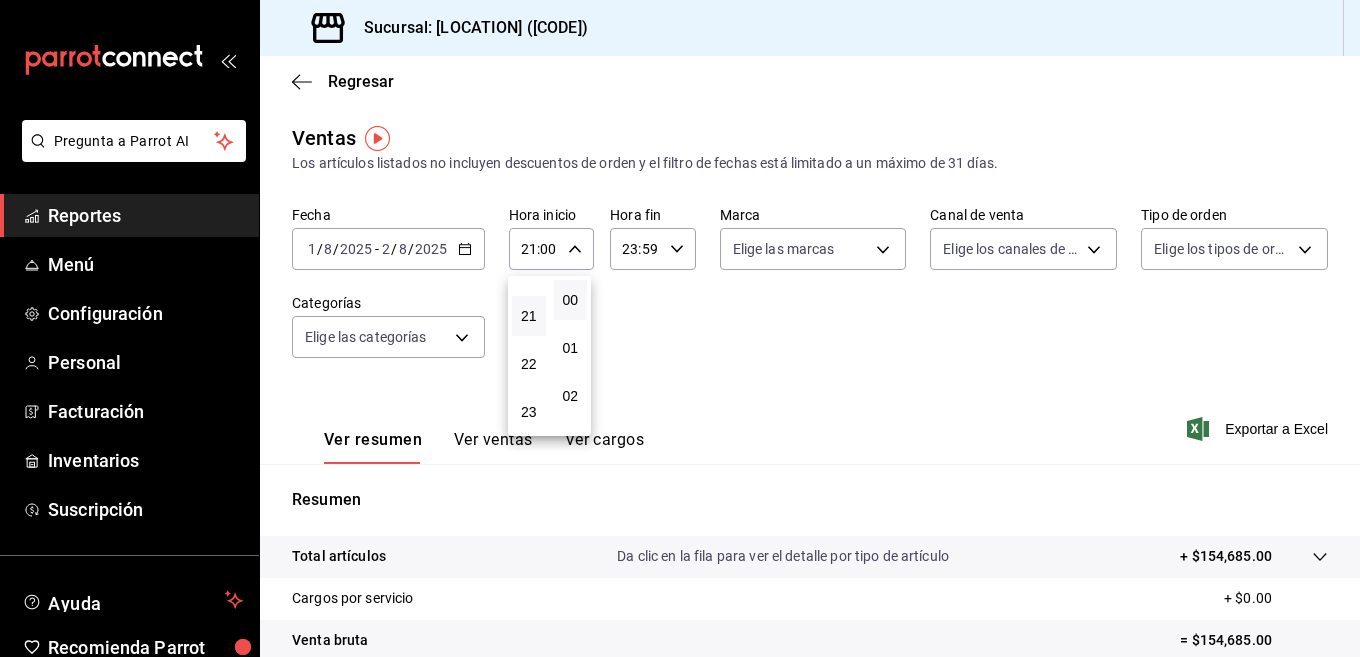 click at bounding box center (680, 328) 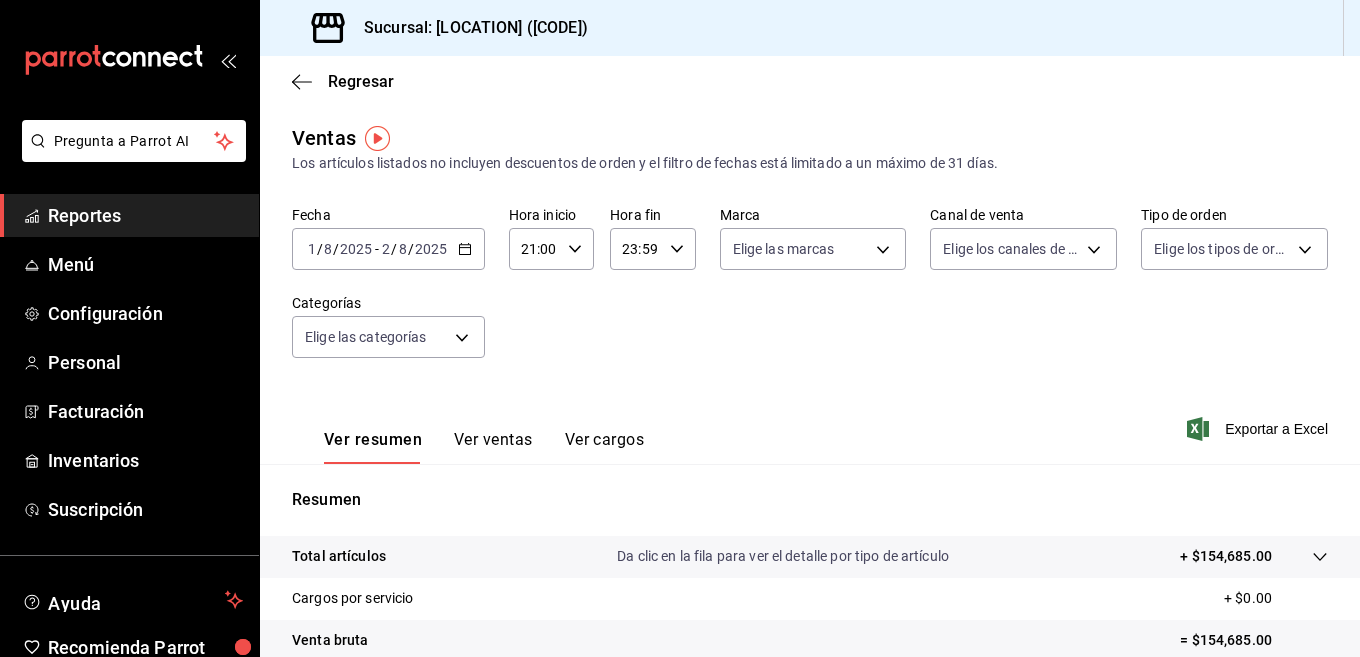 click 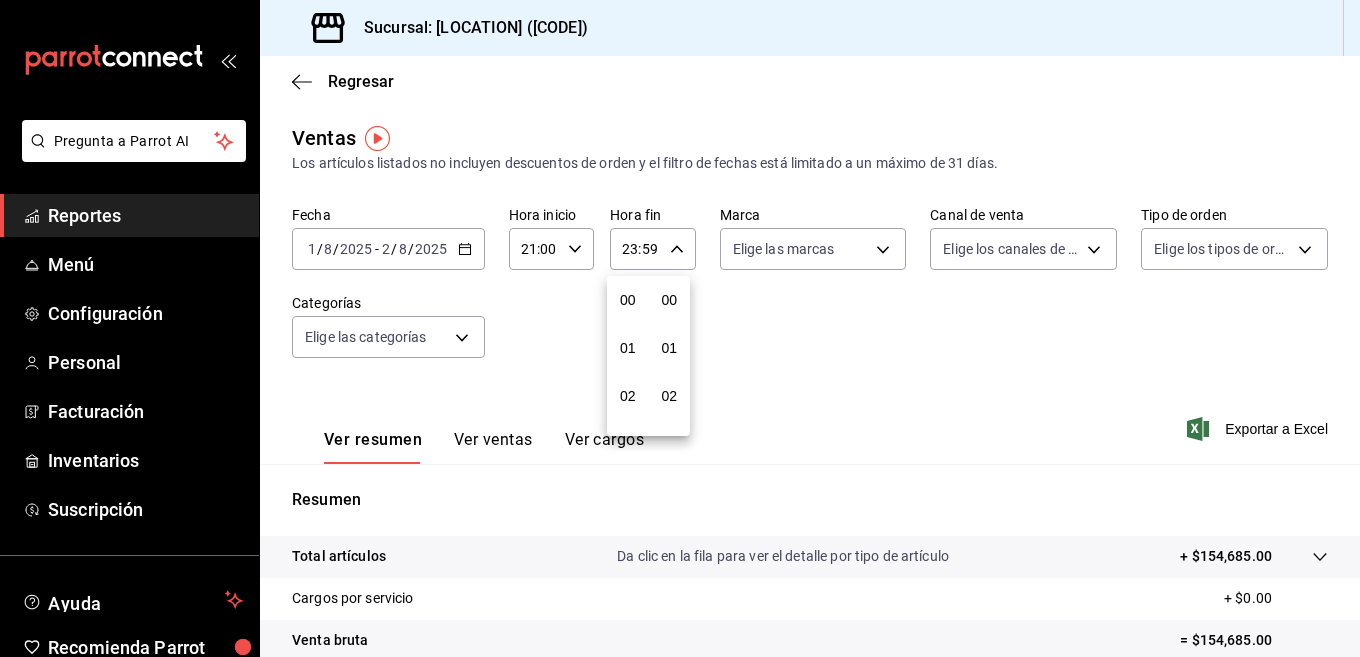 scroll, scrollTop: 992, scrollLeft: 0, axis: vertical 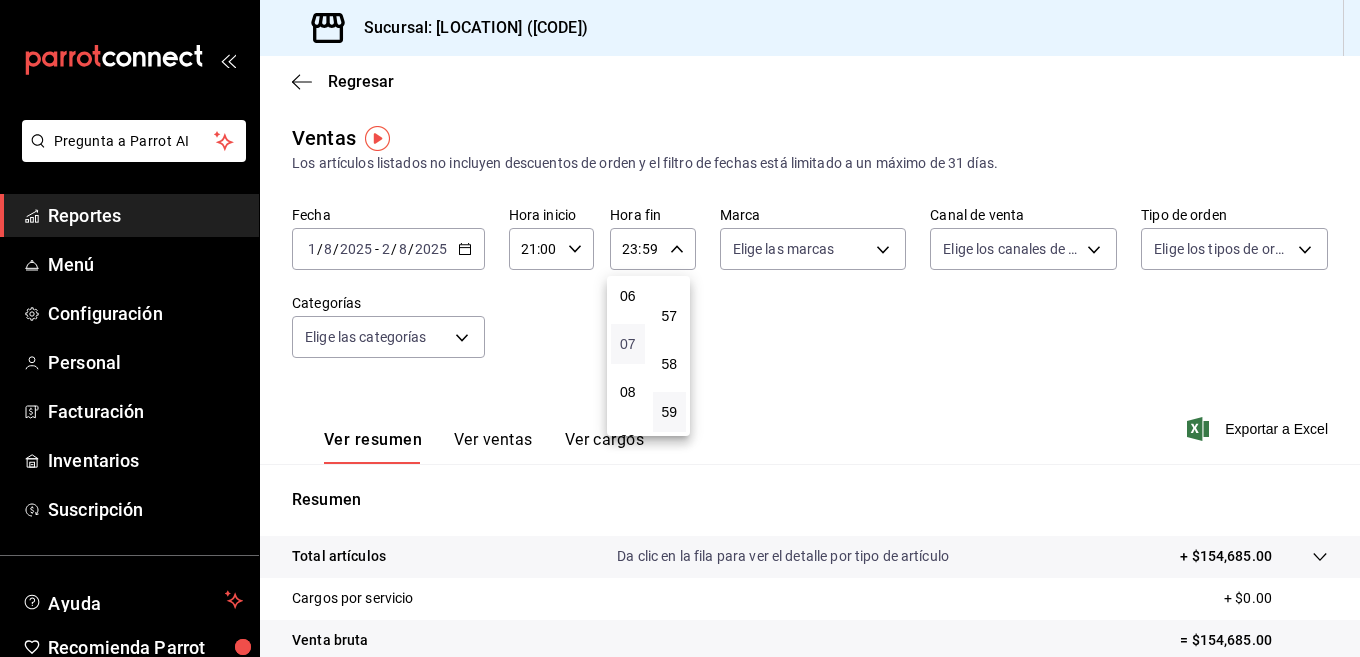 click on "07" at bounding box center (628, 344) 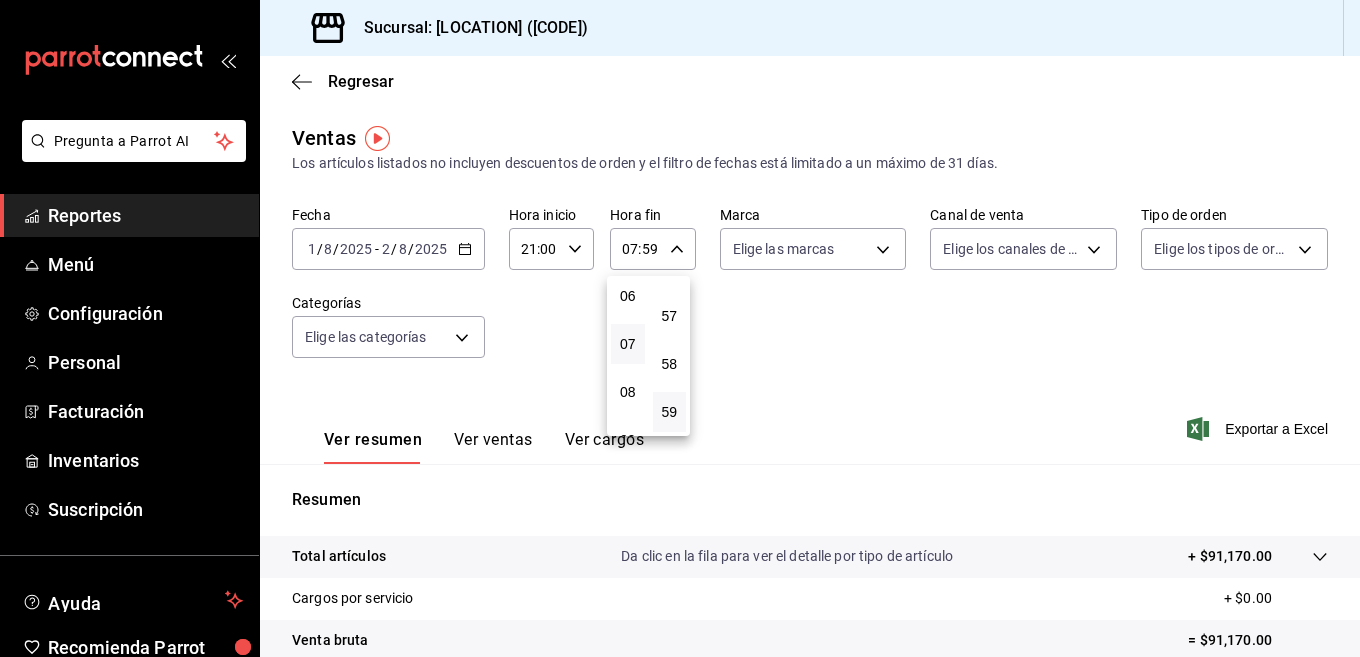 click at bounding box center [680, 328] 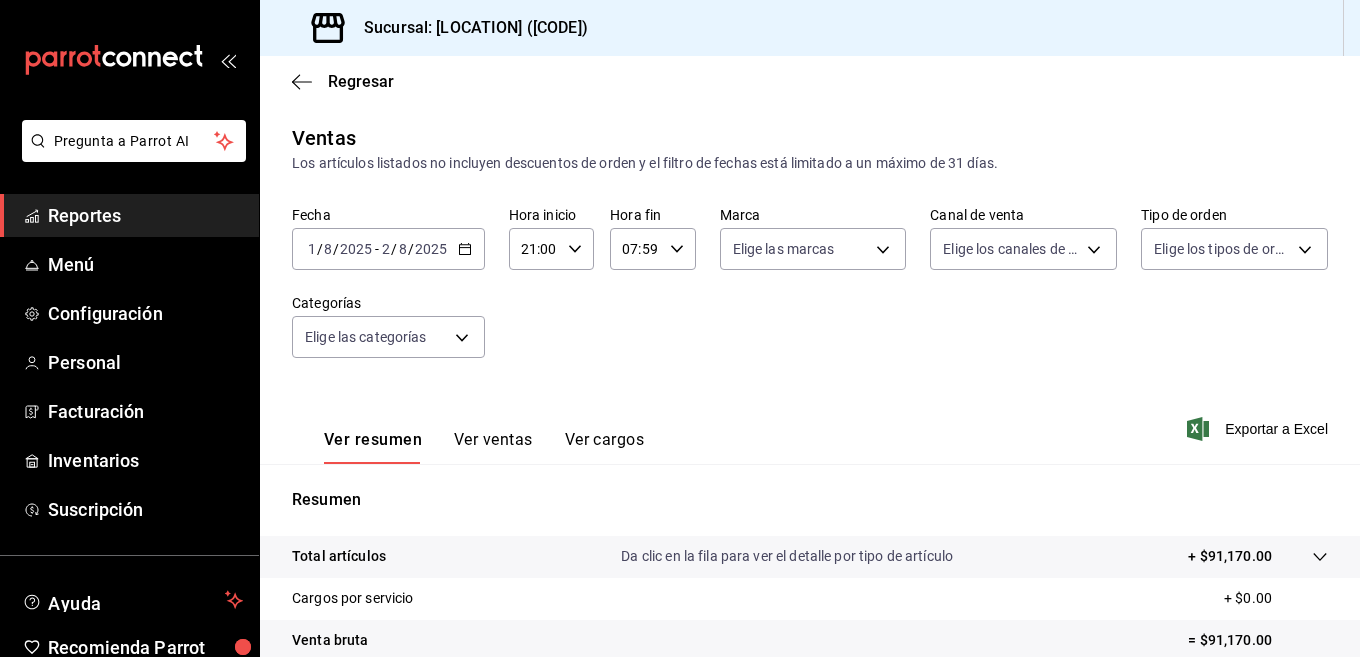 scroll, scrollTop: 301, scrollLeft: 0, axis: vertical 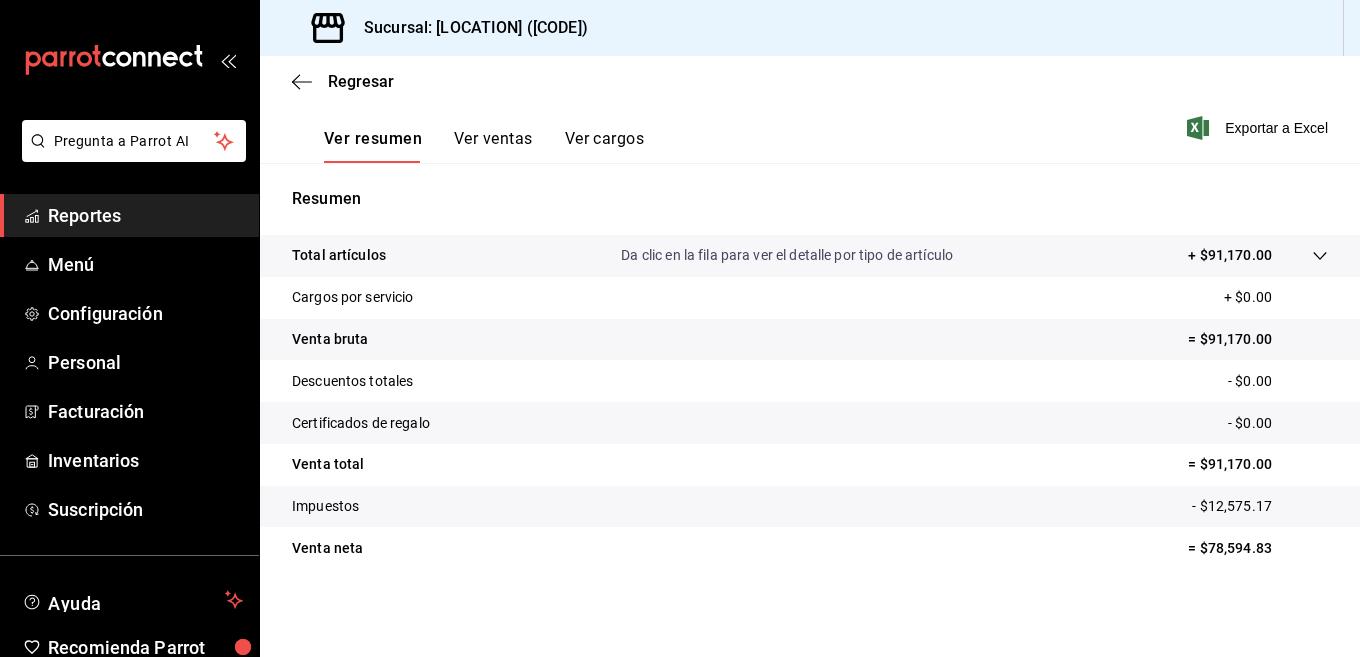click 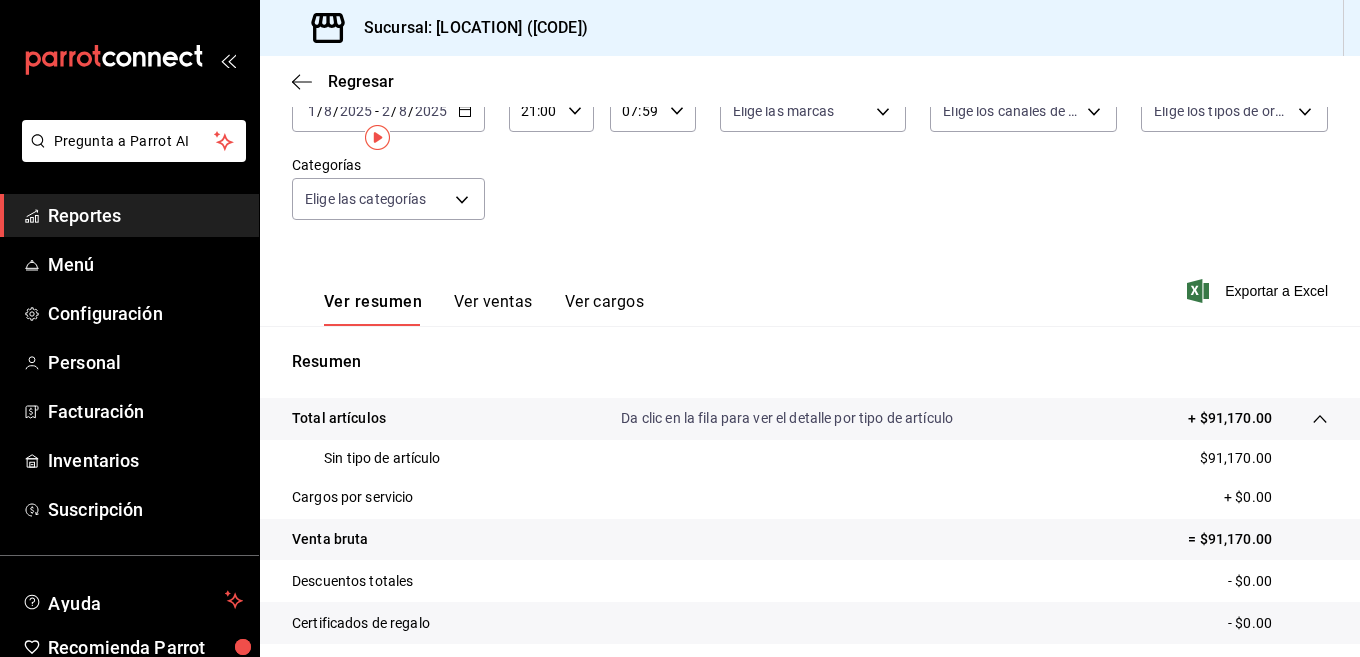 scroll, scrollTop: 0, scrollLeft: 0, axis: both 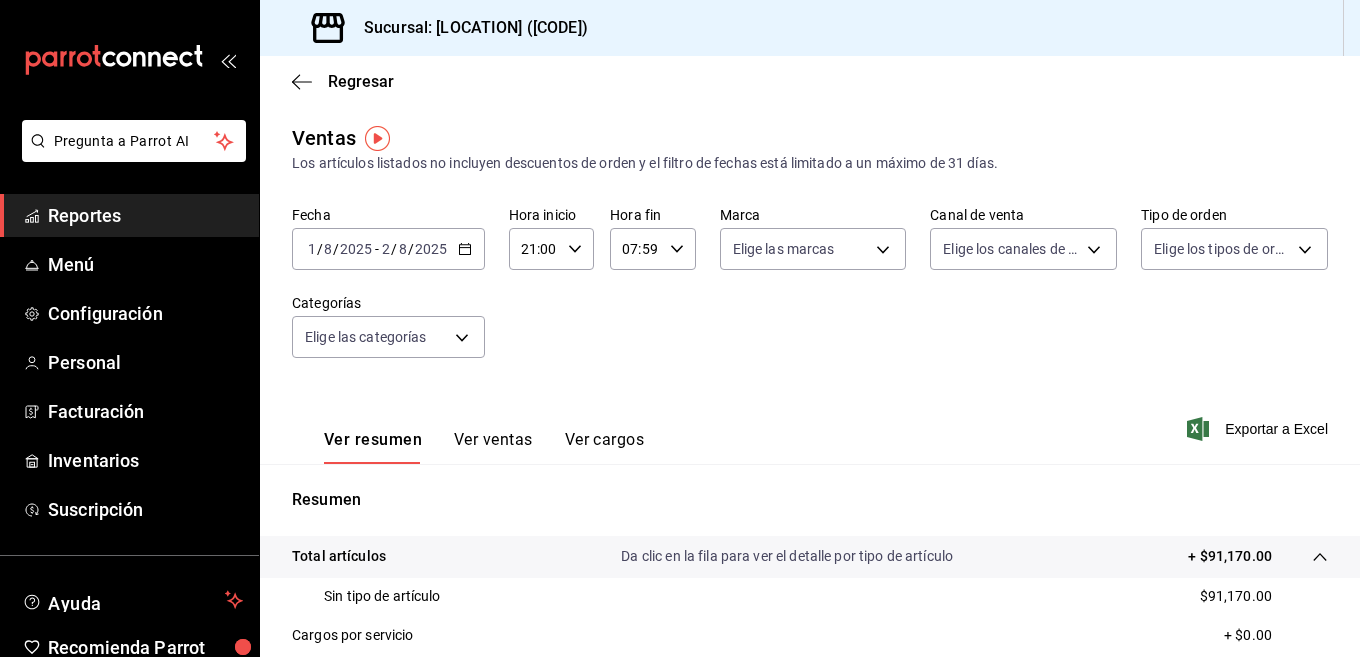 click on "2025-08-01 1 / 8 / 2025 - 2025-08-02 2 / 8 / 2025" at bounding box center [388, 249] 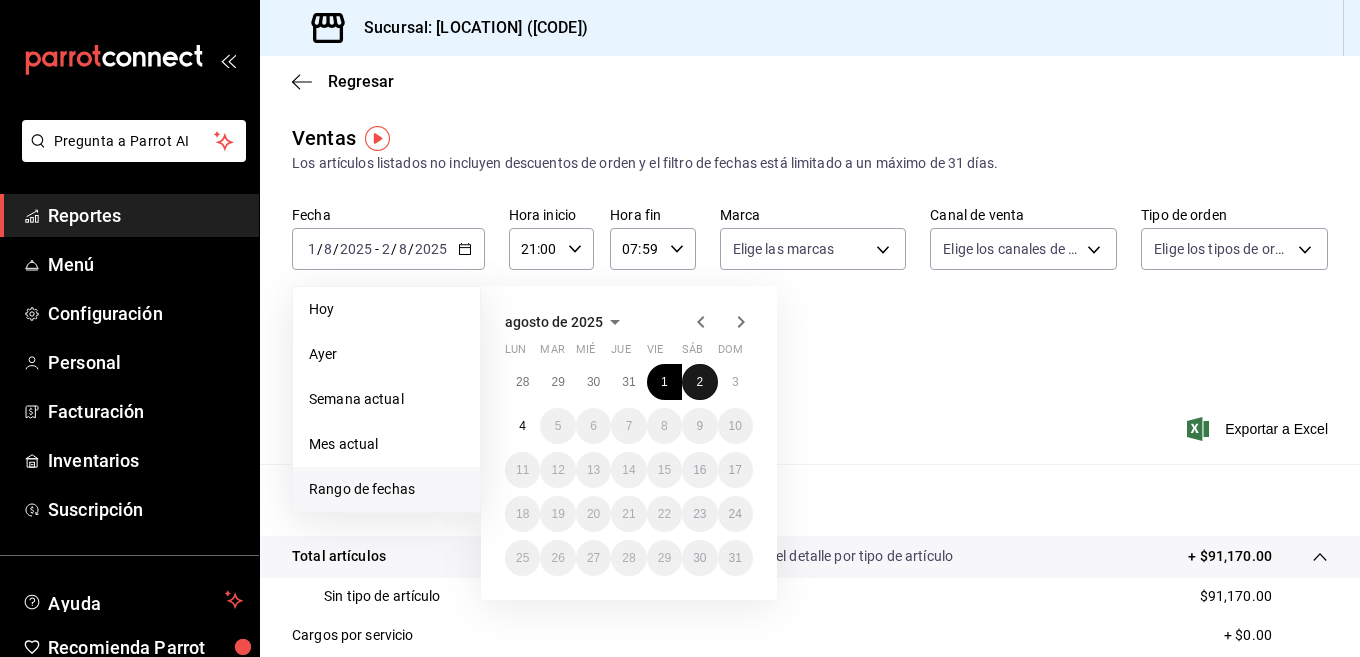 click on "2" at bounding box center (699, 382) 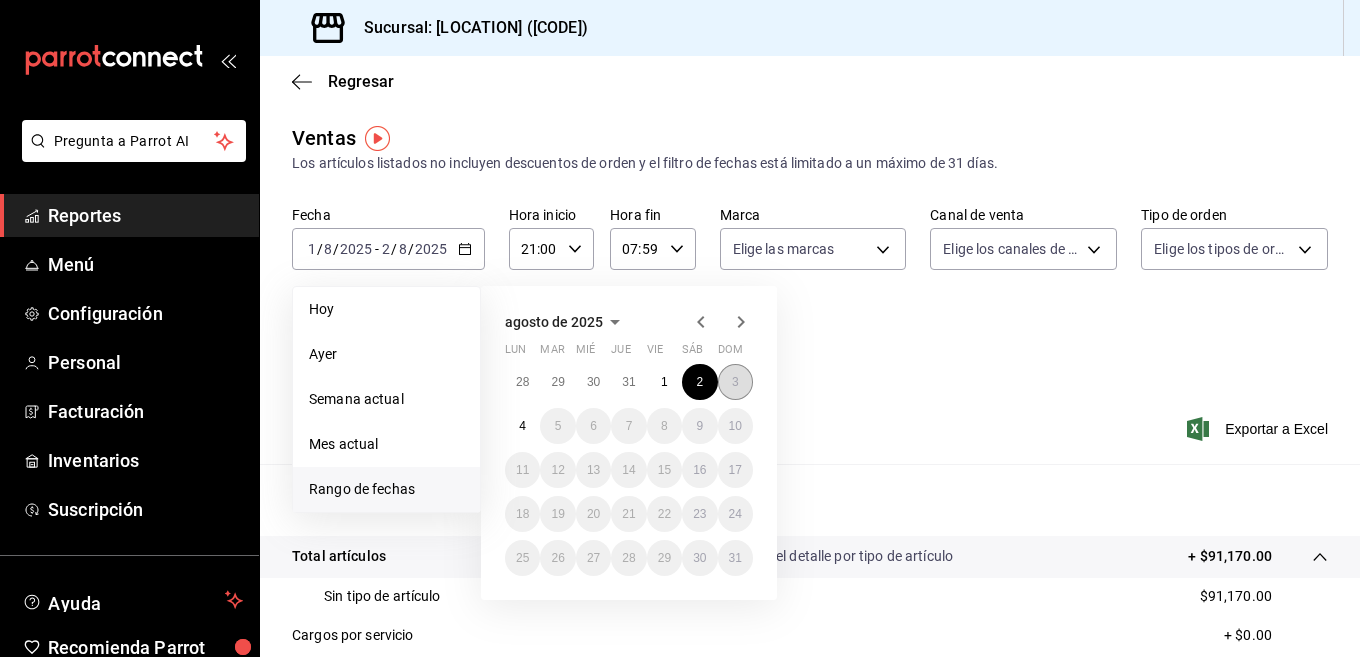 click on "3" at bounding box center (735, 382) 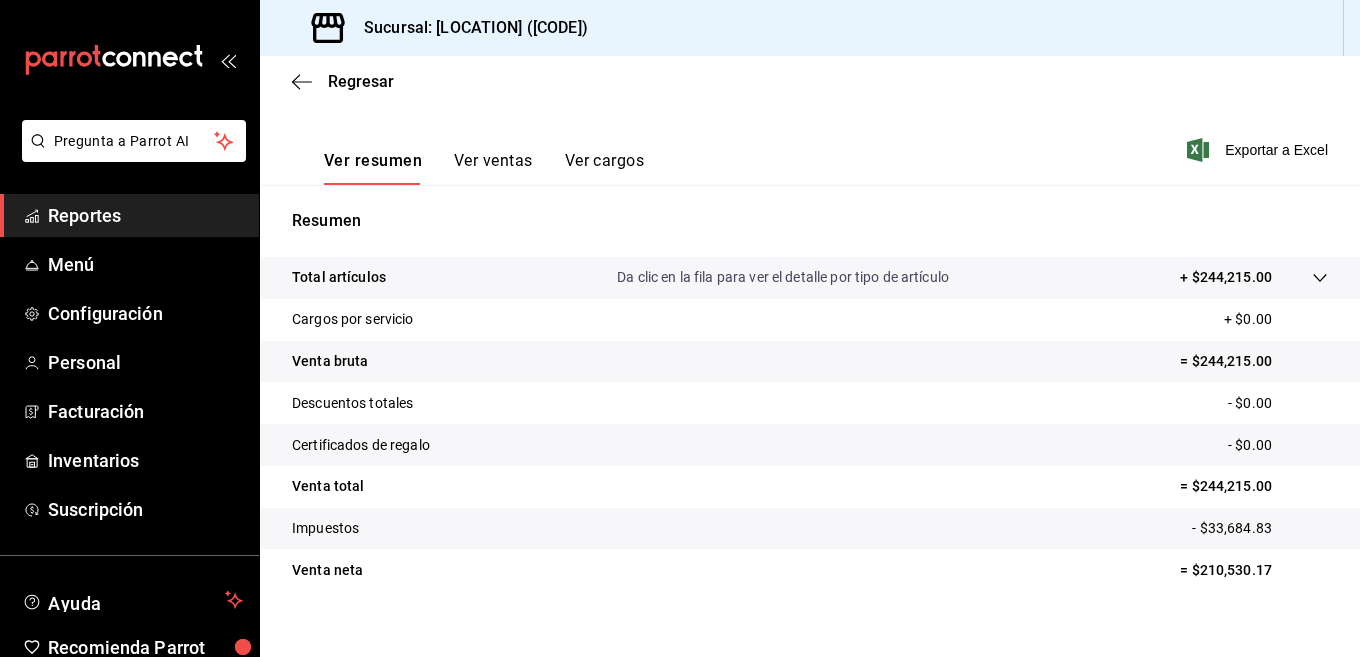 scroll, scrollTop: 301, scrollLeft: 0, axis: vertical 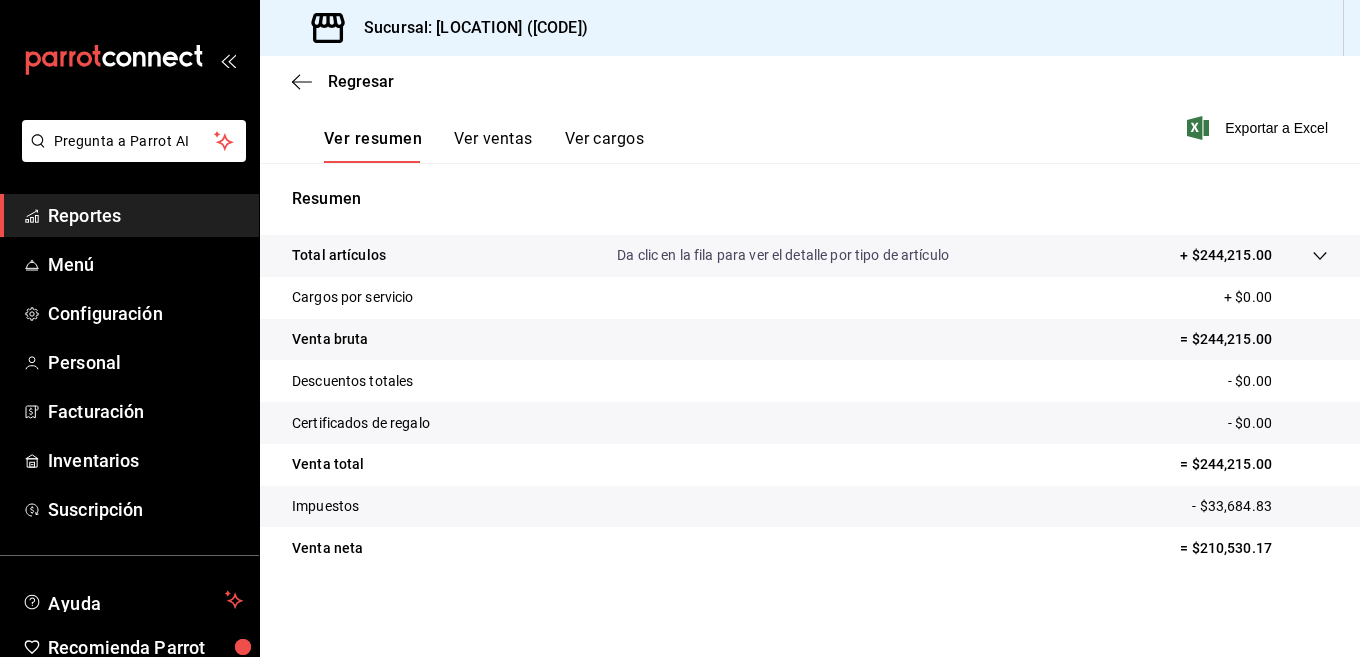 click 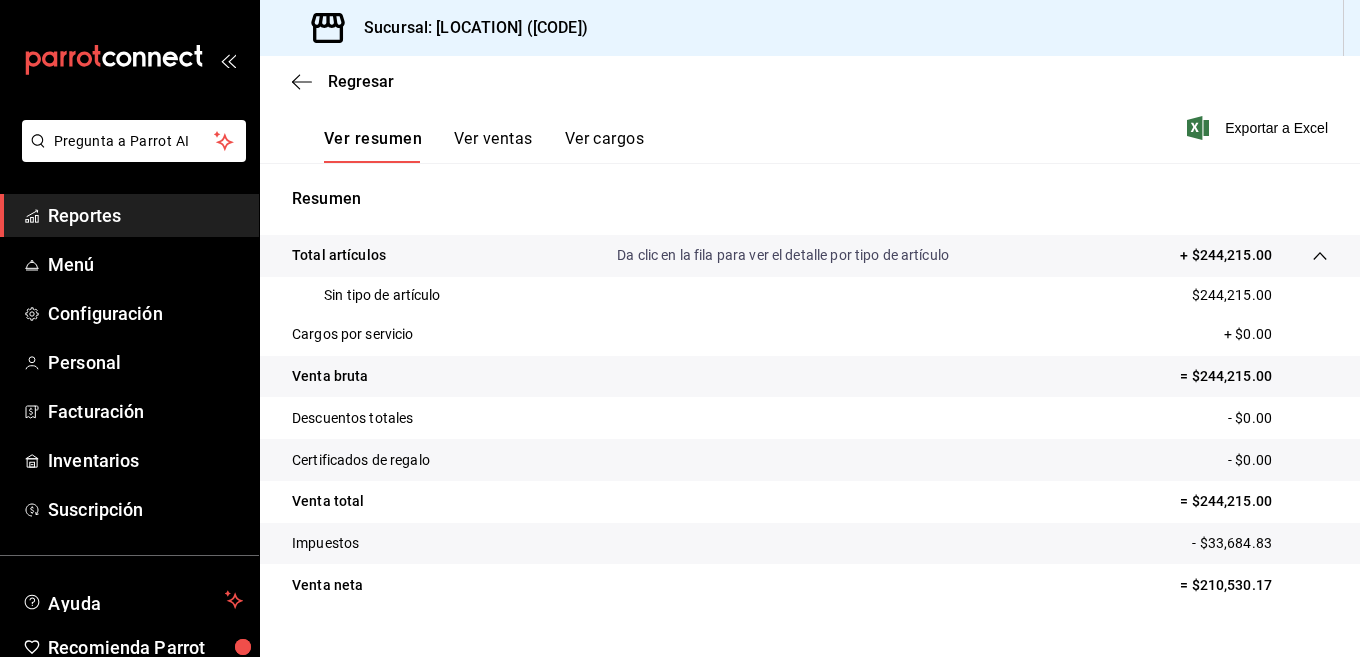 scroll, scrollTop: 0, scrollLeft: 0, axis: both 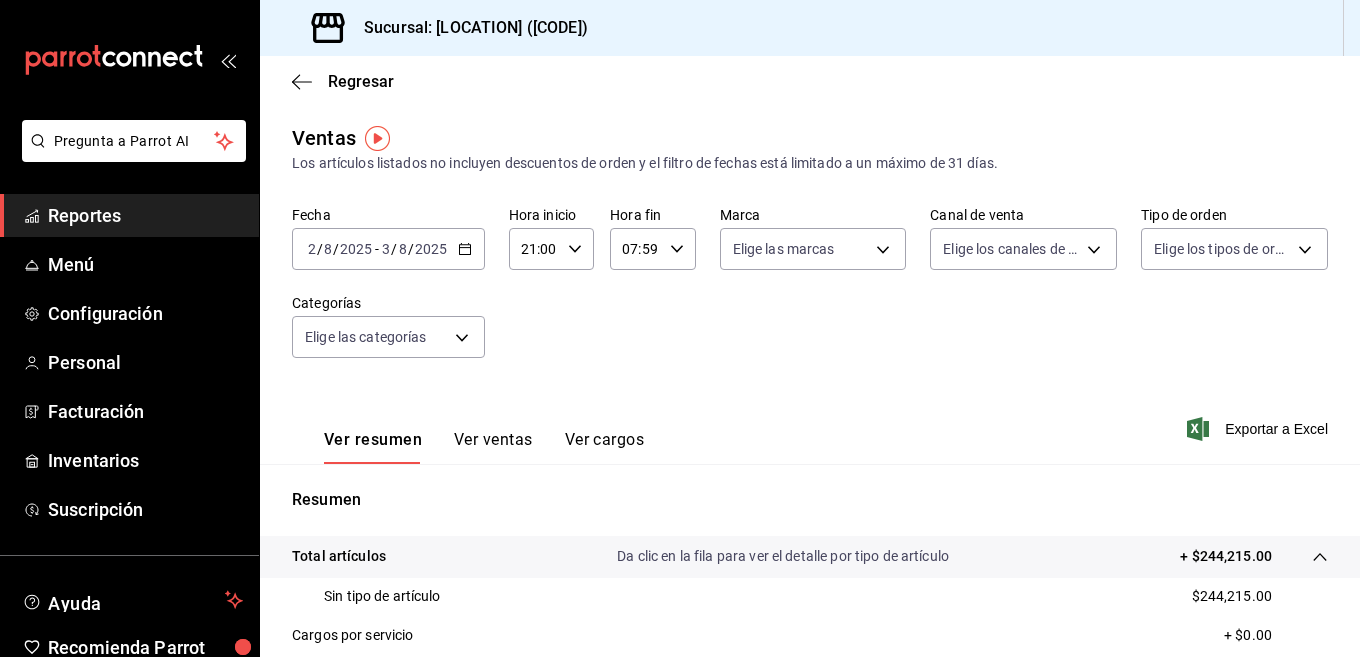 click 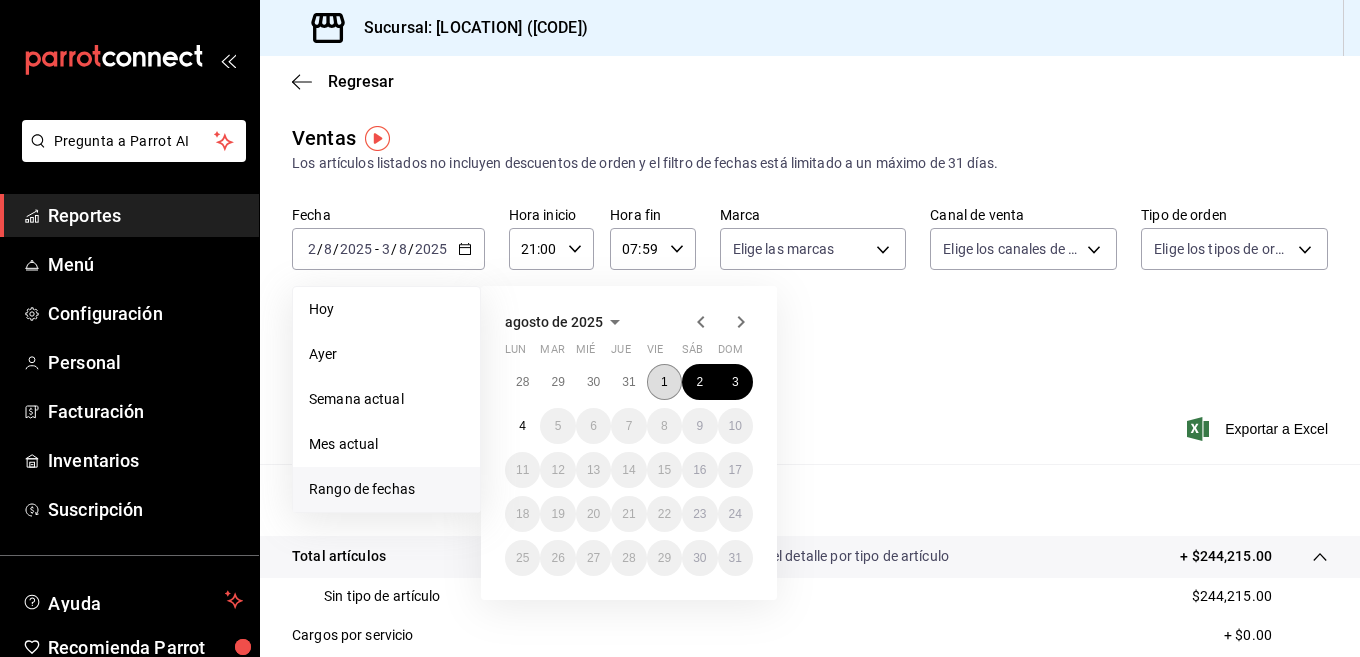 click on "1" at bounding box center [664, 382] 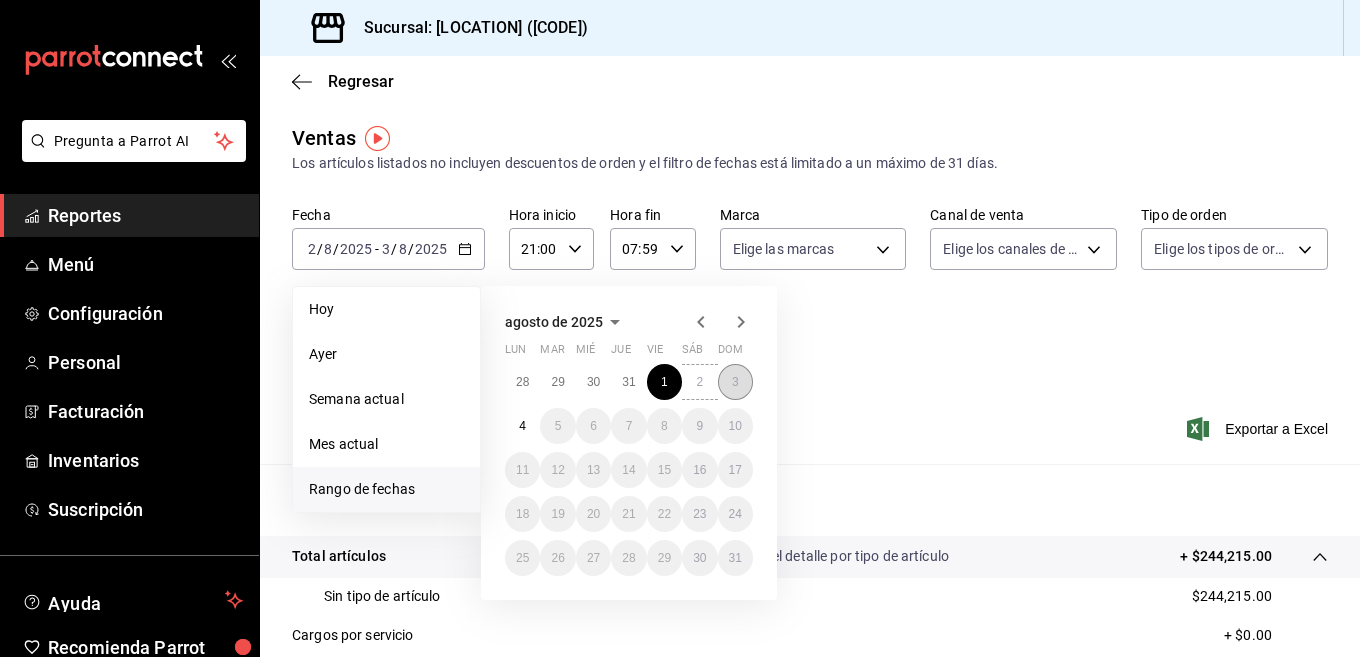 click on "3" at bounding box center [735, 382] 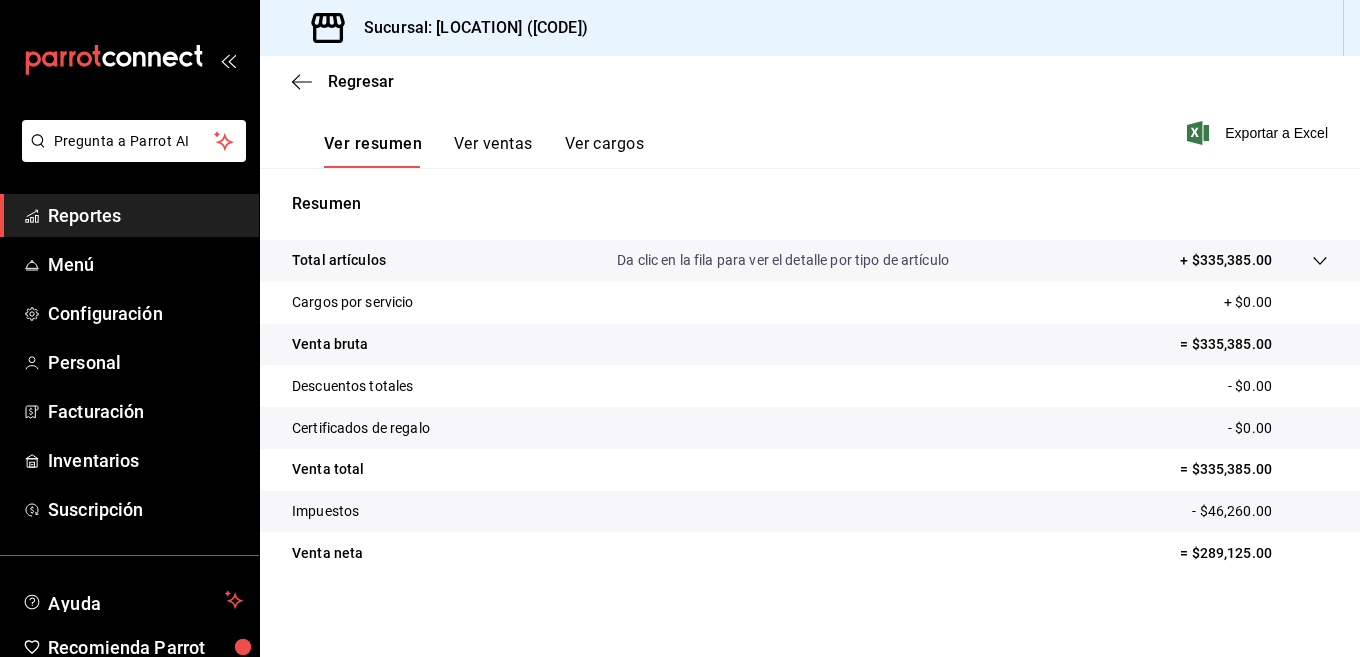 scroll, scrollTop: 300, scrollLeft: 0, axis: vertical 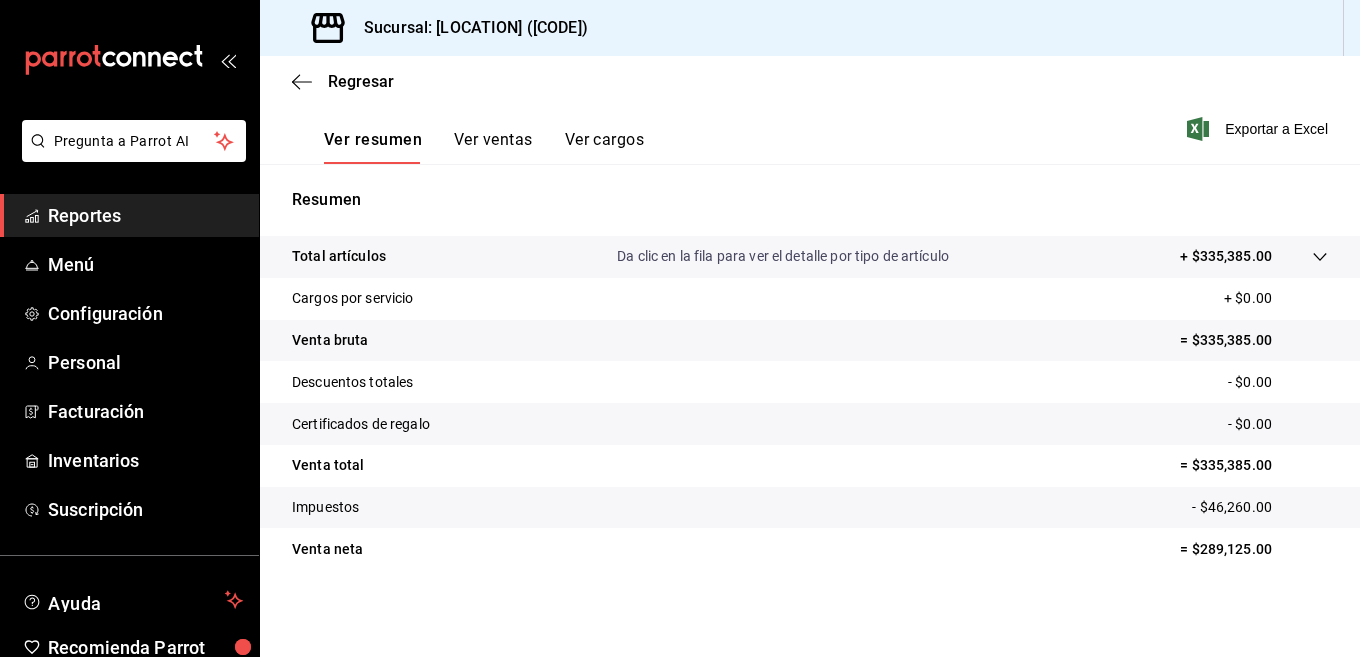 click at bounding box center [1300, 256] 